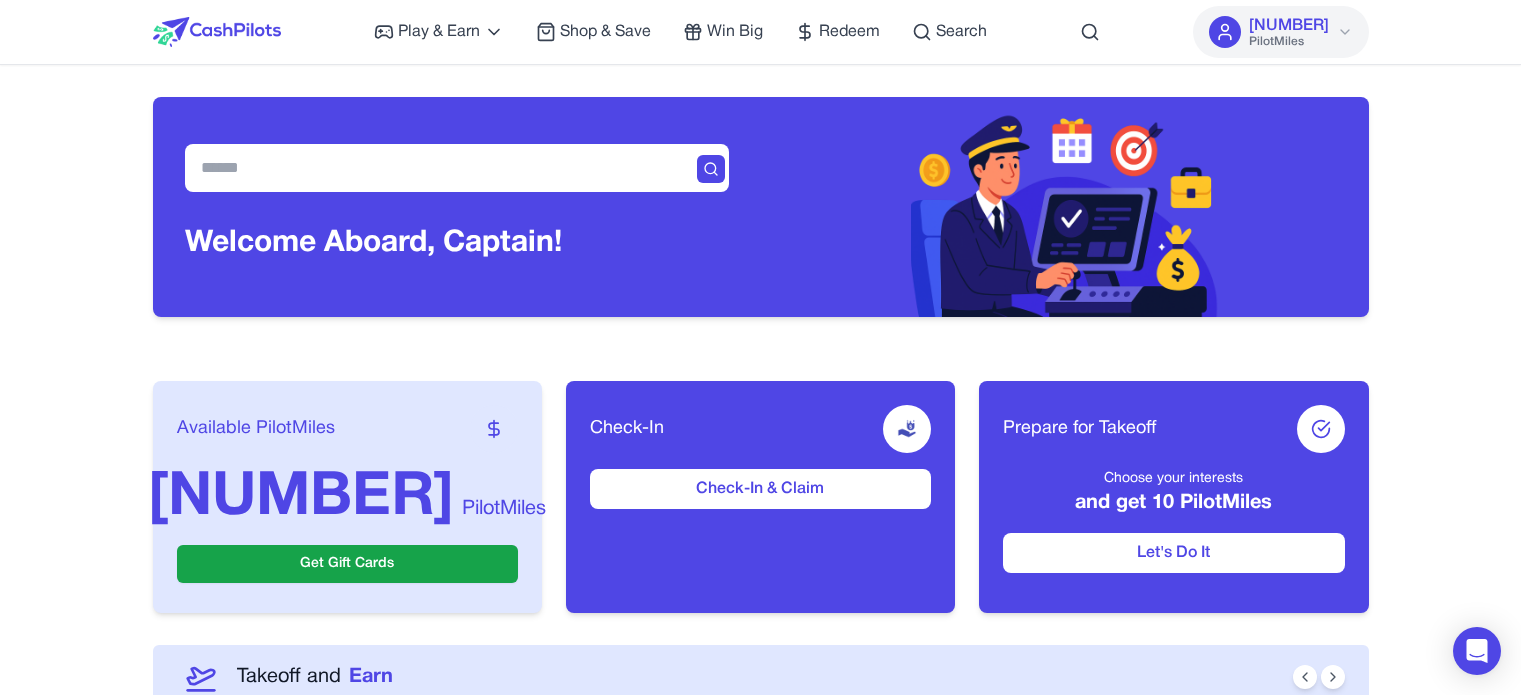 scroll, scrollTop: 0, scrollLeft: 0, axis: both 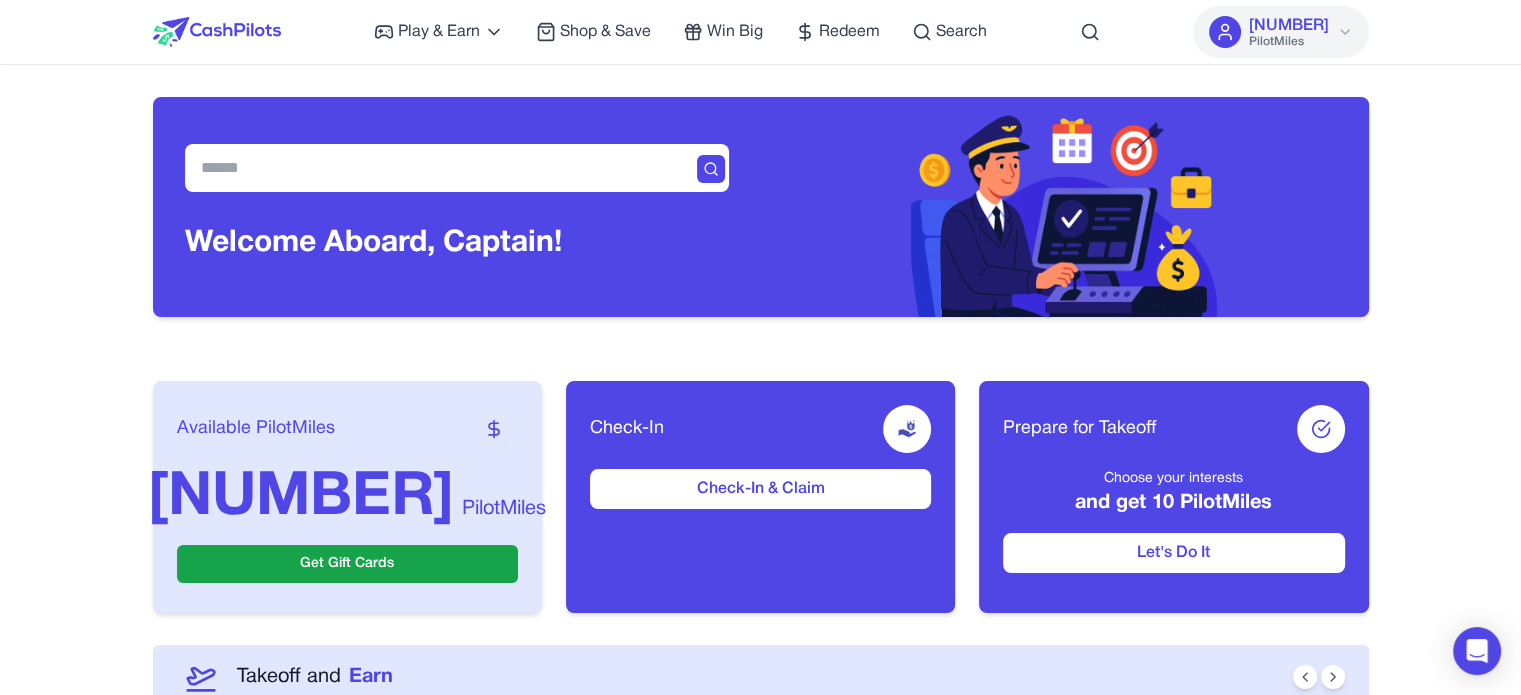 click on "Play & Earn   Play Games Enjoy fun games and earn Try New App Test new app for rewards Answer Surveys Share opinions for PilotMiles Signup & Earn Join service, get rewards Read Articles Learn and earn PilotMiles Shop & Save   Win Big   Redeem   Search   10011 PilotMiles Home Play & Earn Shop & Save Win Big Redeem Search danidwek 10011 PilotMiles Welcome Aboard, Captain! Available PilotMiles 10011 PilotMiles Get Gift Cards Check-In Check-In & Claim Prepare for Takeoff Choose your interests and get 10 PilotMiles Let's Do It Takeoff and Earn Join forces, fly further together! Team up Disney World Family Adventure Enter Now Cancún All-Inclusive Resort Enter Now VIP Weekend in Las Vegas Enter Now Play and Earn 987  PilotMiles FreeCell Deluxe Social Reach the various levels within 30 days.  New users only. Confirms in 30 days Android Games 70414  PilotMiles Game of Vampires iOS Games 20  PilotMiles Candy Crush Saga Android Games 7317  PilotMiles Game of Thrones Android Games 6904  PilotMiles Wild Fish Android 1797" at bounding box center (760, 1500) 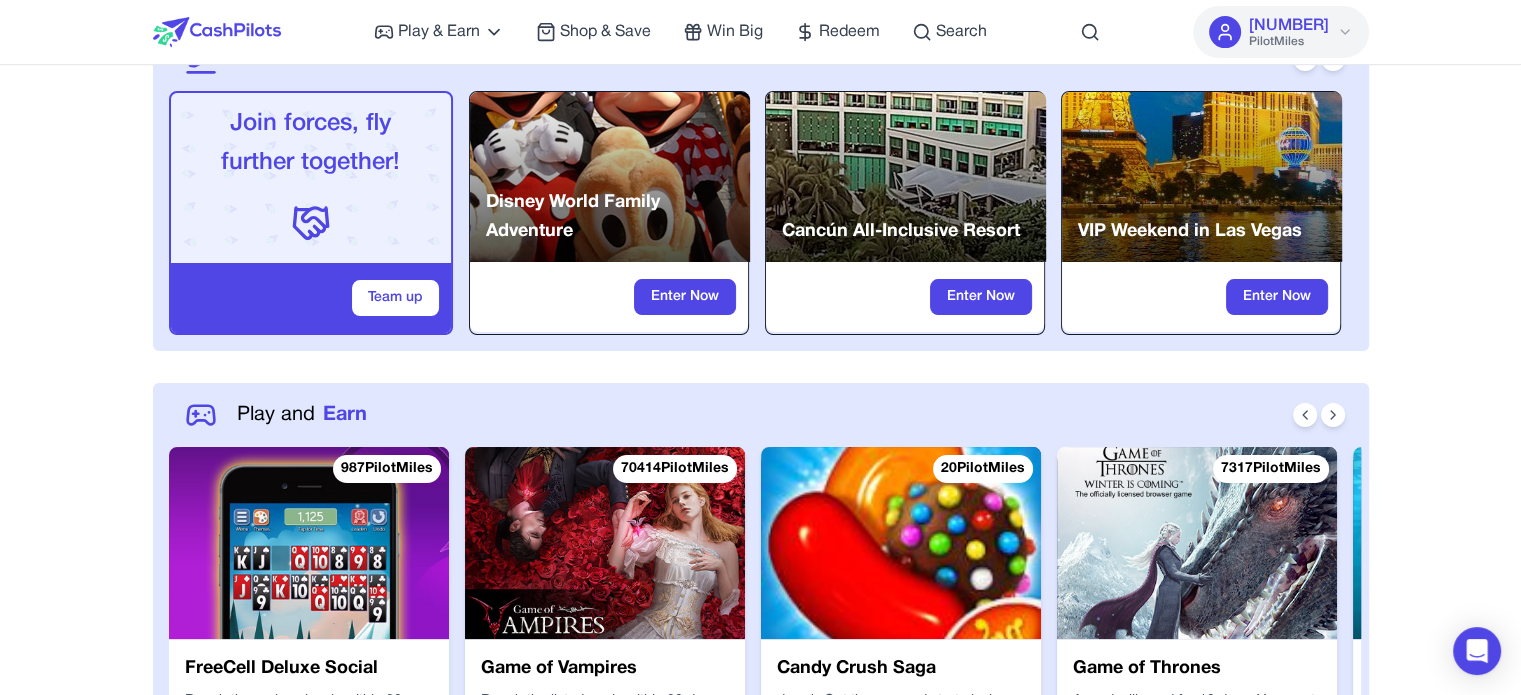 scroll, scrollTop: 800, scrollLeft: 0, axis: vertical 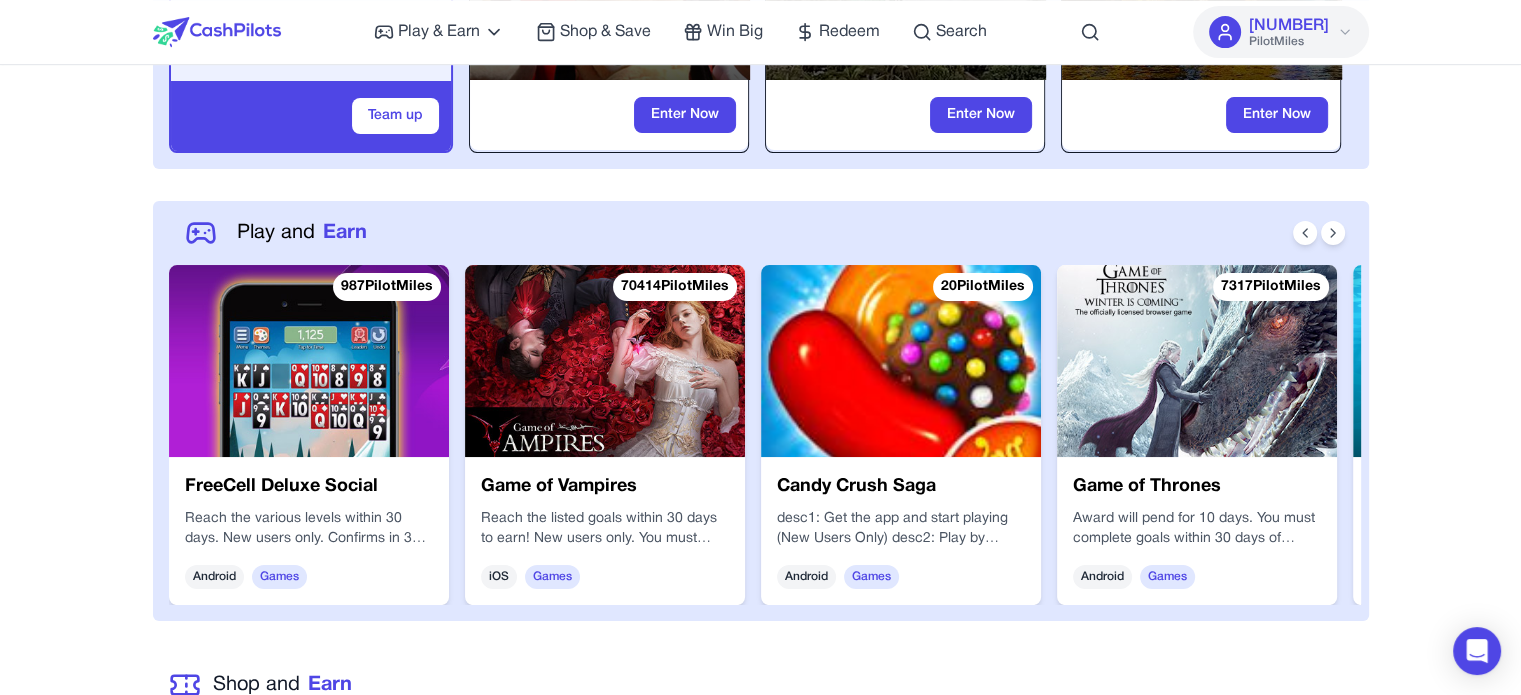 click on "Play & Earn   Play Games Enjoy fun games and earn Try New App Test new app for rewards Answer Surveys Share opinions for PilotMiles Signup & Earn Join service, get rewards Read Articles Learn and earn PilotMiles Shop & Save   Win Big   Redeem   Search   10011 PilotMiles Home Play & Earn Shop & Save Win Big Redeem Search danidwek 10011 PilotMiles Welcome Aboard, Captain! Available PilotMiles 10011 PilotMiles Get Gift Cards Check-In Check-In & Claim Prepare for Takeoff Choose your interests and get 10 PilotMiles Let's Do It Takeoff and Earn Join forces, fly further together! Team up Disney World Family Adventure Enter Now Cancún All-Inclusive Resort Enter Now VIP Weekend in Las Vegas Enter Now Play and Earn 987  PilotMiles FreeCell Deluxe Social Reach the various levels within 30 days.  New users only. Confirms in 30 days Android Games 70414  PilotMiles Game of Vampires iOS Games 20  PilotMiles Candy Crush Saga Android Games 7317  PilotMiles Game of Thrones Android Games 6904  PilotMiles Wild Fish Android 1797" at bounding box center [760, 700] 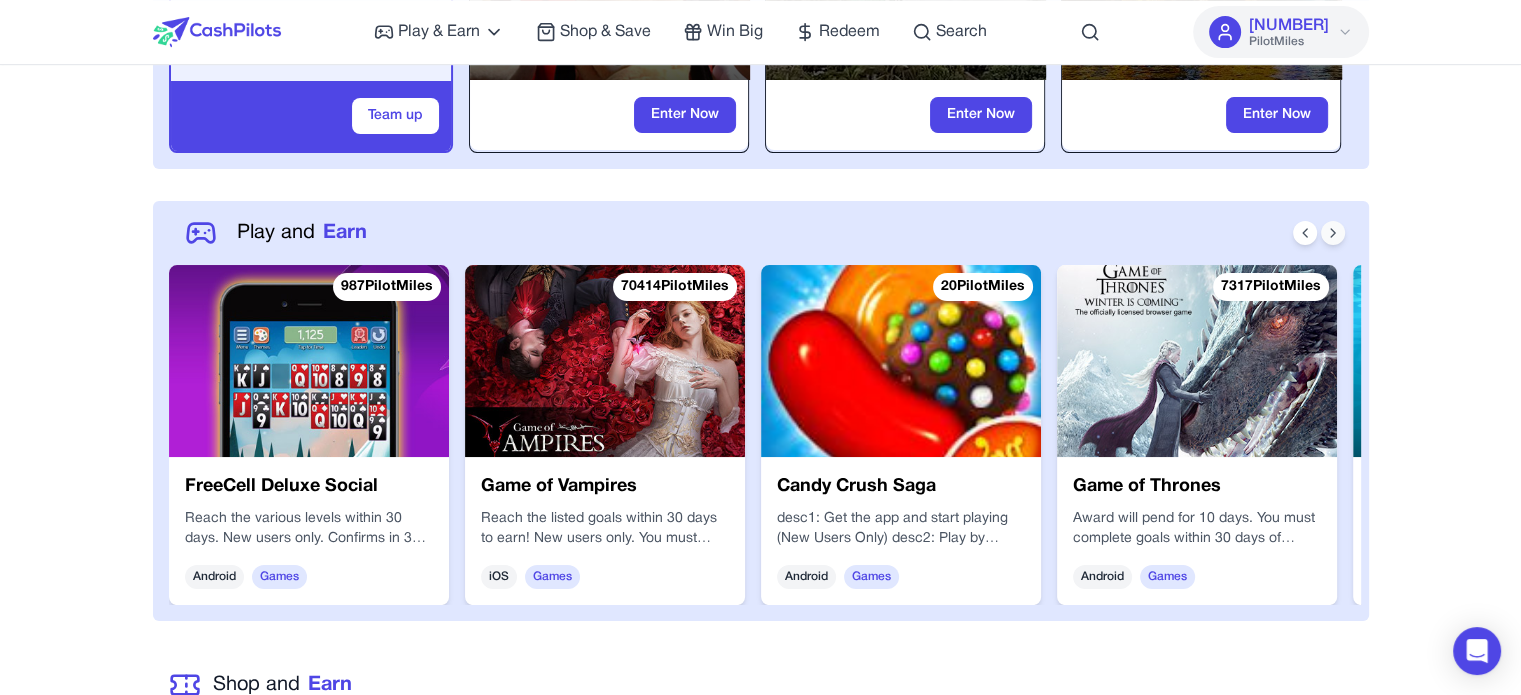 click 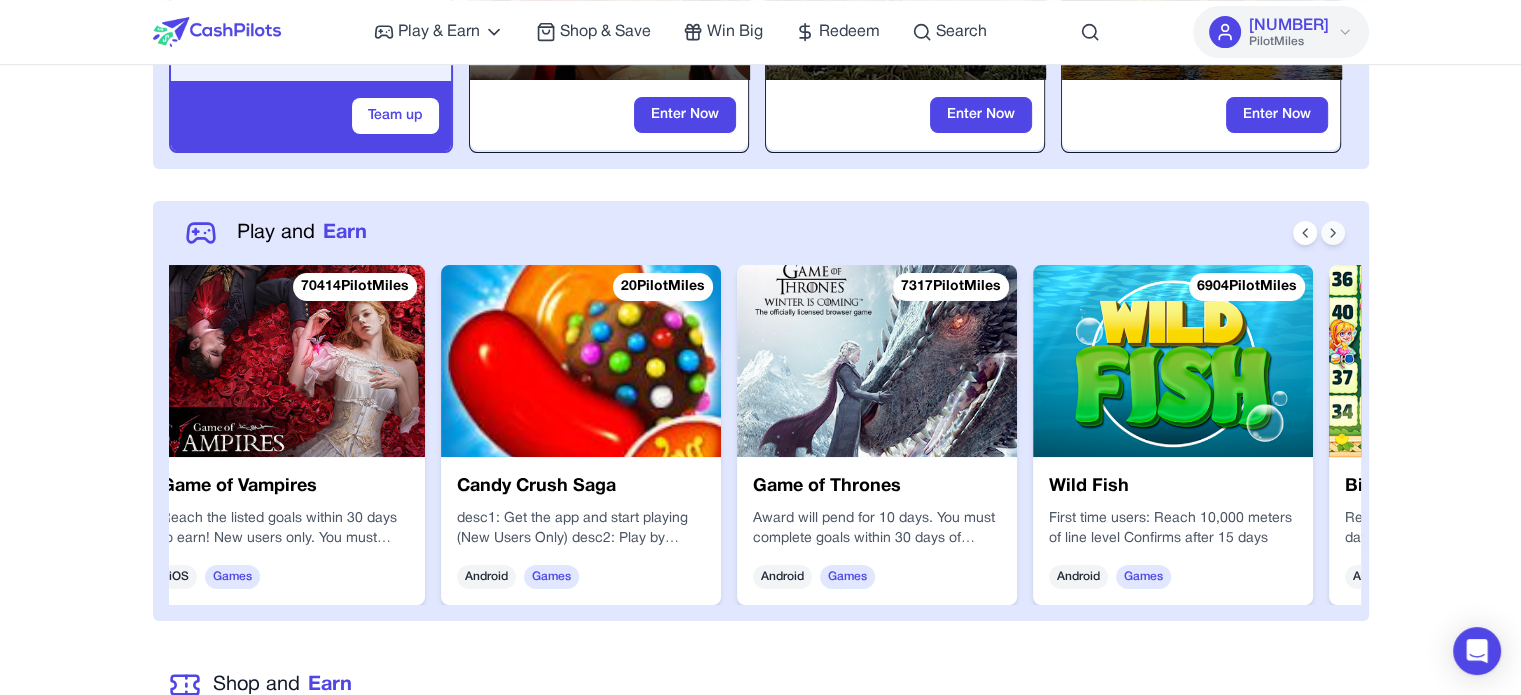 click 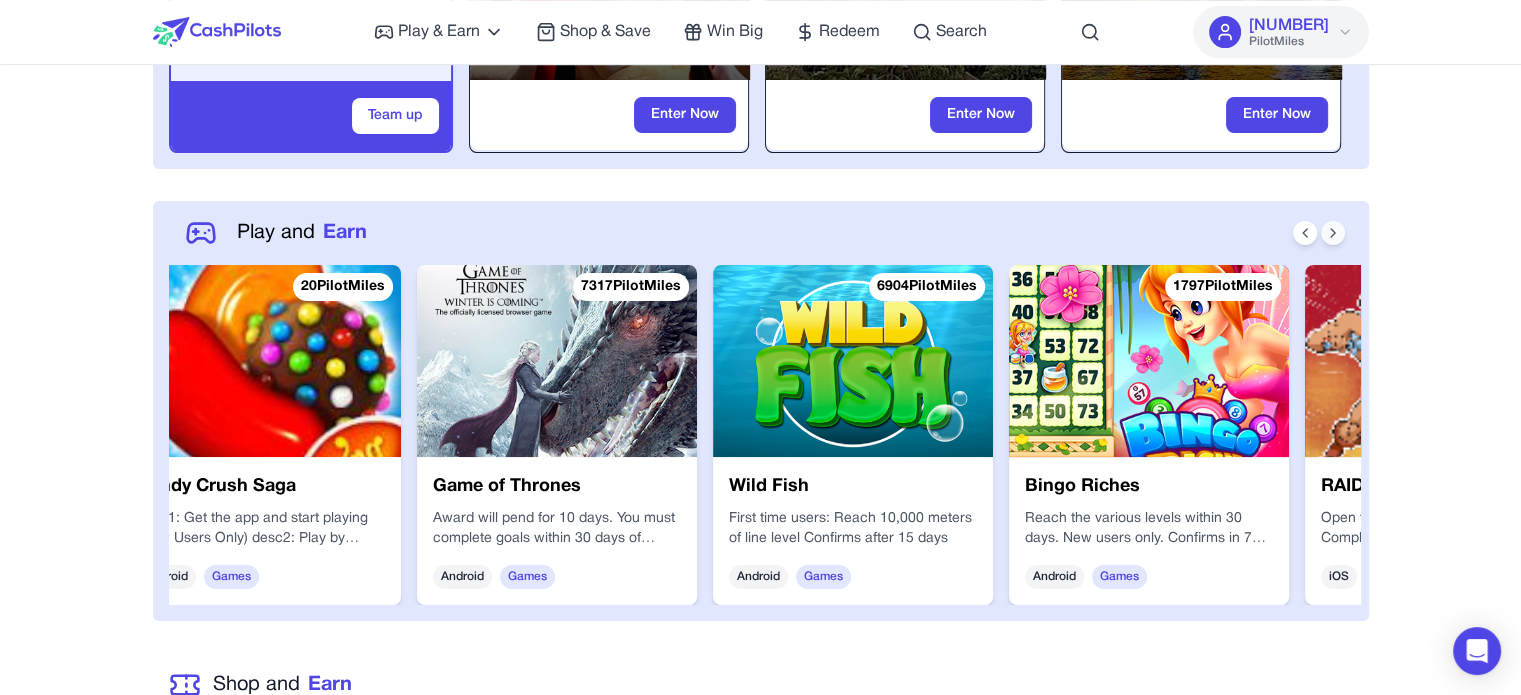 click 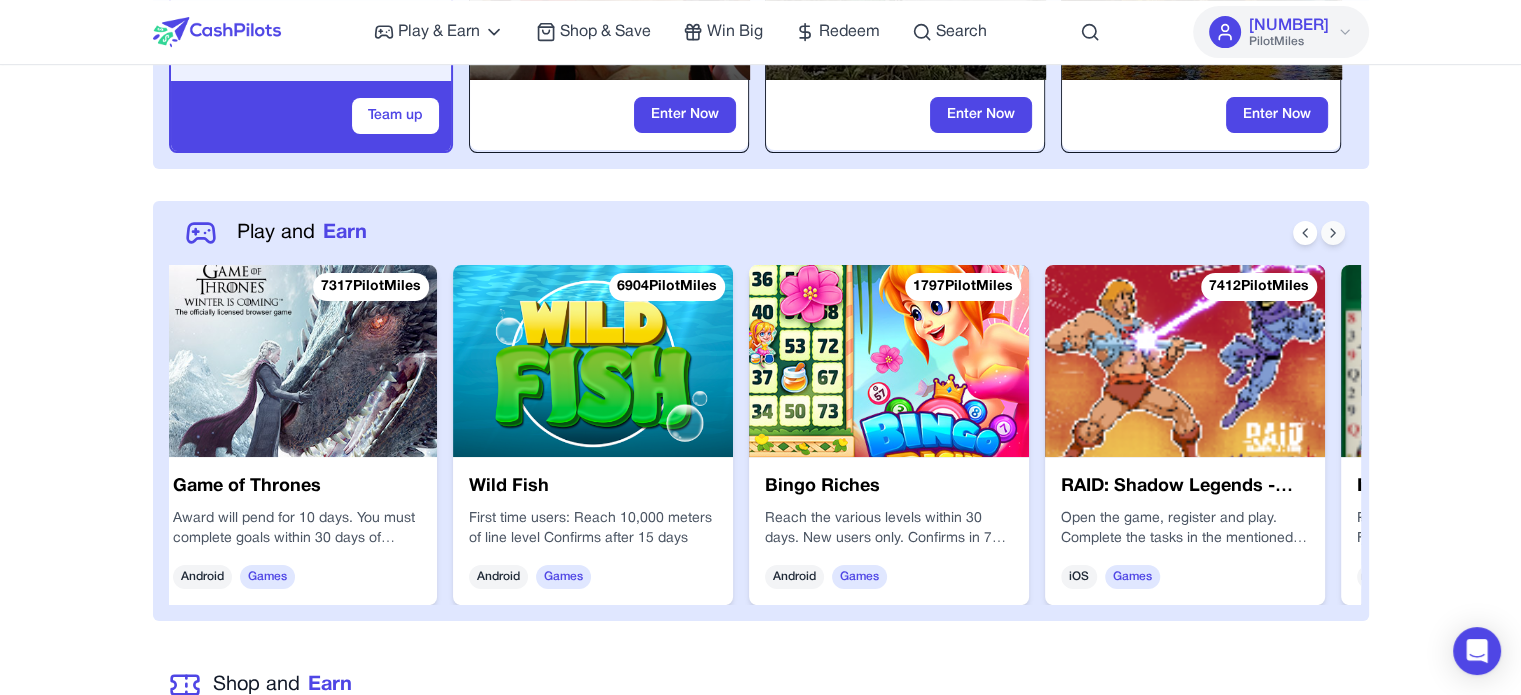 scroll, scrollTop: 0, scrollLeft: 960, axis: horizontal 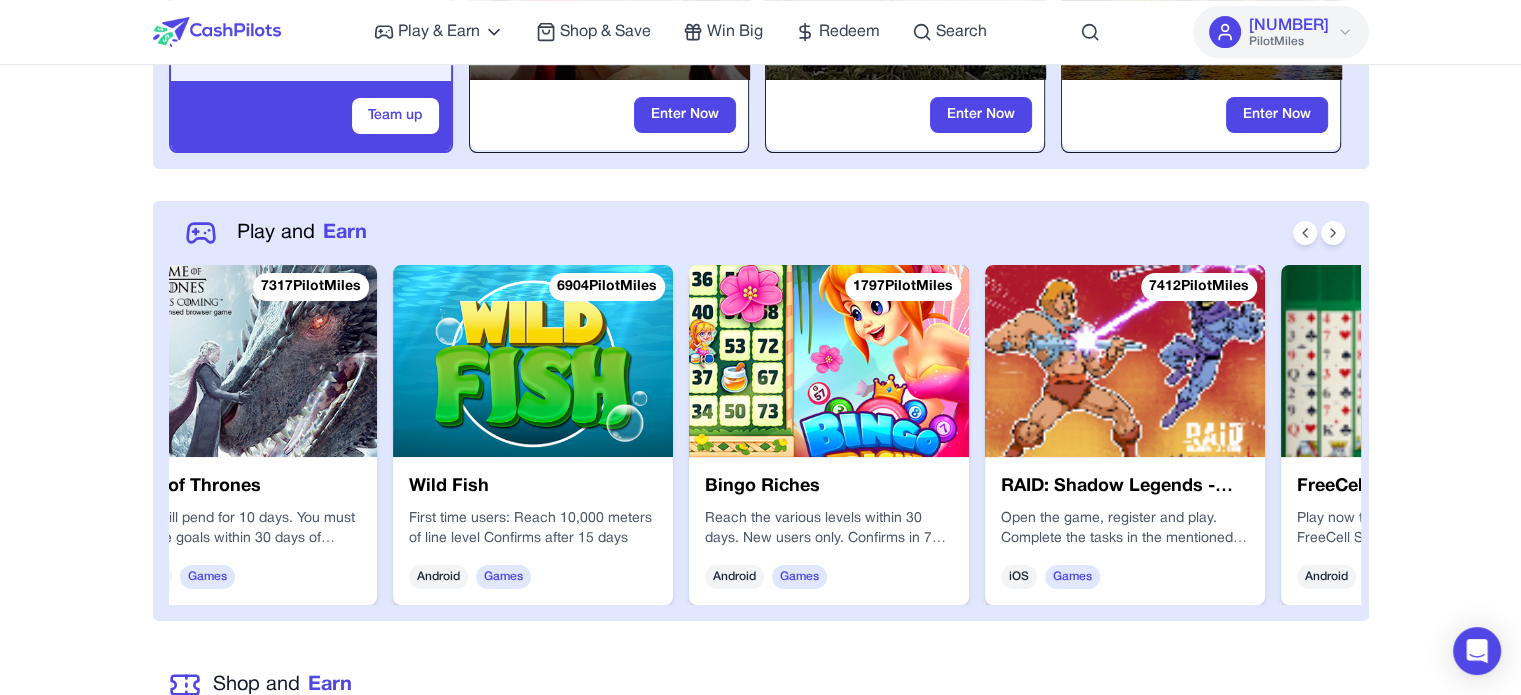 click on "Play & Earn   Play Games Enjoy fun games and earn Try New App Test new app for rewards Answer Surveys Share opinions for PilotMiles Signup & Earn Join service, get rewards Read Articles Learn and earn PilotMiles Shop & Save   Win Big   Redeem   Search   10011 PilotMiles Home Play & Earn Shop & Save Win Big Redeem Search danidwek 10011 PilotMiles Welcome Aboard, Captain! Available PilotMiles 10011 PilotMiles Get Gift Cards Check-In Check-In & Claim Prepare for Takeoff Choose your interests and get 10 PilotMiles Let's Do It Takeoff and Earn Join forces, fly further together! Team up Disney World Family Adventure Enter Now Cancún All-Inclusive Resort Enter Now VIP Weekend in Las Vegas Enter Now Play and Earn 987  PilotMiles FreeCell Deluxe Social Reach the various levels within 30 days.  New users only. Confirms in 30 days Android Games 70414  PilotMiles Game of Vampires iOS Games 20  PilotMiles Candy Crush Saga Android Games 7317  PilotMiles Game of Thrones Android Games 6904  PilotMiles Wild Fish Android 1797" at bounding box center (760, 700) 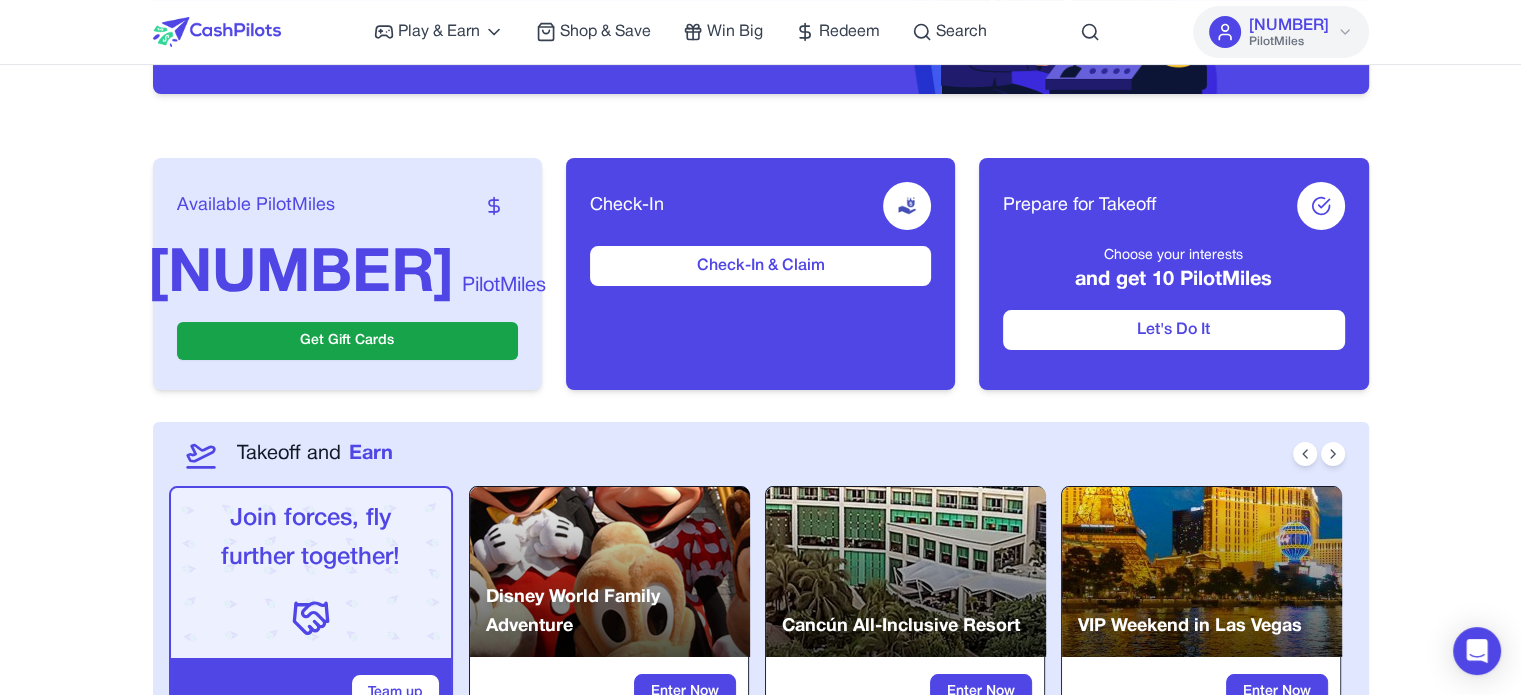 scroll, scrollTop: 0, scrollLeft: 0, axis: both 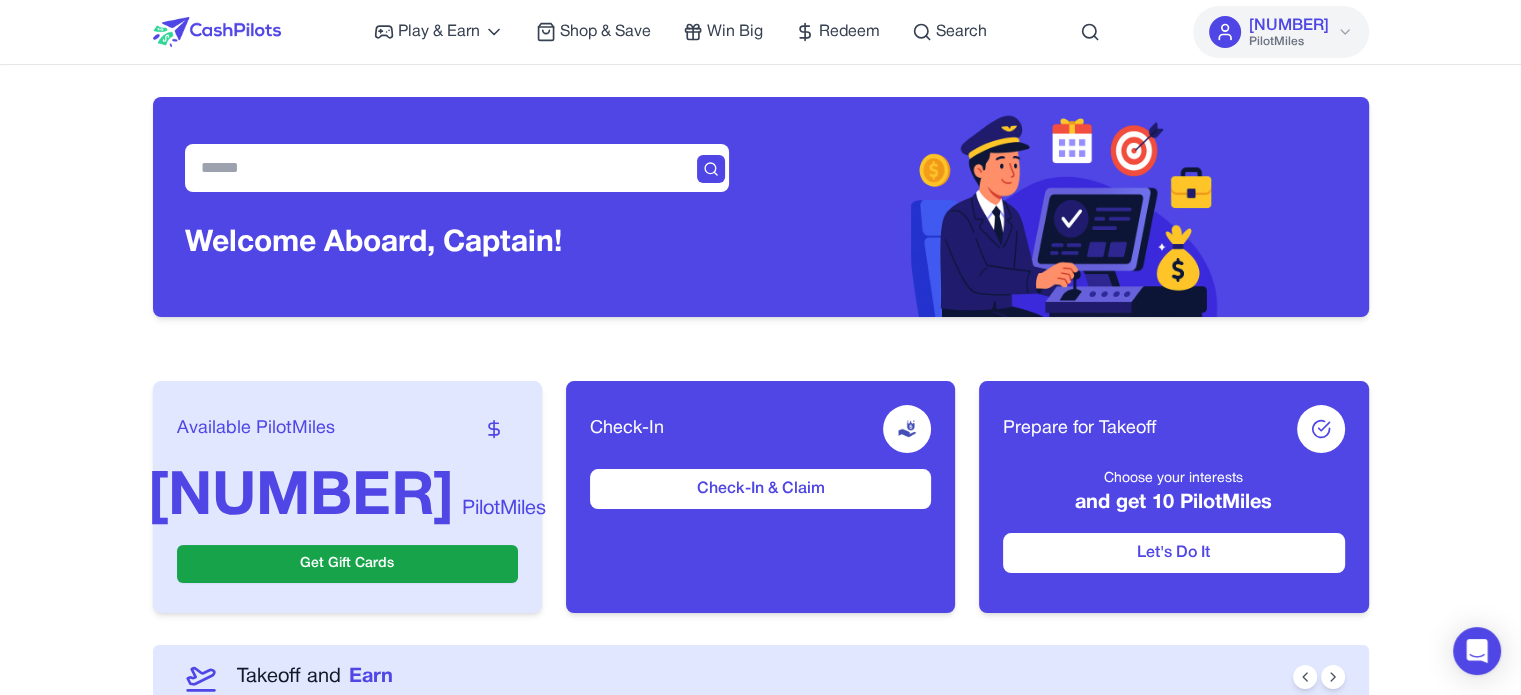 click on "Play & Earn   Play Games Enjoy fun games and earn Try New App Test new app for rewards Answer Surveys Share opinions for PilotMiles Signup & Earn Join service, get rewards Read Articles Learn and earn PilotMiles Shop & Save   Win Big   Redeem   Search   10011 PilotMiles Home Play & Earn Shop & Save Win Big Redeem Search danidwek 10011 PilotMiles Welcome Aboard, Captain! Available PilotMiles 10011 PilotMiles Get Gift Cards Check-In Check-In & Claim Prepare for Takeoff Choose your interests and get 10 PilotMiles Let's Do It Takeoff and Earn Join forces, fly further together! Team up Disney World Family Adventure Enter Now Cancún All-Inclusive Resort Enter Now VIP Weekend in Las Vegas Enter Now Play and Earn 987  PilotMiles FreeCell Deluxe Social Reach the various levels within 30 days.  New users only. Confirms in 30 days Android Games 70414  PilotMiles Game of Vampires iOS Games 20  PilotMiles Candy Crush Saga Android Games 7317  PilotMiles Game of Thrones Android Games 6904  PilotMiles Wild Fish Android 1797" at bounding box center (760, 1500) 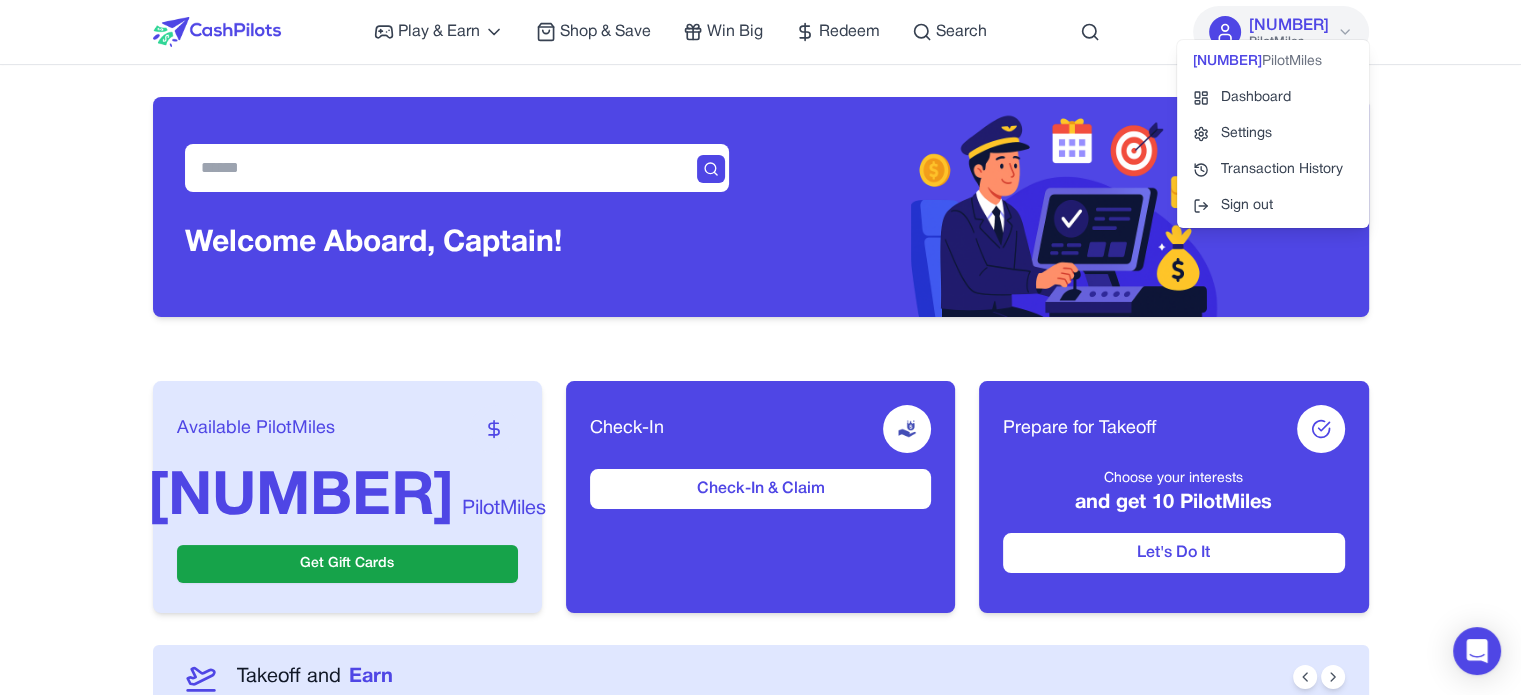click on "[POSTAL_CODE]" at bounding box center (1289, 26) 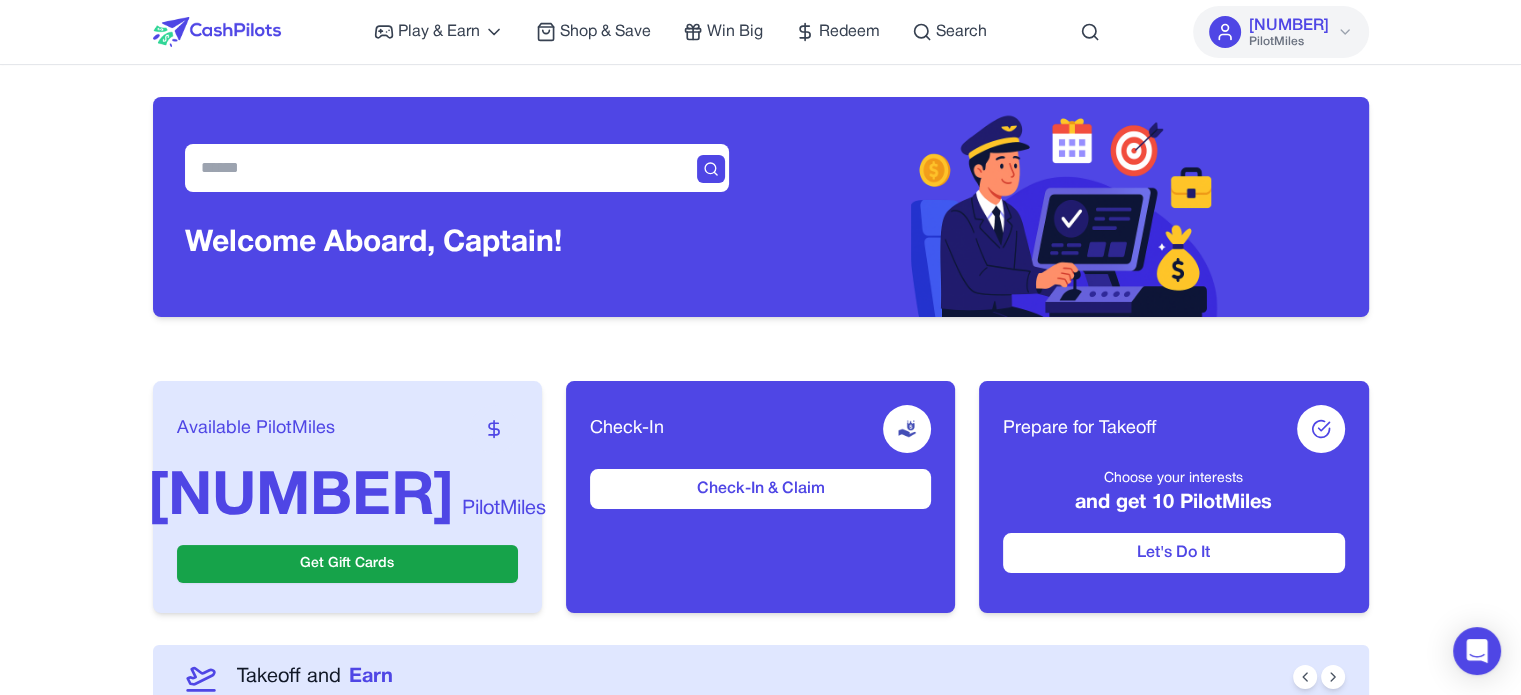 click on "Play & Earn   Play Games Enjoy fun games and earn Try New App Test new app for rewards Answer Surveys Share opinions for PilotMiles Signup & Earn Join service, get rewards Read Articles Learn and earn PilotMiles Shop & Save   Win Big   Redeem   Search   10011 PilotMiles Home Play & Earn Shop & Save Win Big Redeem Search danidwek 10011 PilotMiles" at bounding box center (760, 32) 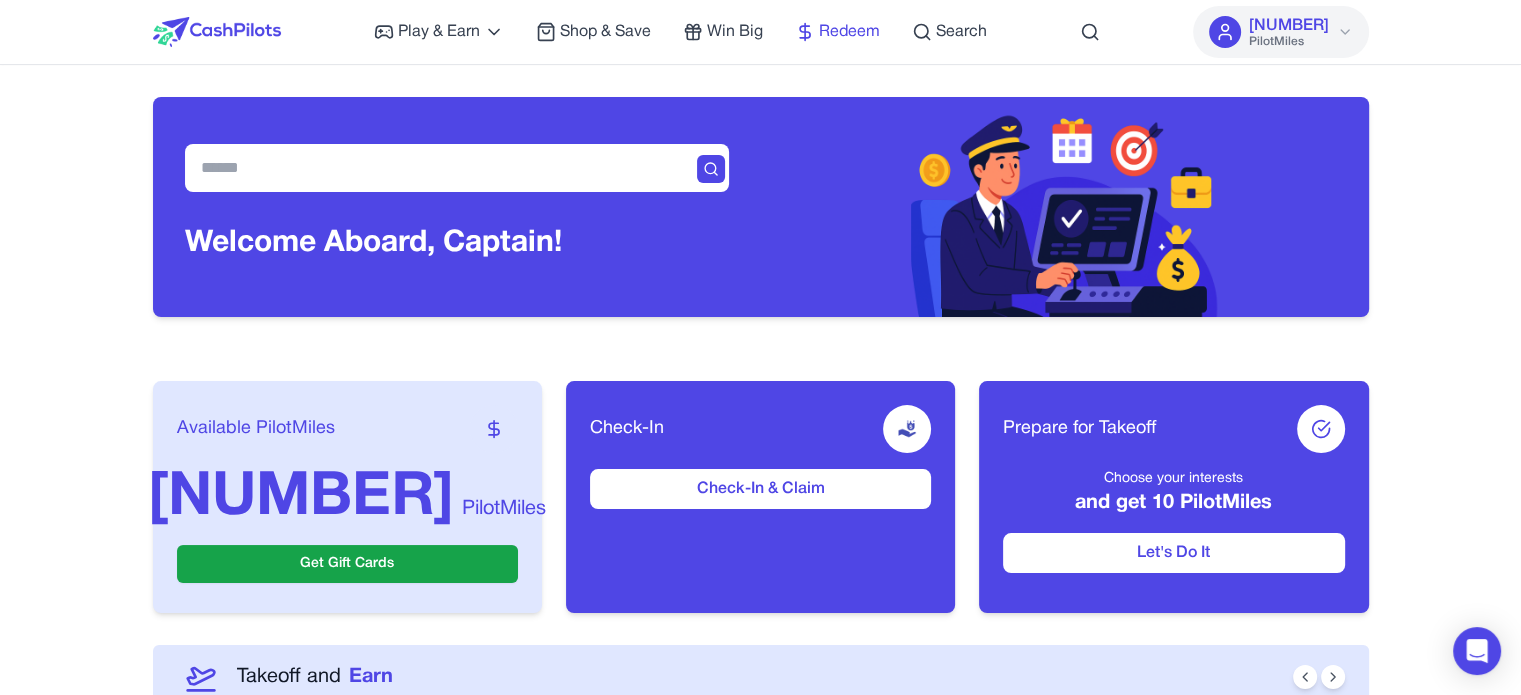 click on "Redeem" at bounding box center (849, 32) 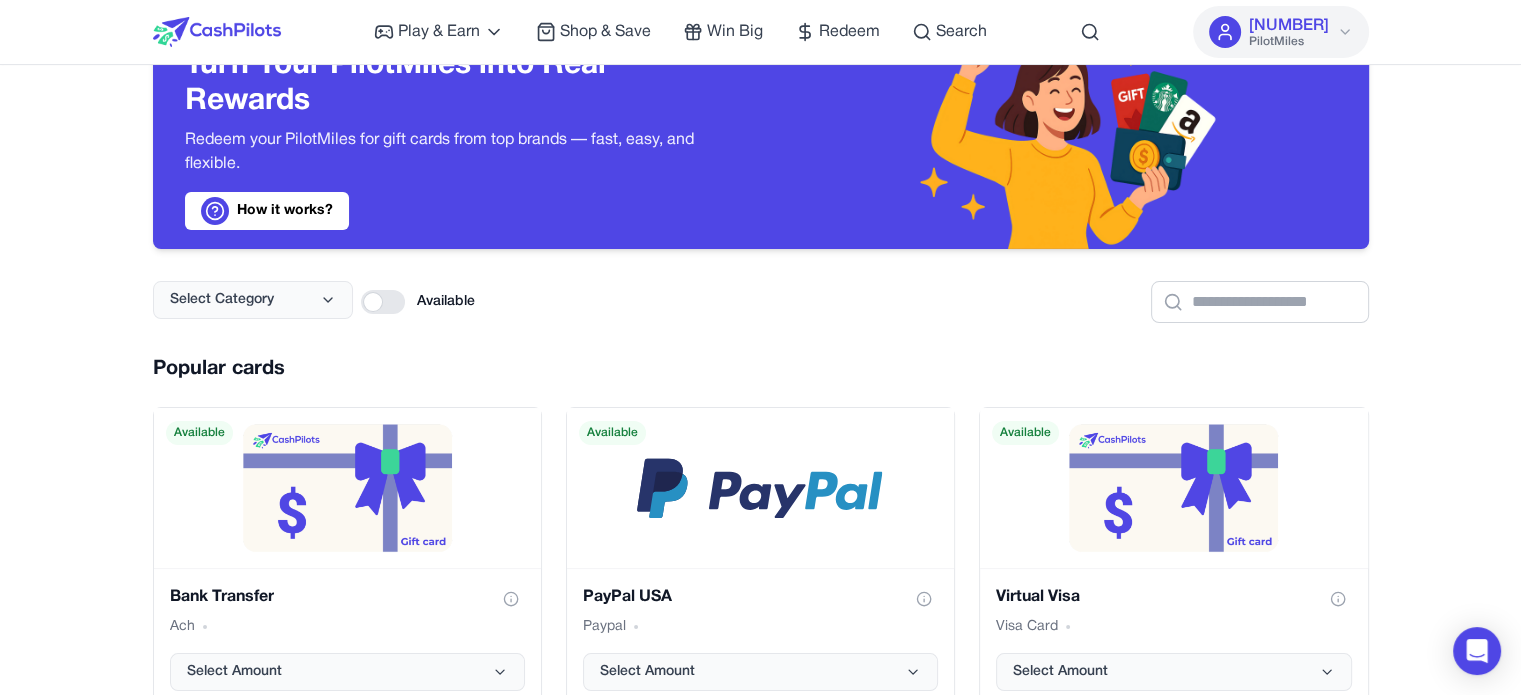 scroll, scrollTop: 0, scrollLeft: 0, axis: both 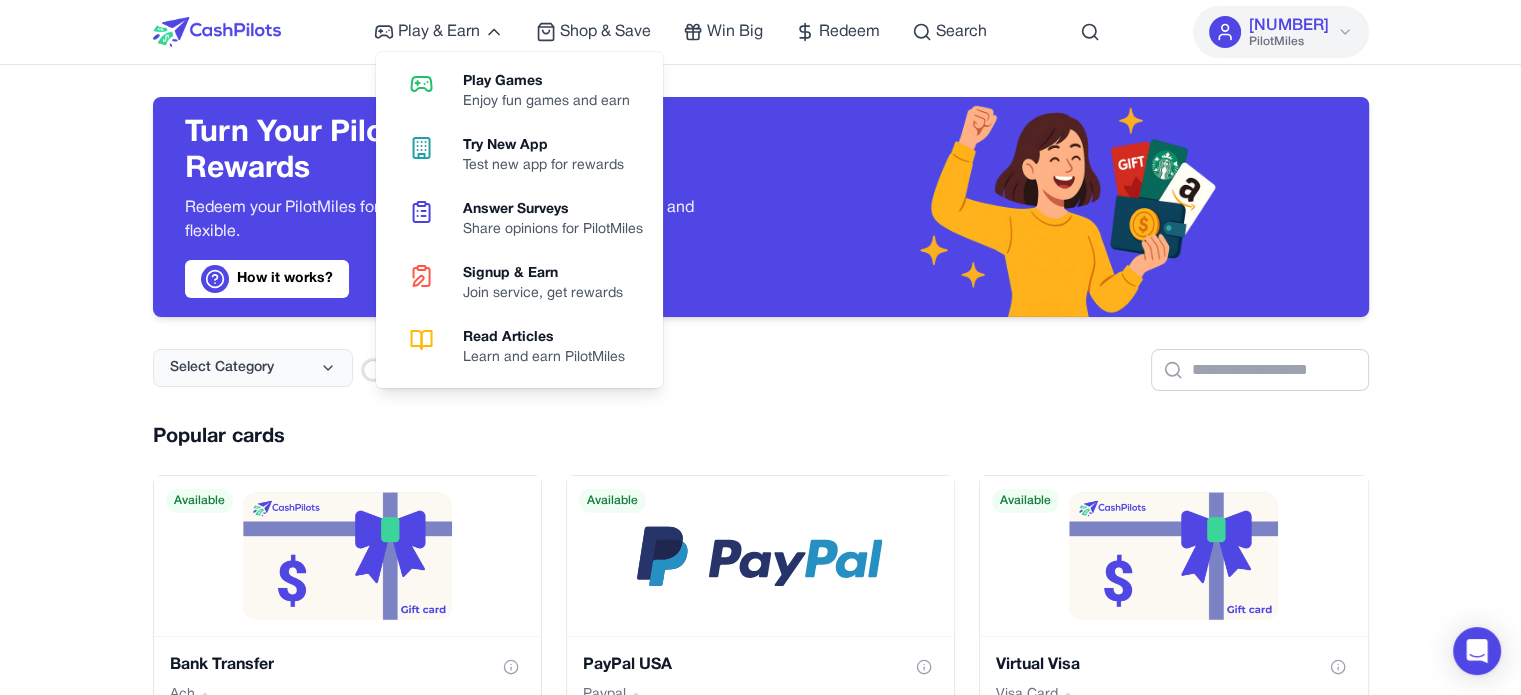 click at bounding box center [217, 32] 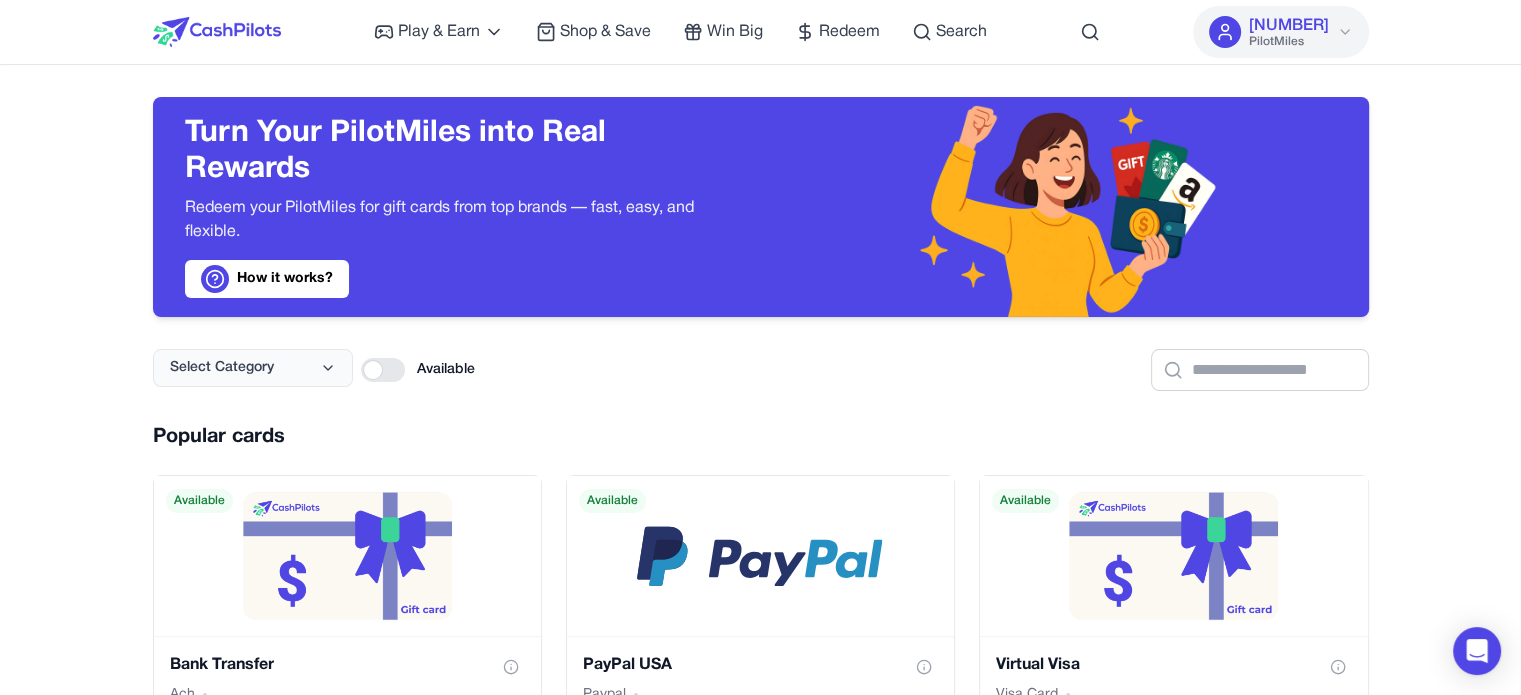click at bounding box center (217, 32) 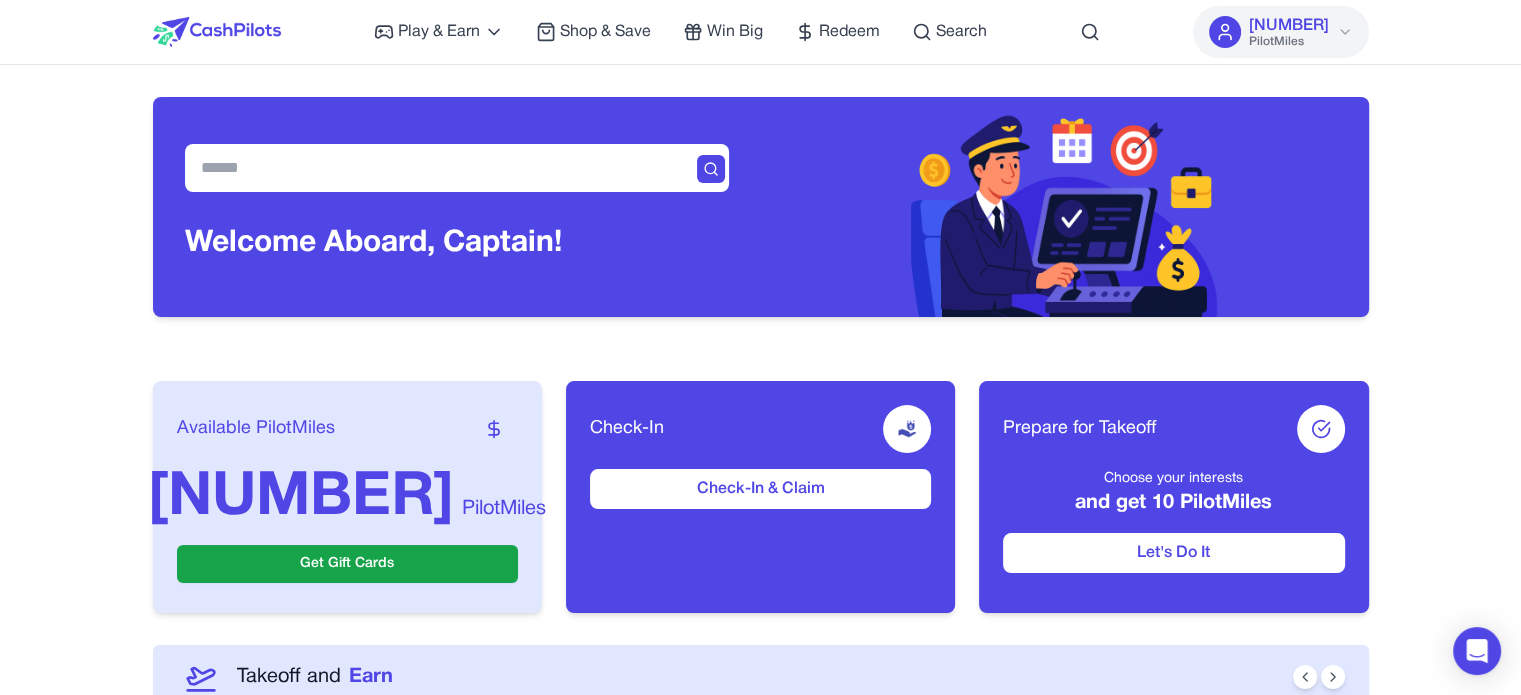 click on "Play & Earn   Play Games Enjoy fun games and earn Try New App Test new app for rewards Answer Surveys Share opinions for PilotMiles Signup & Earn Join service, get rewards Read Articles Learn and earn PilotMiles Shop & Save   Win Big   Redeem   Search   10011 PilotMiles Home Play & Earn Shop & Save Win Big Redeem Search danidwek 10011 PilotMiles Welcome Aboard, Captain! Available PilotMiles 10011 PilotMiles Get Gift Cards Check-In Check-In & Claim Prepare for Takeoff Choose your interests and get 10 PilotMiles Let's Do It Takeoff and Earn Join forces, fly further together! Team up Disney World Family Adventure Enter Now Cancún All-Inclusive Resort Enter Now VIP Weekend in Las Vegas Enter Now Play and Earn 987  PilotMiles FreeCell Deluxe Social Reach the various levels within 30 days.  New users only. Confirms in 30 days Android Games 70414  PilotMiles Game of Vampires iOS Games 20  PilotMiles Candy Crush Saga Android Games 7317  PilotMiles Game of Thrones Android Games 6904  PilotMiles Wild Fish Android 1797" at bounding box center (760, 1500) 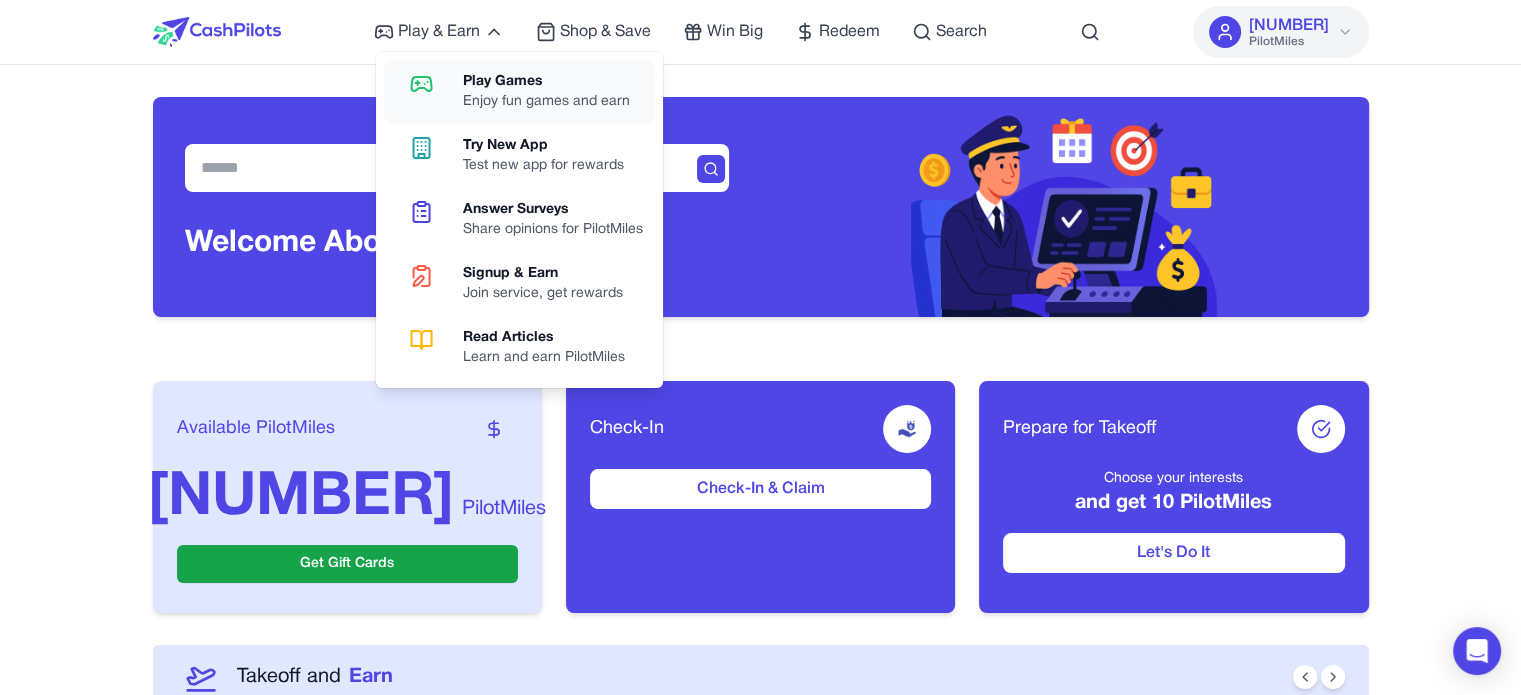 click on "Enjoy fun games and earn" at bounding box center [546, 102] 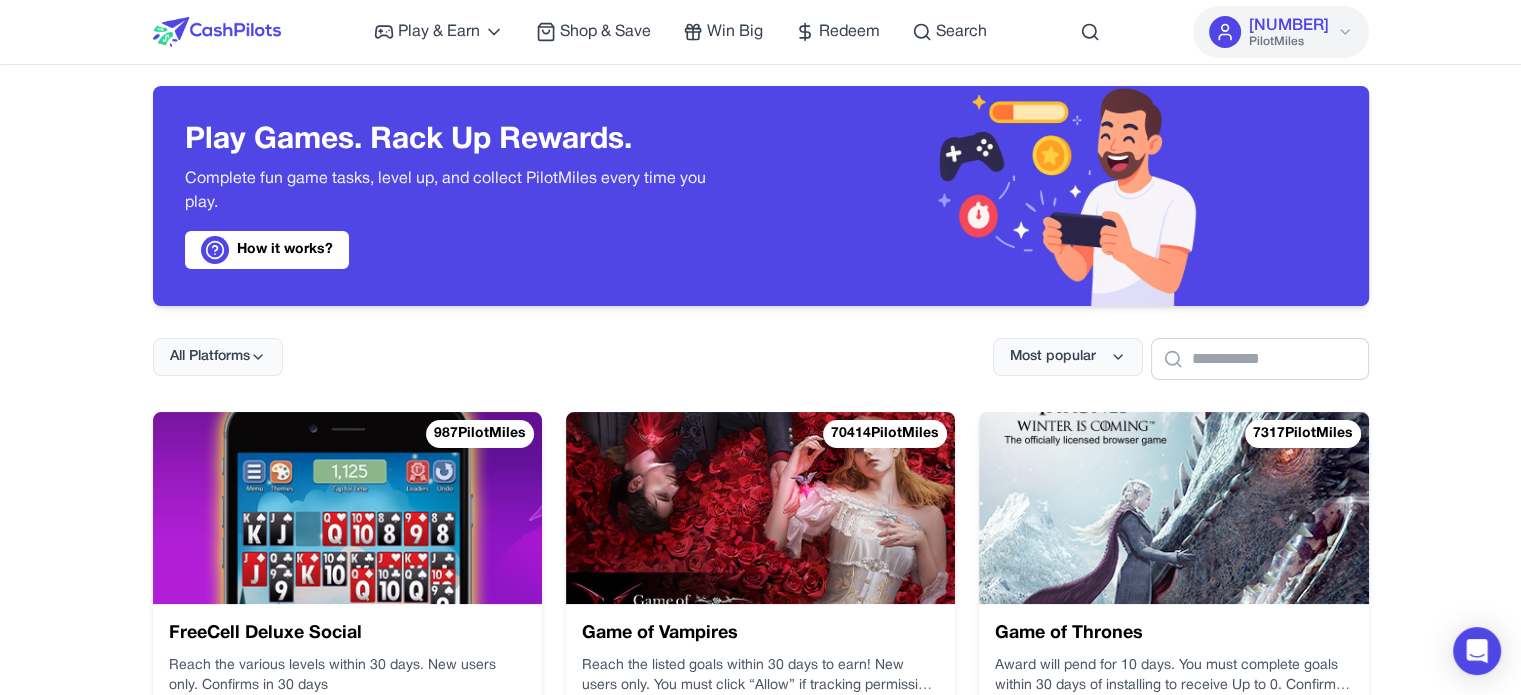 scroll, scrollTop: 0, scrollLeft: 0, axis: both 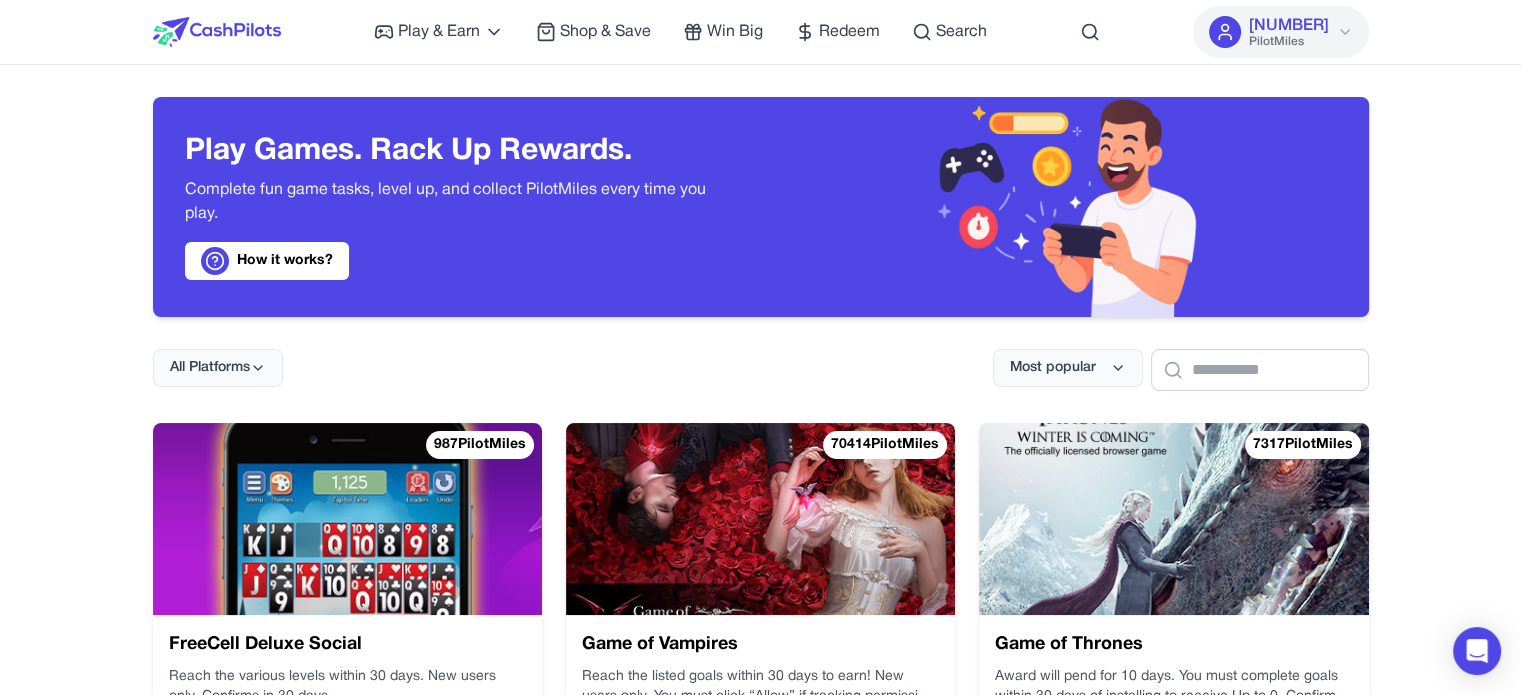 click on "All Platforms Most popular" at bounding box center (761, 354) 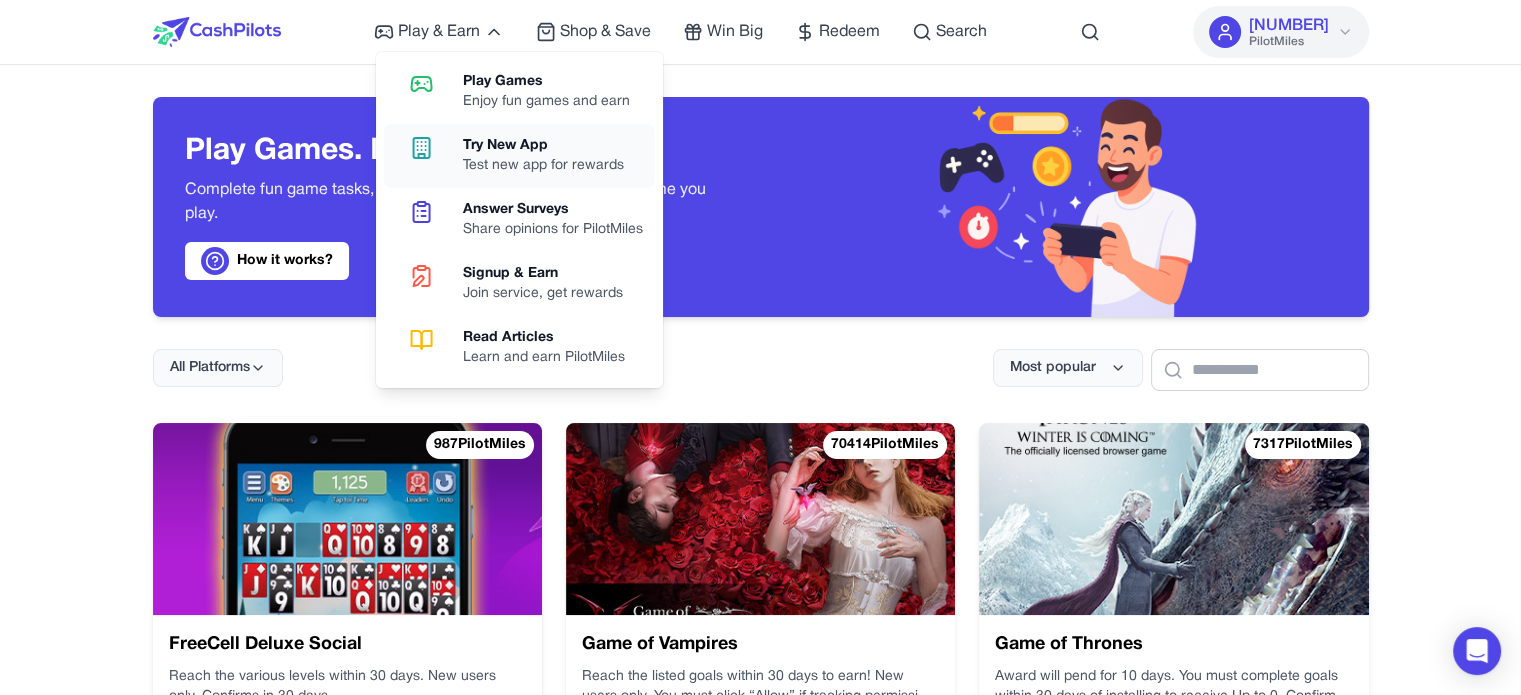 click on "Try New App" at bounding box center [543, 146] 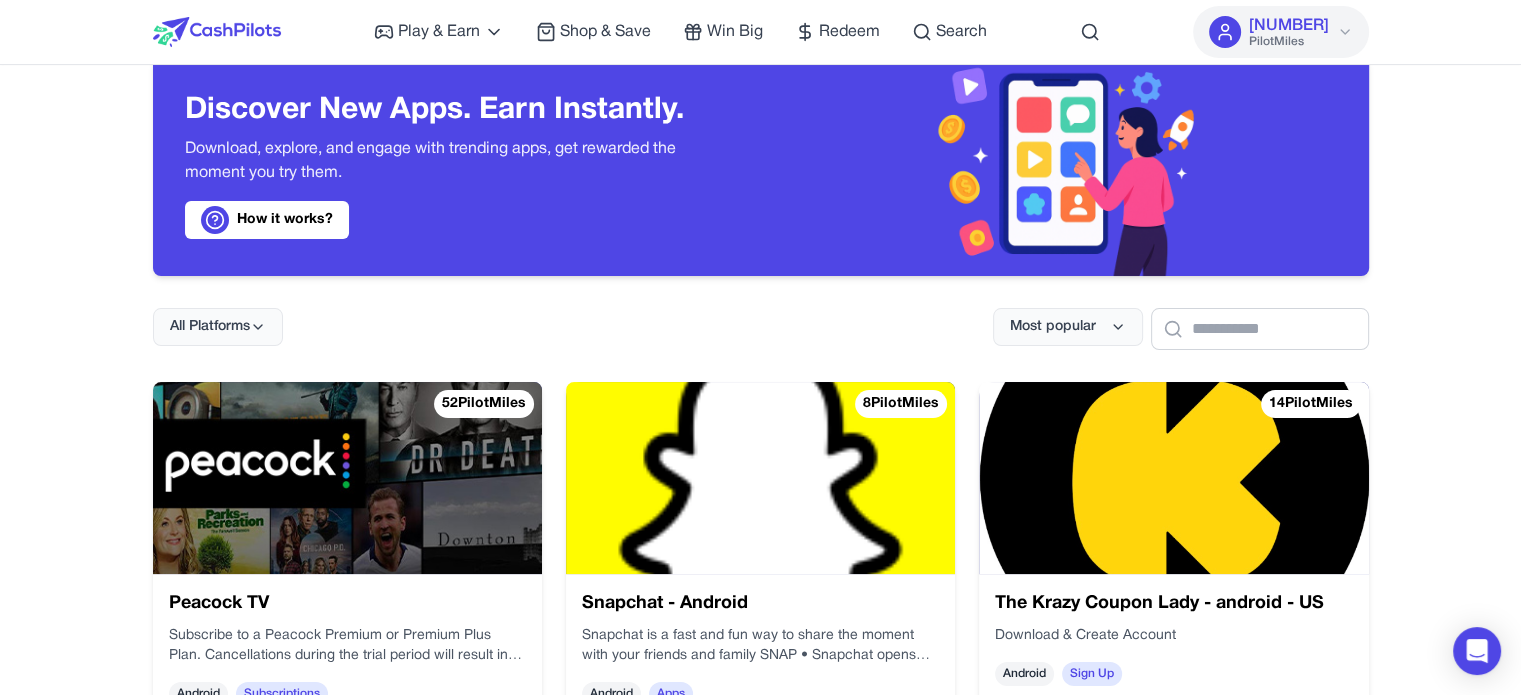 scroll, scrollTop: 0, scrollLeft: 0, axis: both 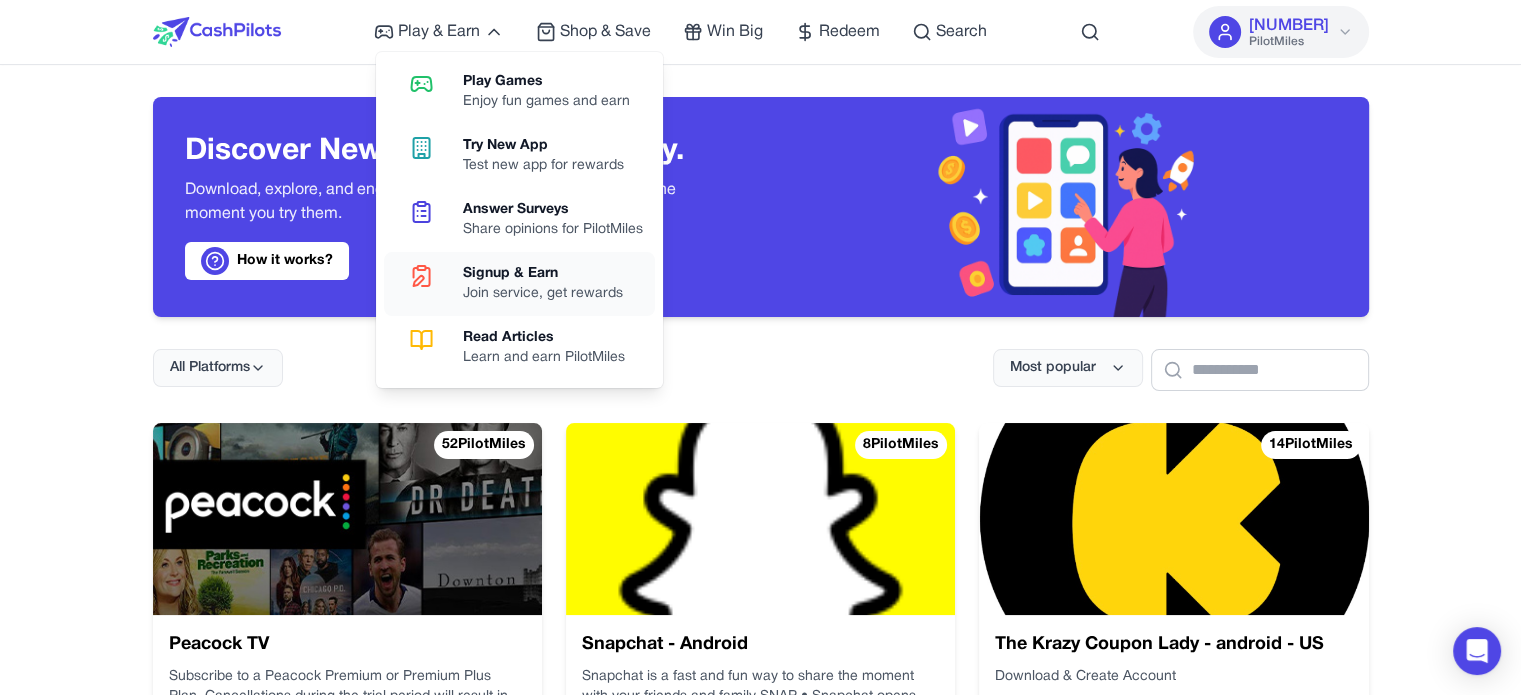 click on "Signup & Earn" at bounding box center (543, 274) 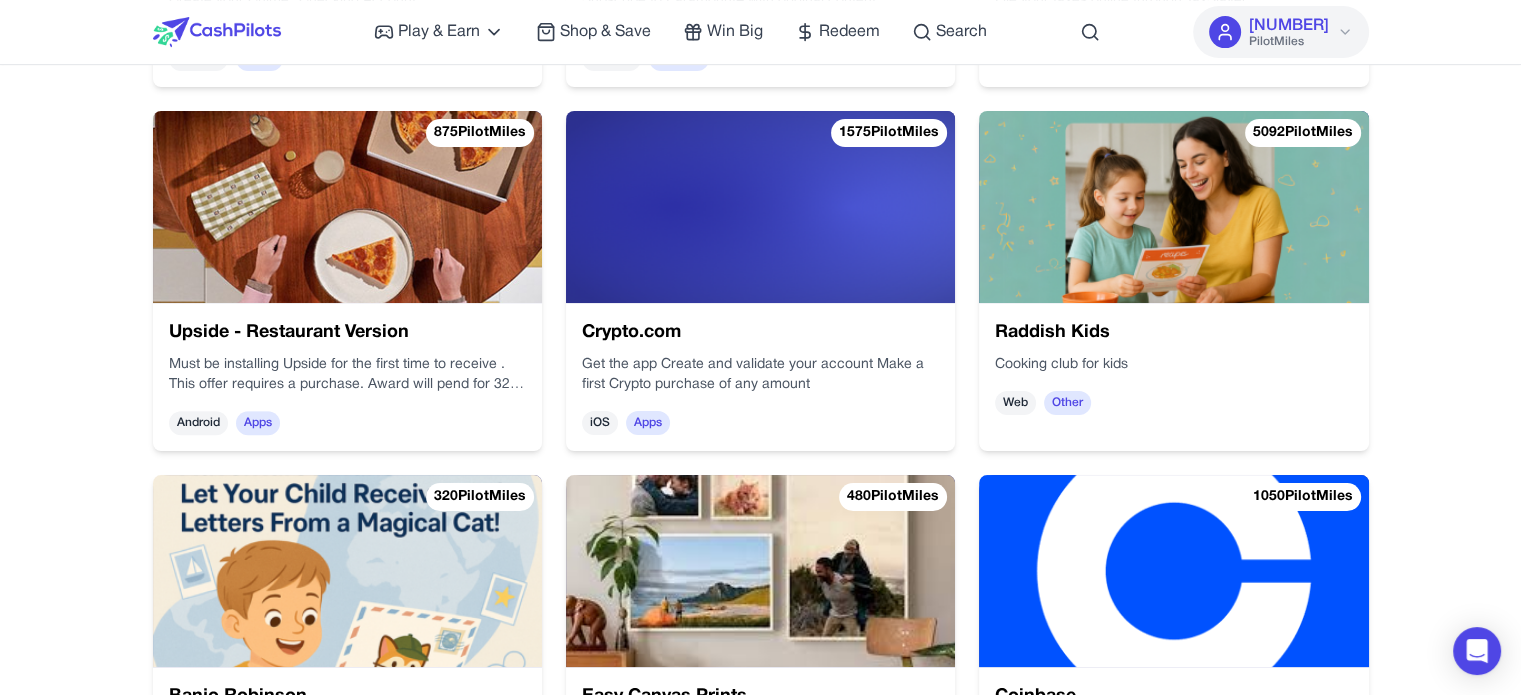 scroll, scrollTop: 700, scrollLeft: 0, axis: vertical 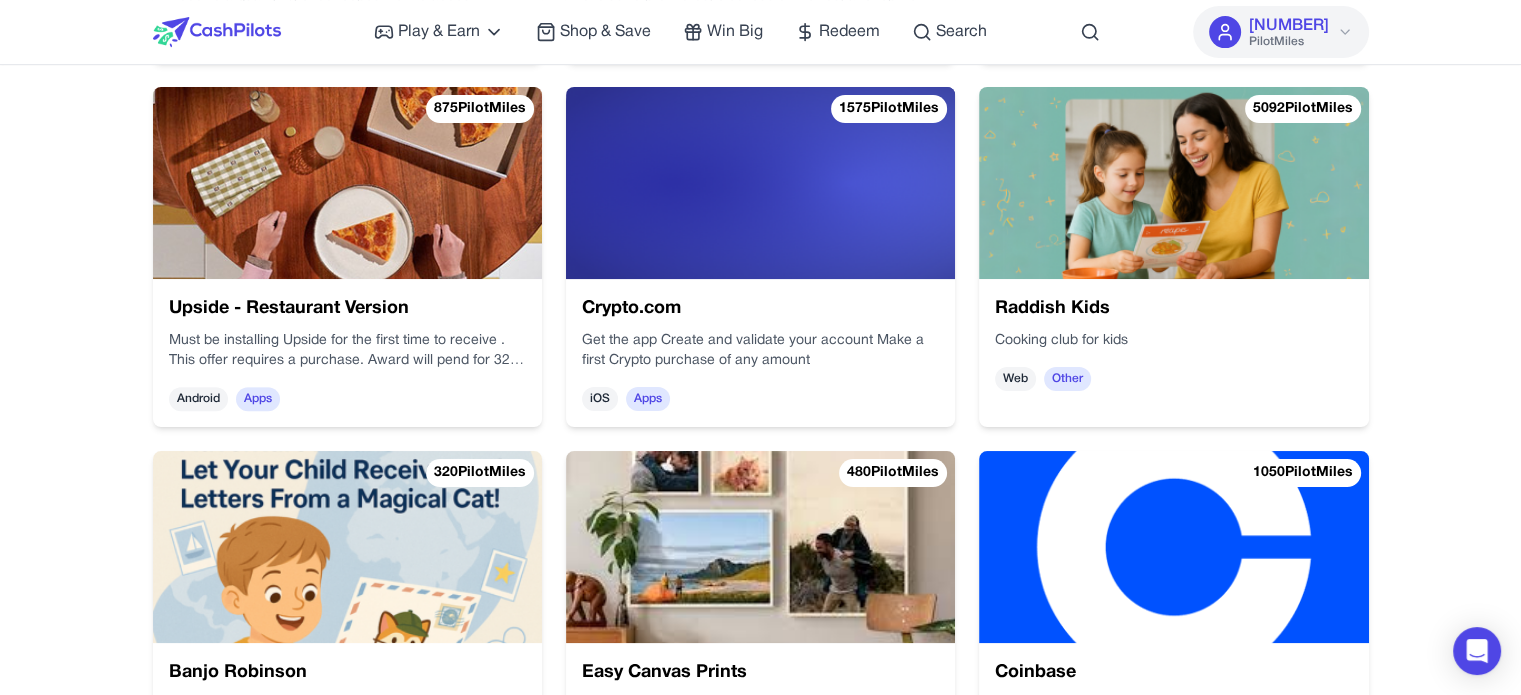 click on "Play & Earn   Play Games Enjoy fun games and earn Try New App Test new app for rewards Answer Surveys Share opinions for PilotMiles Signup & Earn Join service, get rewards Read Articles Learn and earn PilotMiles Shop & Save   Win Big   Redeem   Search" at bounding box center [680, 32] 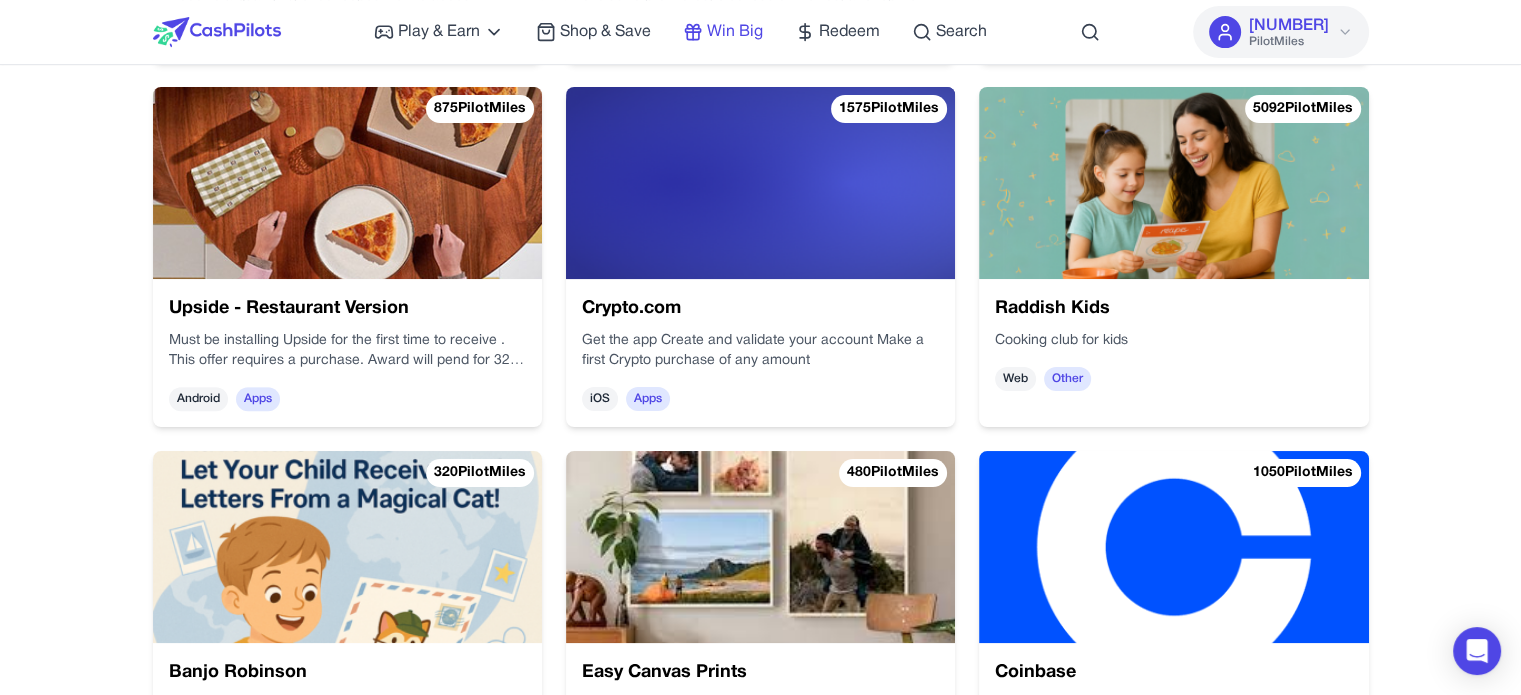 click on "Win Big" at bounding box center (735, 32) 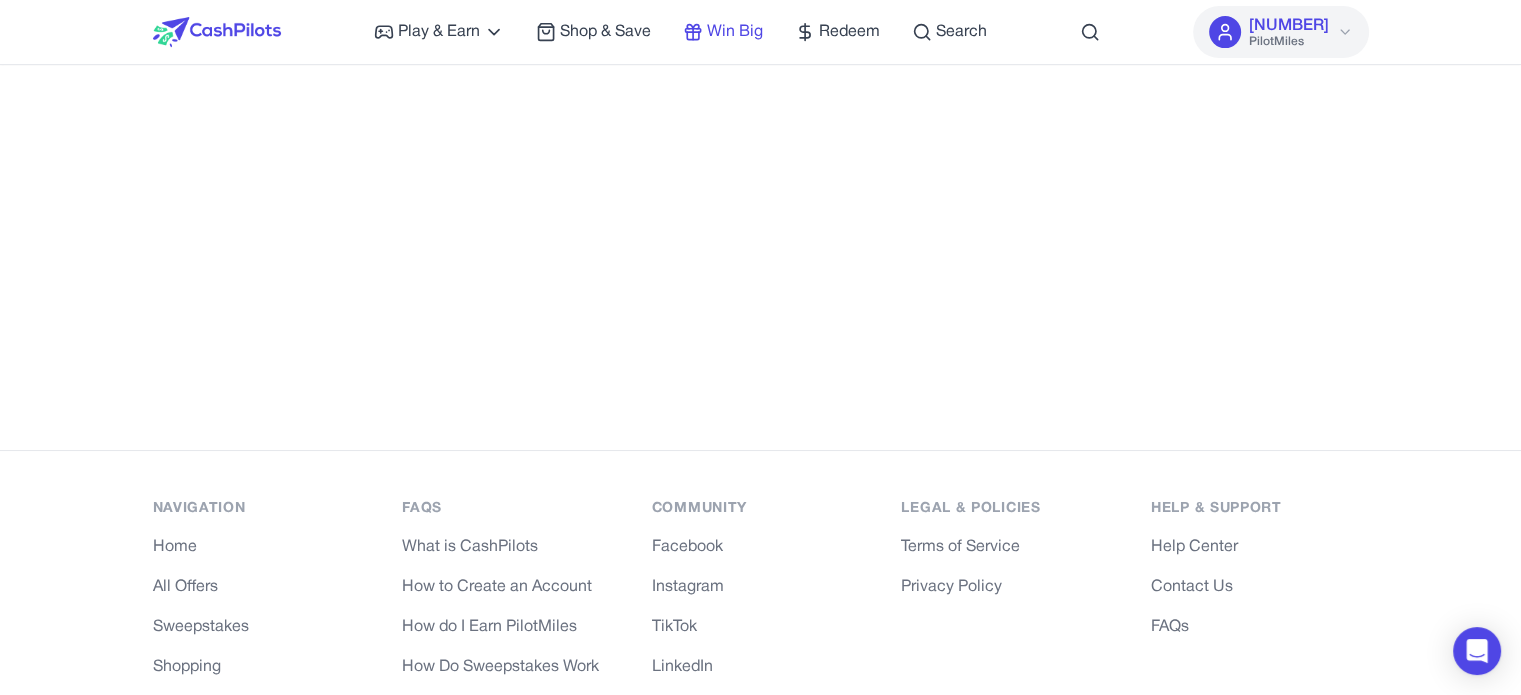 scroll, scrollTop: 0, scrollLeft: 0, axis: both 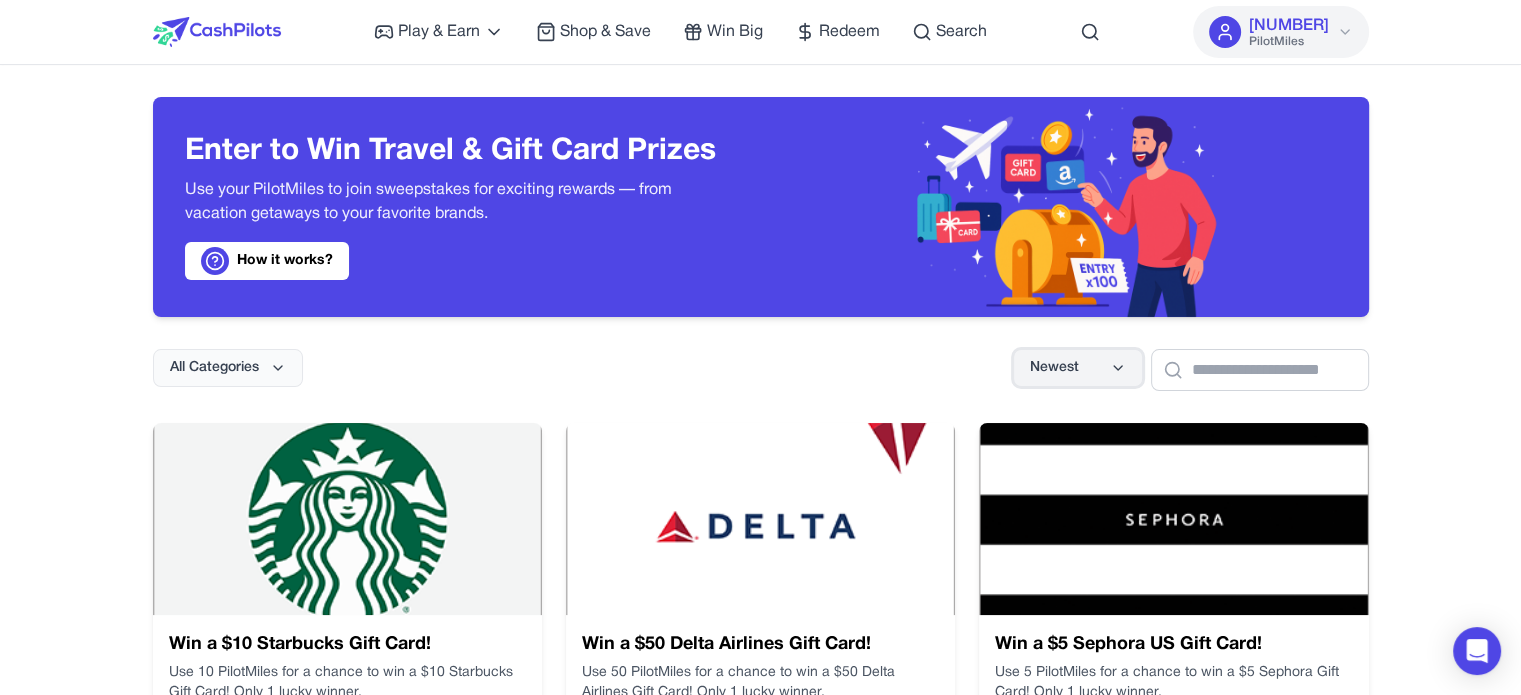 click on "Newest" at bounding box center [1078, 368] 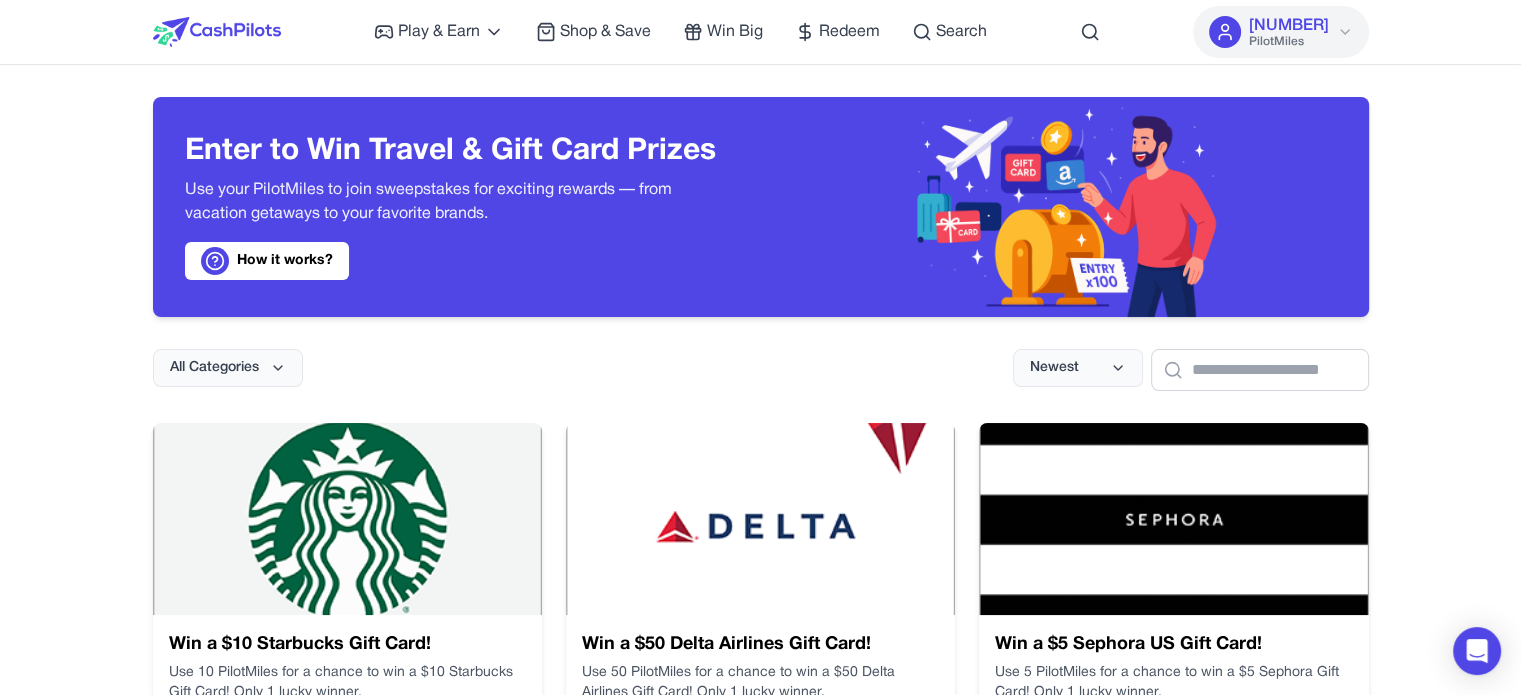 click on "All Categories Newest" at bounding box center (761, 354) 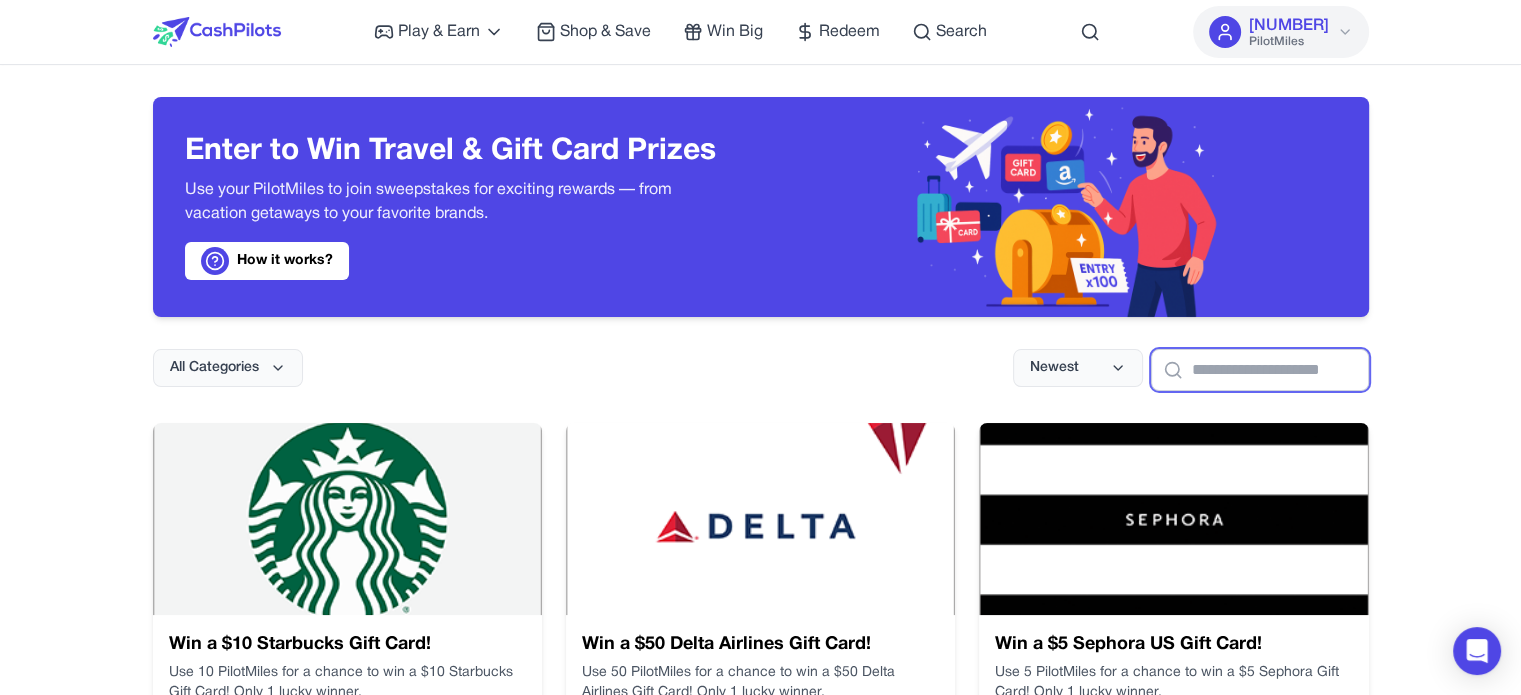 click at bounding box center [1260, 370] 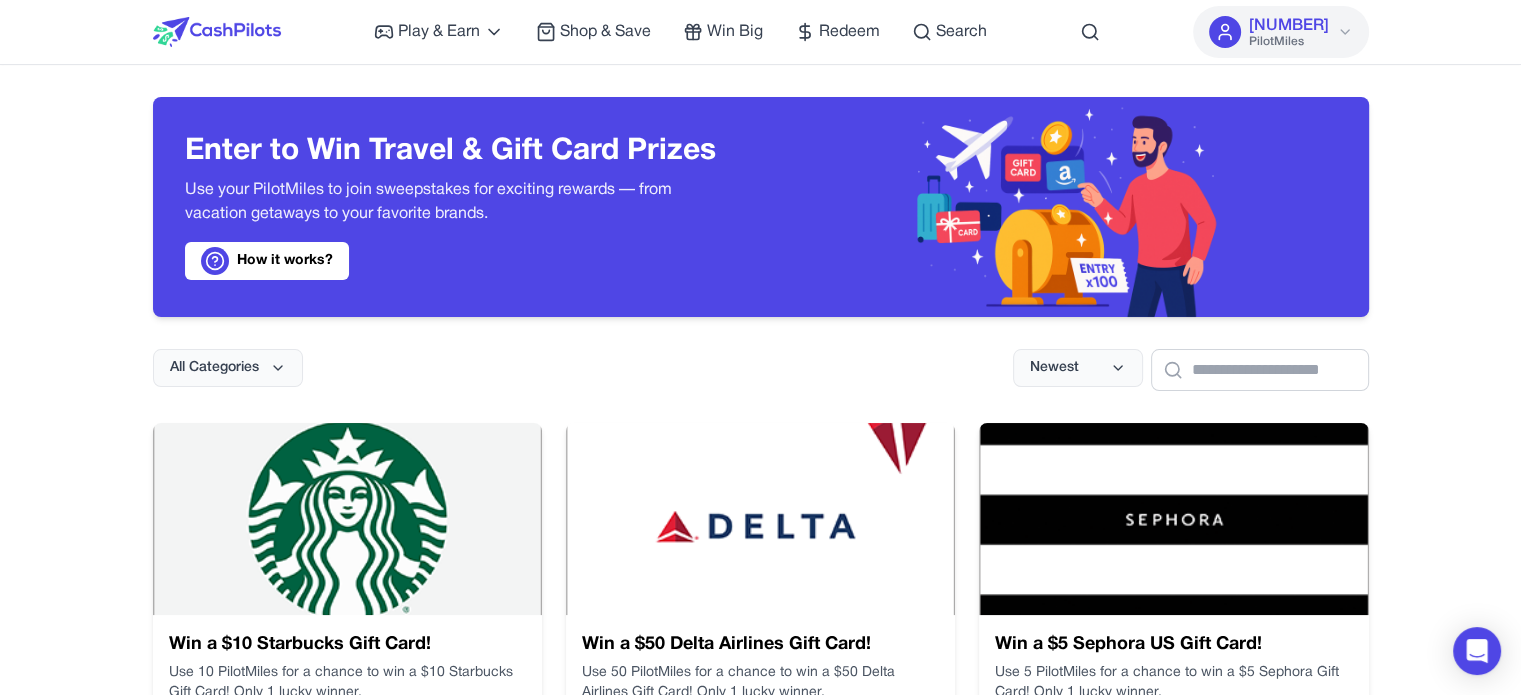 click on "All Categories Newest" at bounding box center (761, 354) 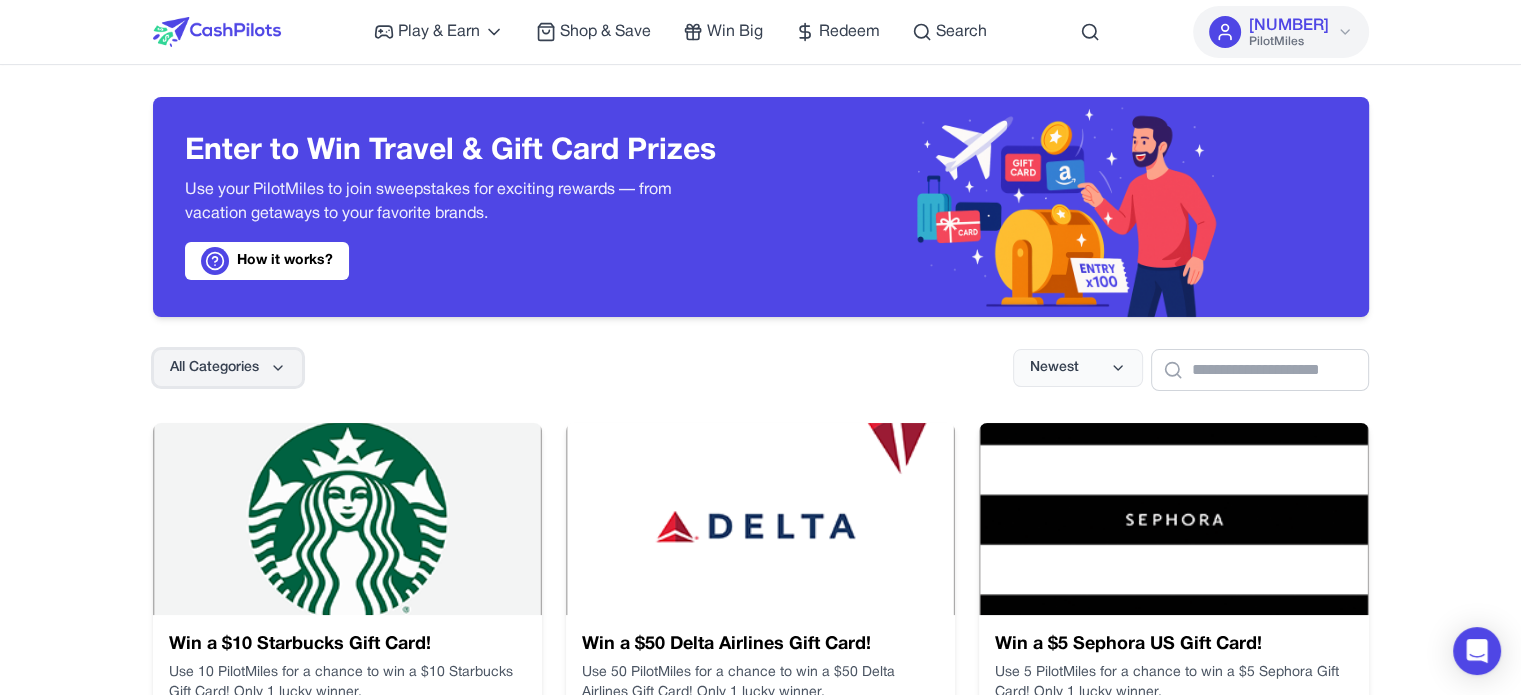 click on "All Categories" at bounding box center [228, 368] 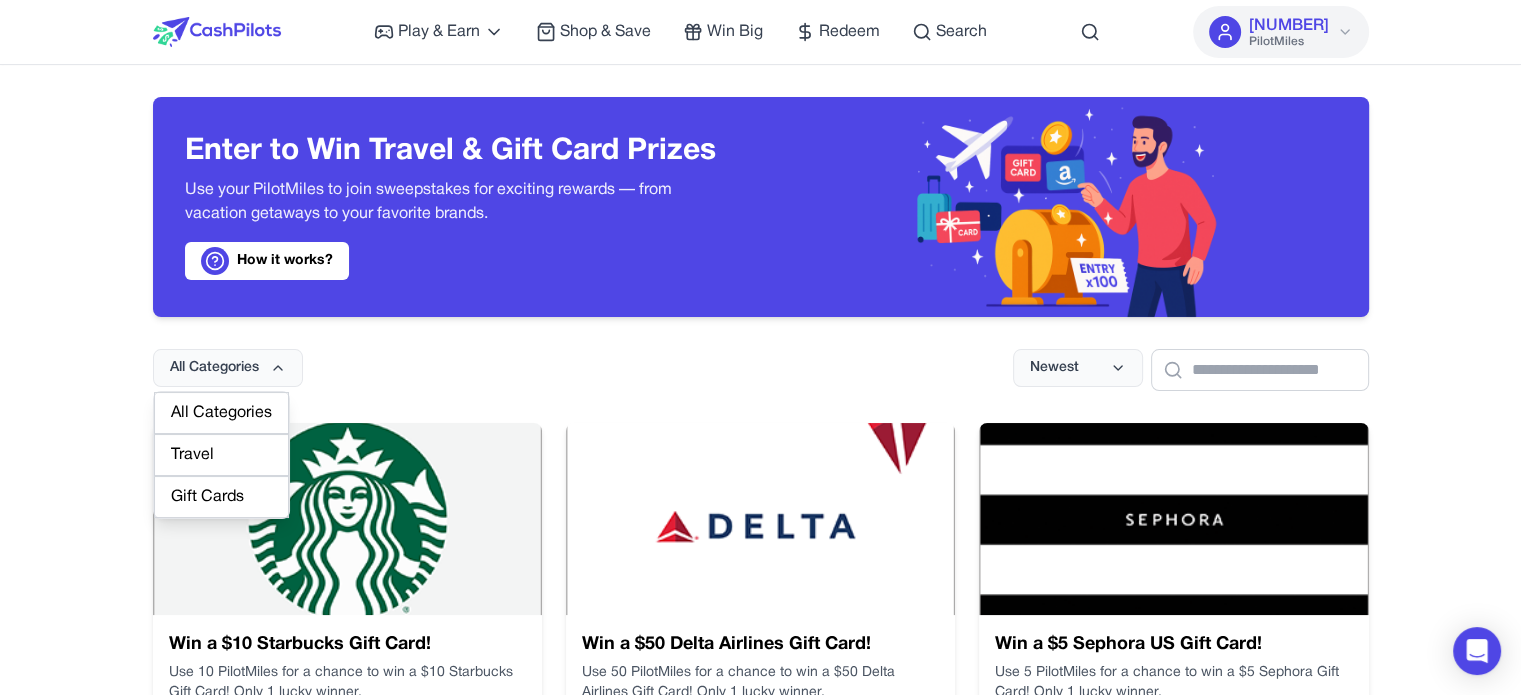 drag, startPoint x: 388, startPoint y: 351, endPoint x: 411, endPoint y: 350, distance: 23.021729 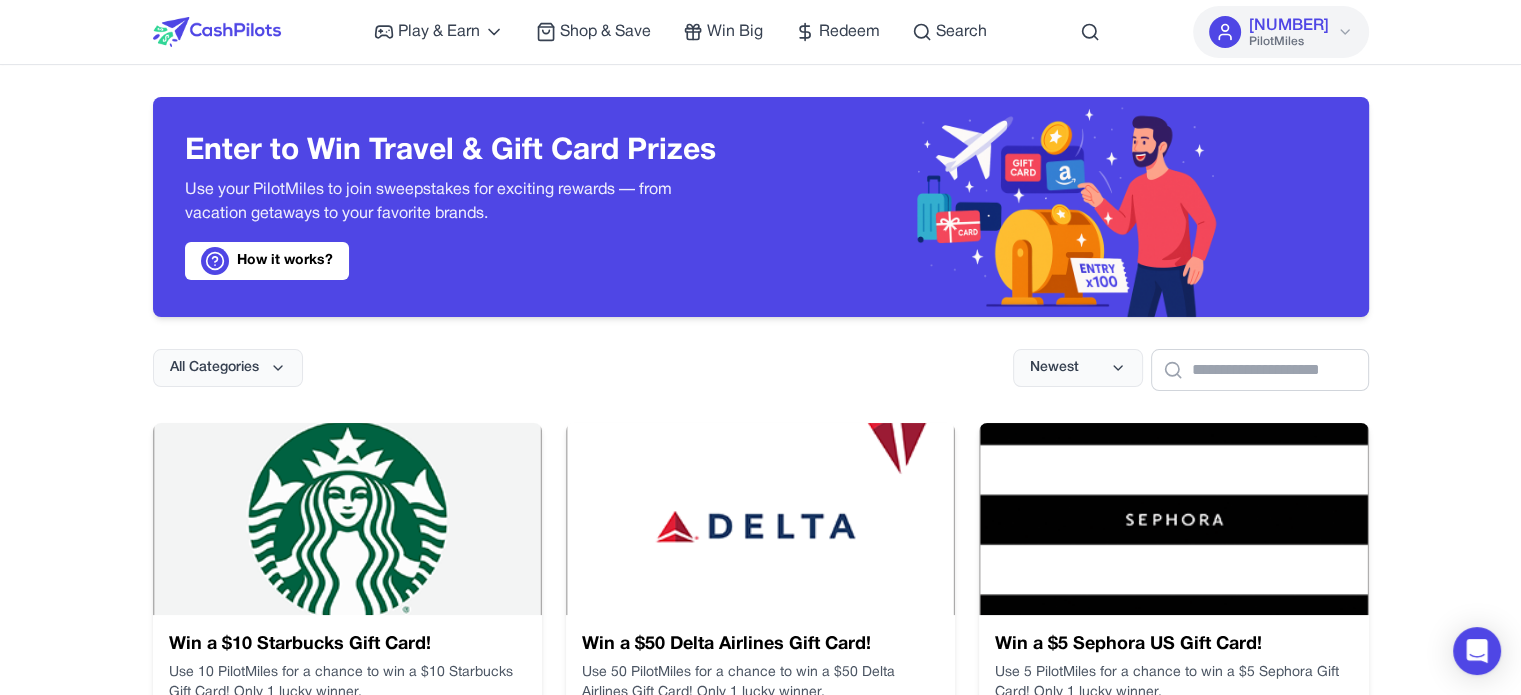 scroll, scrollTop: 200, scrollLeft: 0, axis: vertical 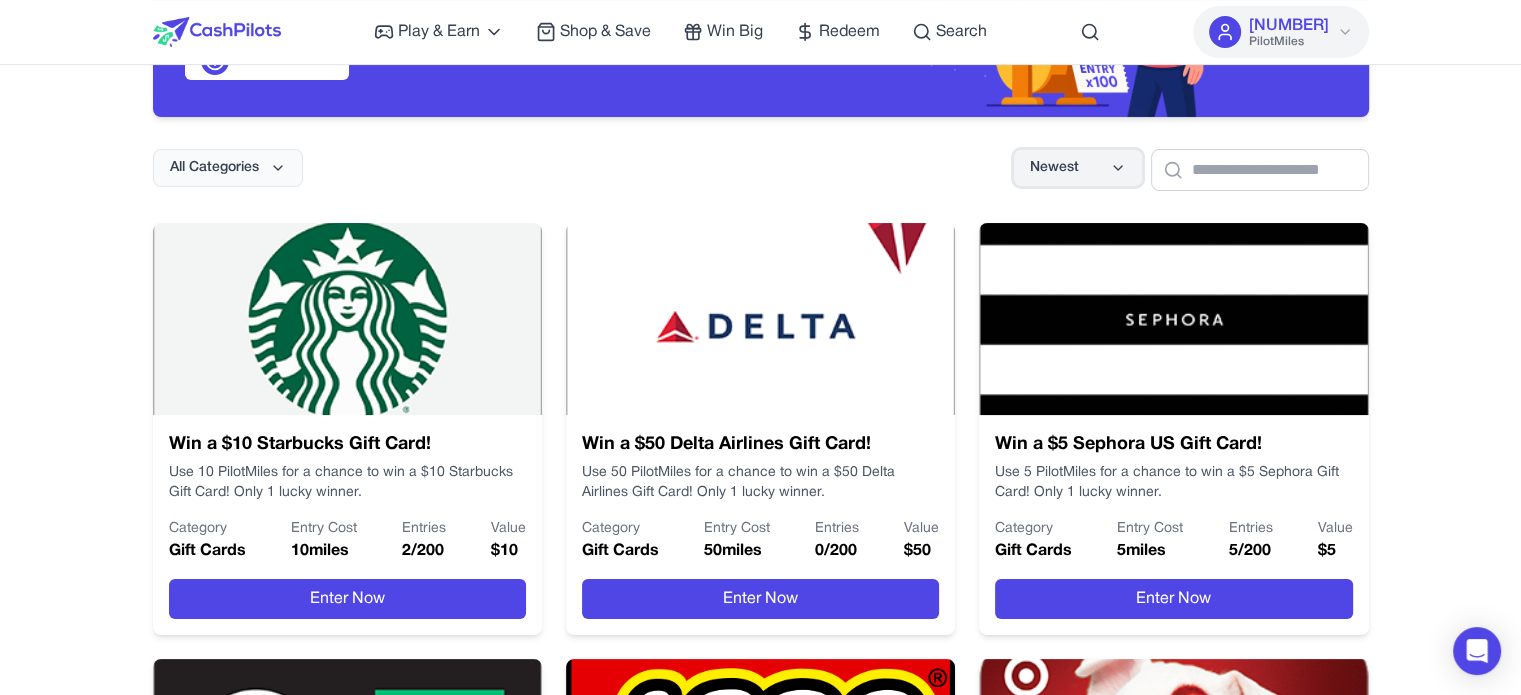 click on "Newest" at bounding box center (1054, 168) 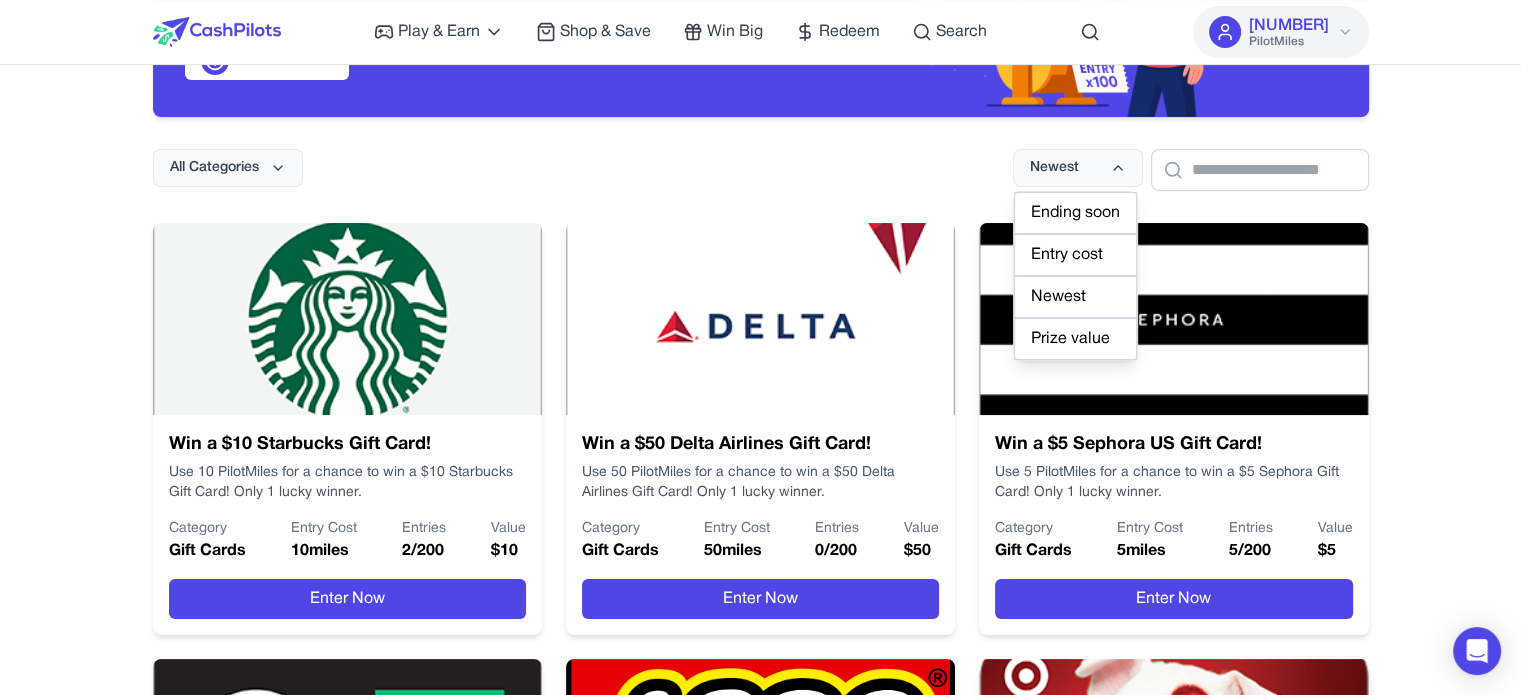 click on "Ending soon" at bounding box center [1075, 213] 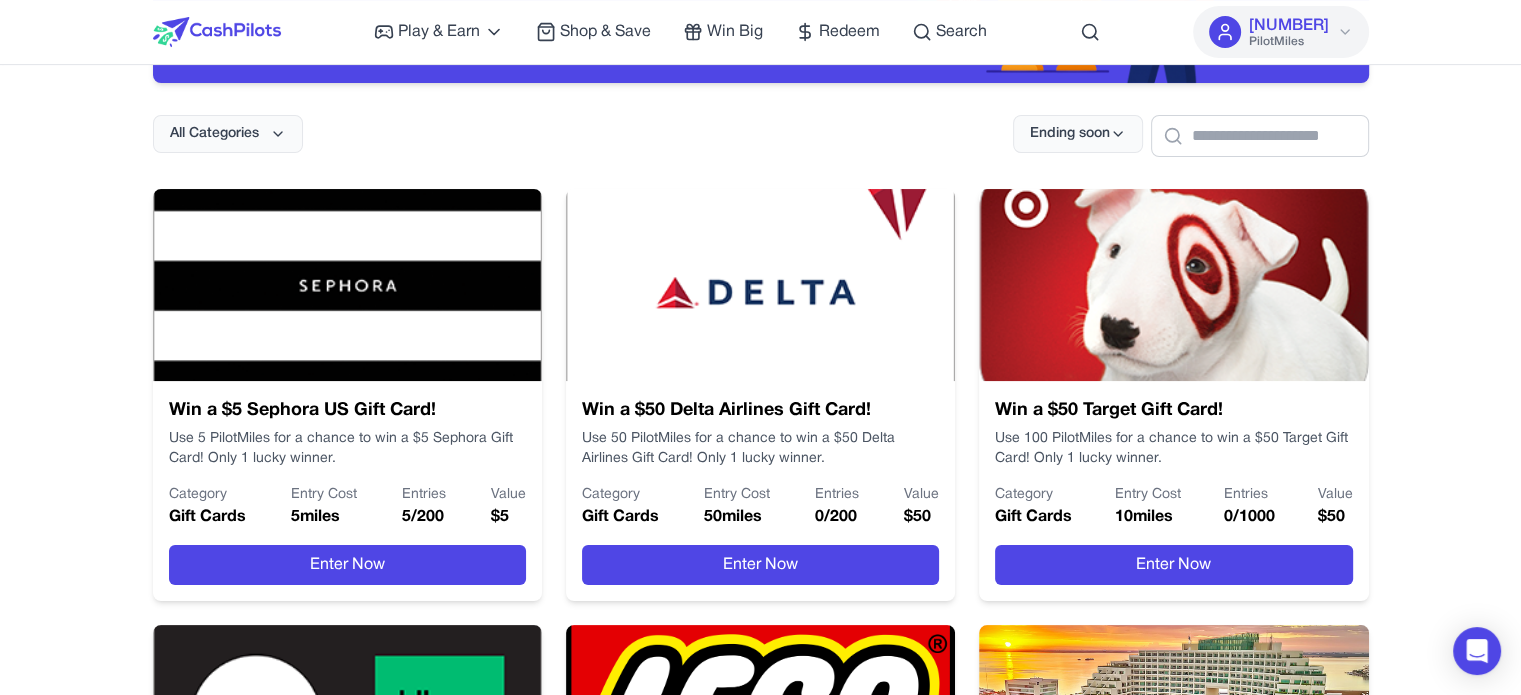 scroll, scrollTop: 200, scrollLeft: 0, axis: vertical 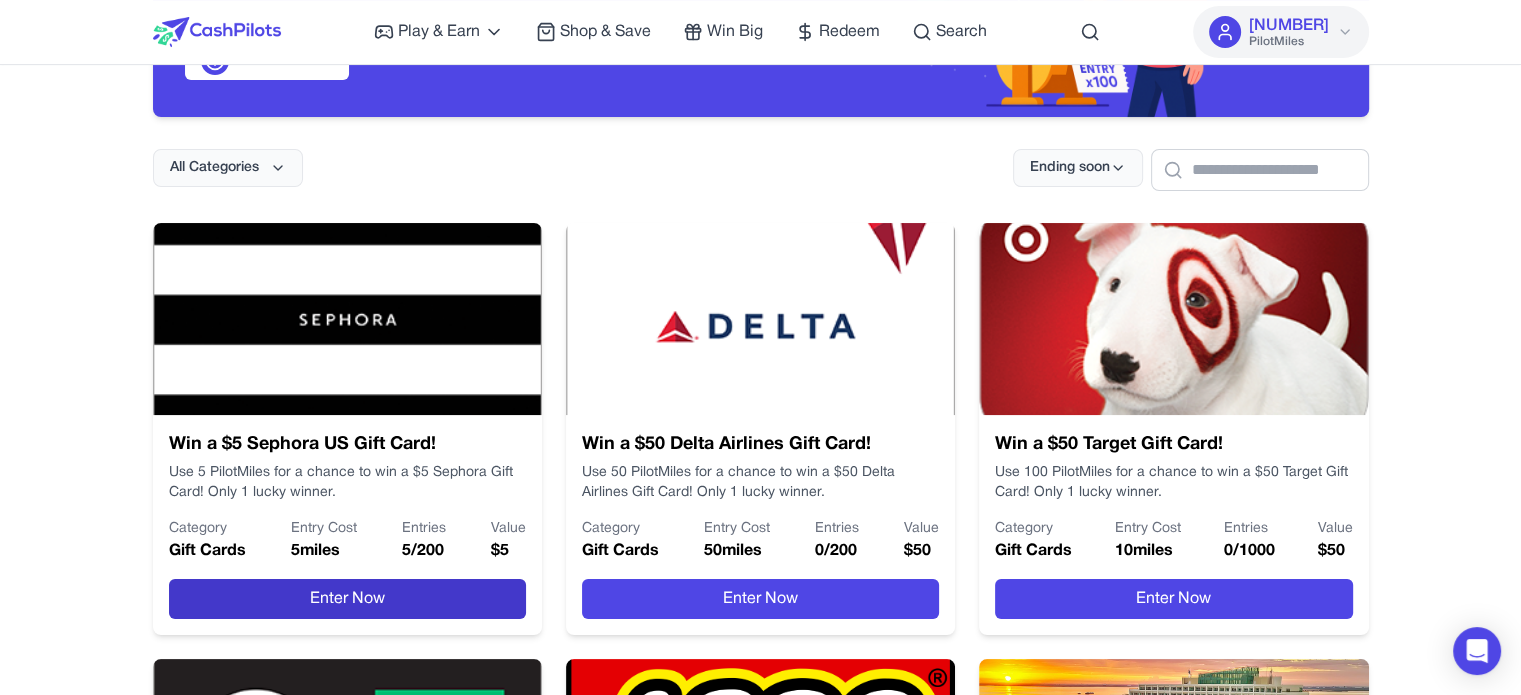 click on "Enter Now" at bounding box center [347, 599] 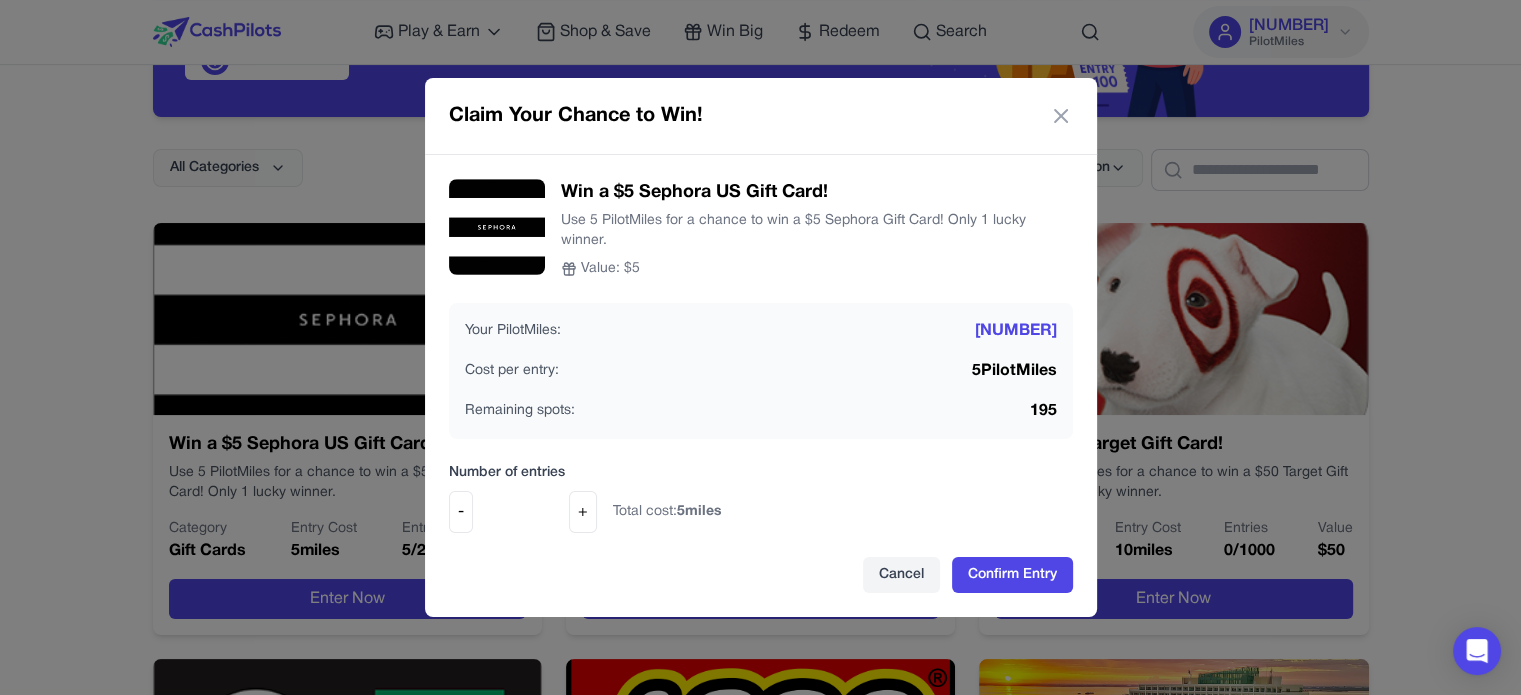 click on "+" at bounding box center (583, 512) 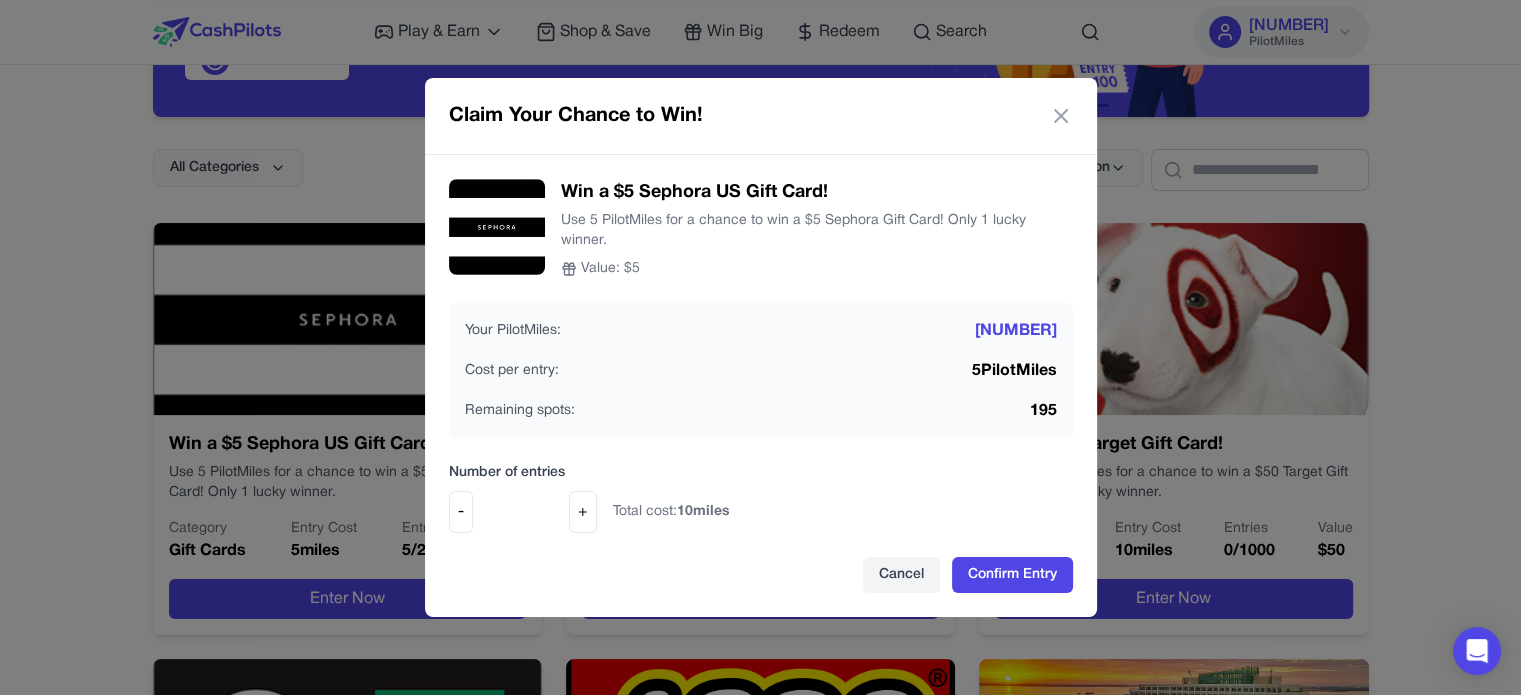 click on "+" at bounding box center (583, 512) 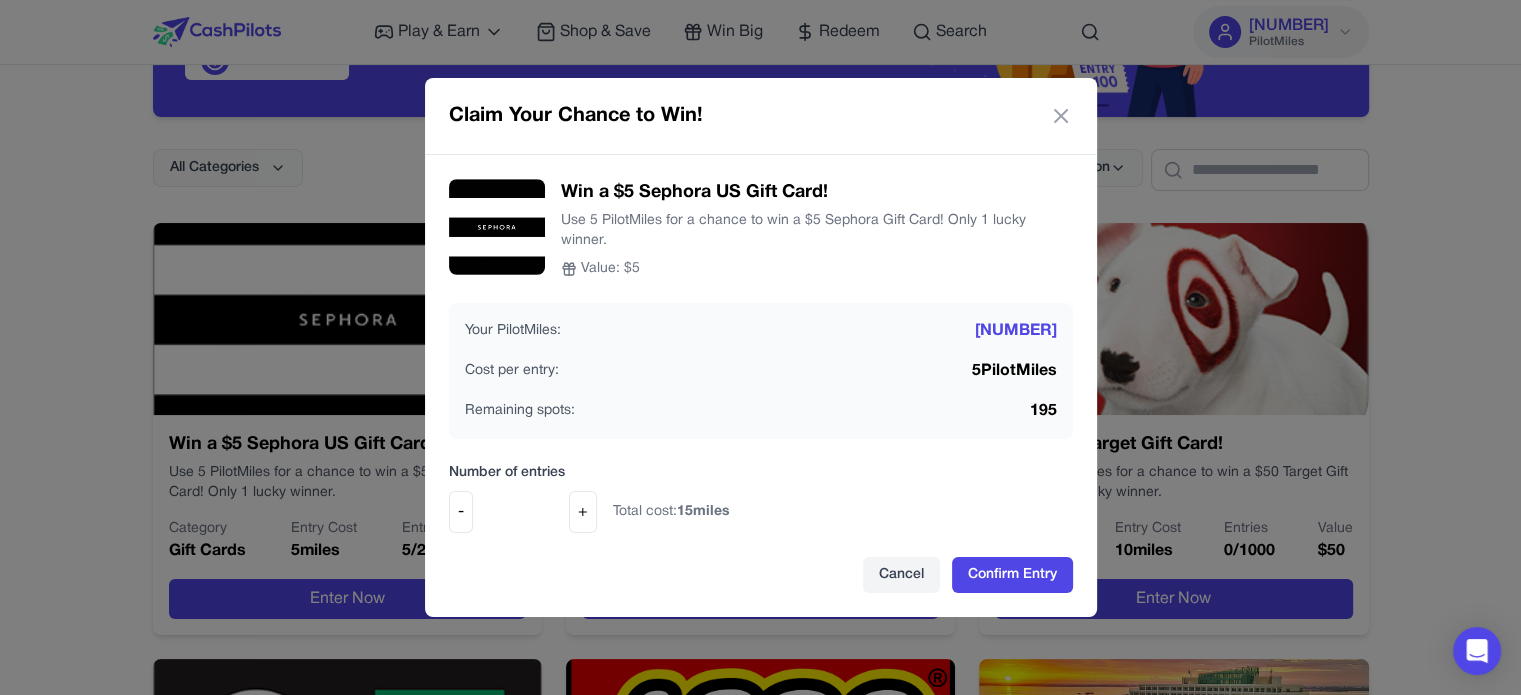 click on "+" at bounding box center [583, 512] 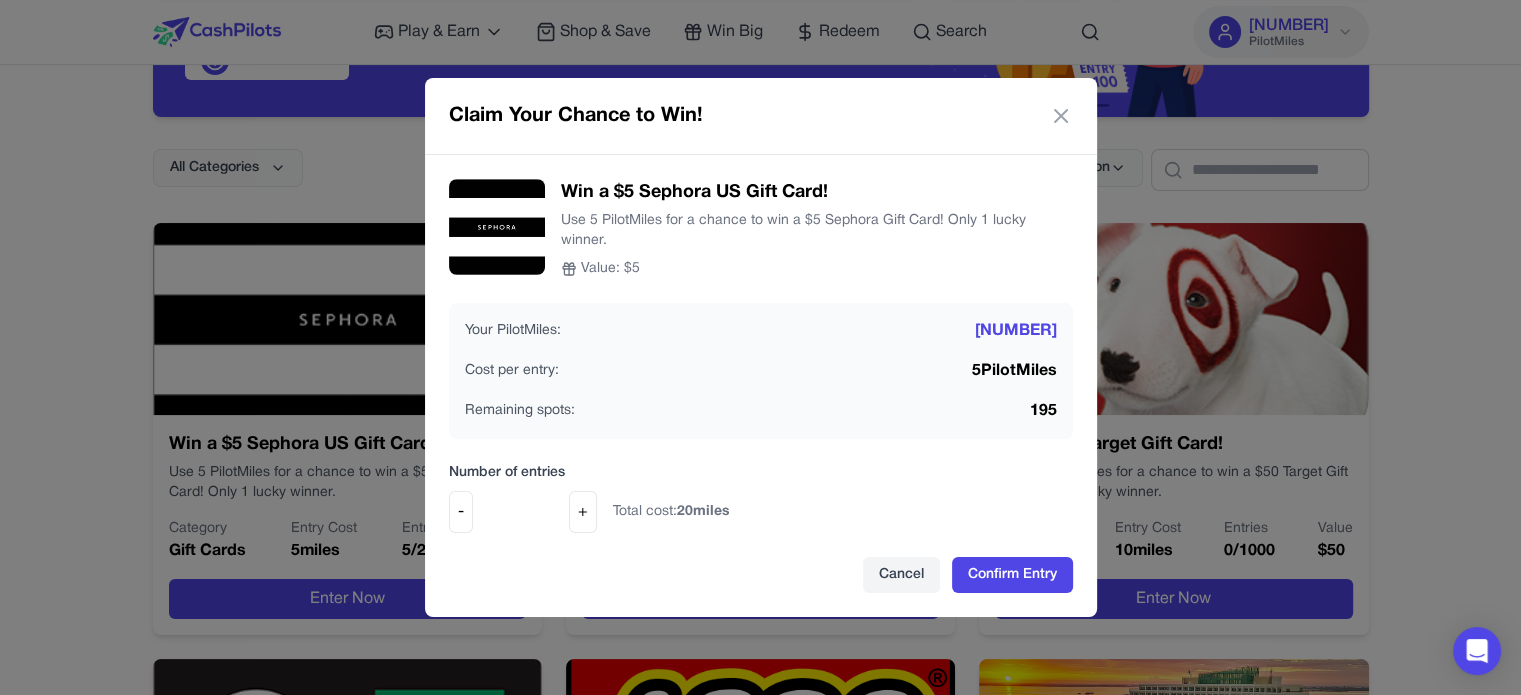 click on "Win a $5 Sephora US Gift Card! Use 5 PilotMiles for a chance to win a $5 Sephora Gift Card! Only 1 lucky winner. Value: $ 5 Your PilotMiles: 10011 Cost per entry: 5  PilotMiles Remaining spots: 195 Number of entries - * + Total cost:  20  miles Cancel Confirm Entry" at bounding box center [761, 386] 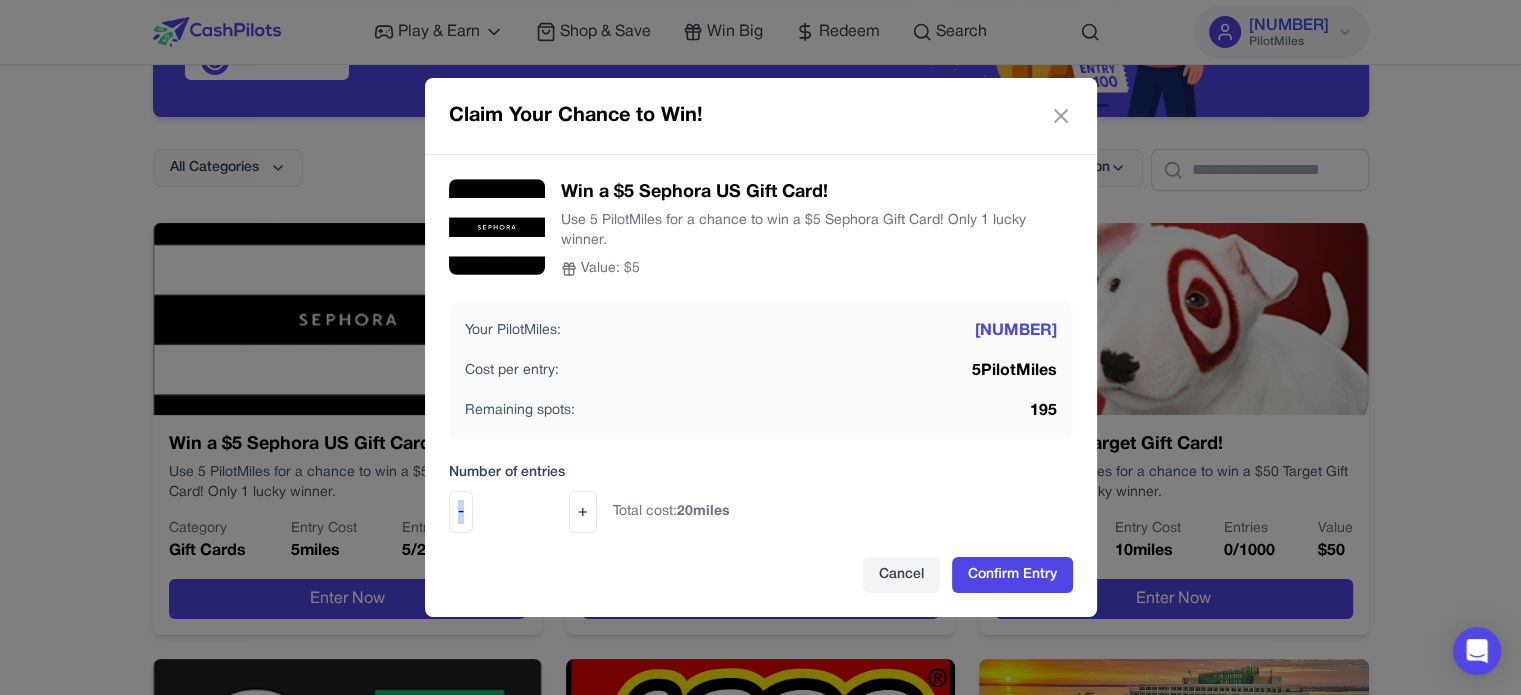 click on "Win a $5 Sephora US Gift Card! Use 5 PilotMiles for a chance to win a $5 Sephora Gift Card! Only 1 lucky winner. Value: $ 5 Your PilotMiles: 10011 Cost per entry: 5  PilotMiles Remaining spots: 195 Number of entries - * + Total cost:  20  miles Cancel Confirm Entry" at bounding box center [761, 386] 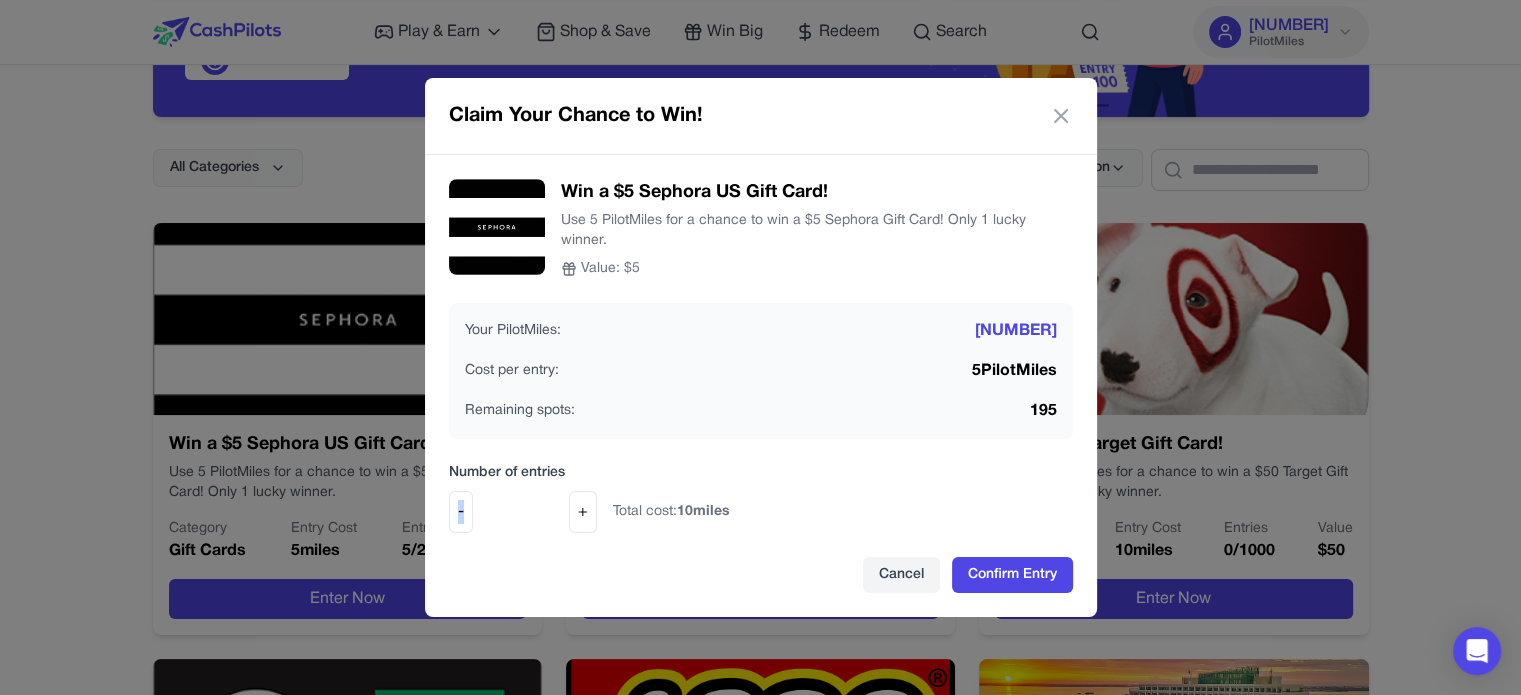 click on "-" at bounding box center [461, 512] 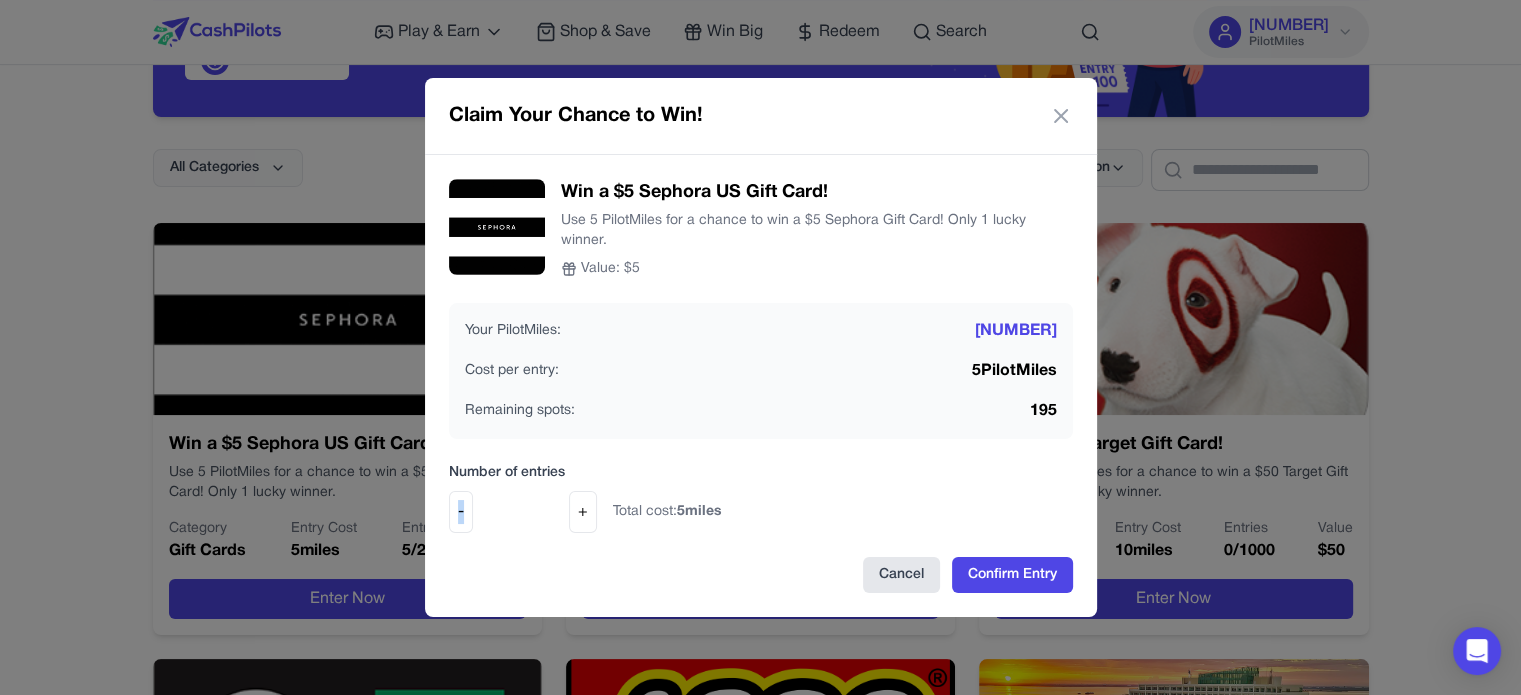 click on "Cancel" at bounding box center (901, 575) 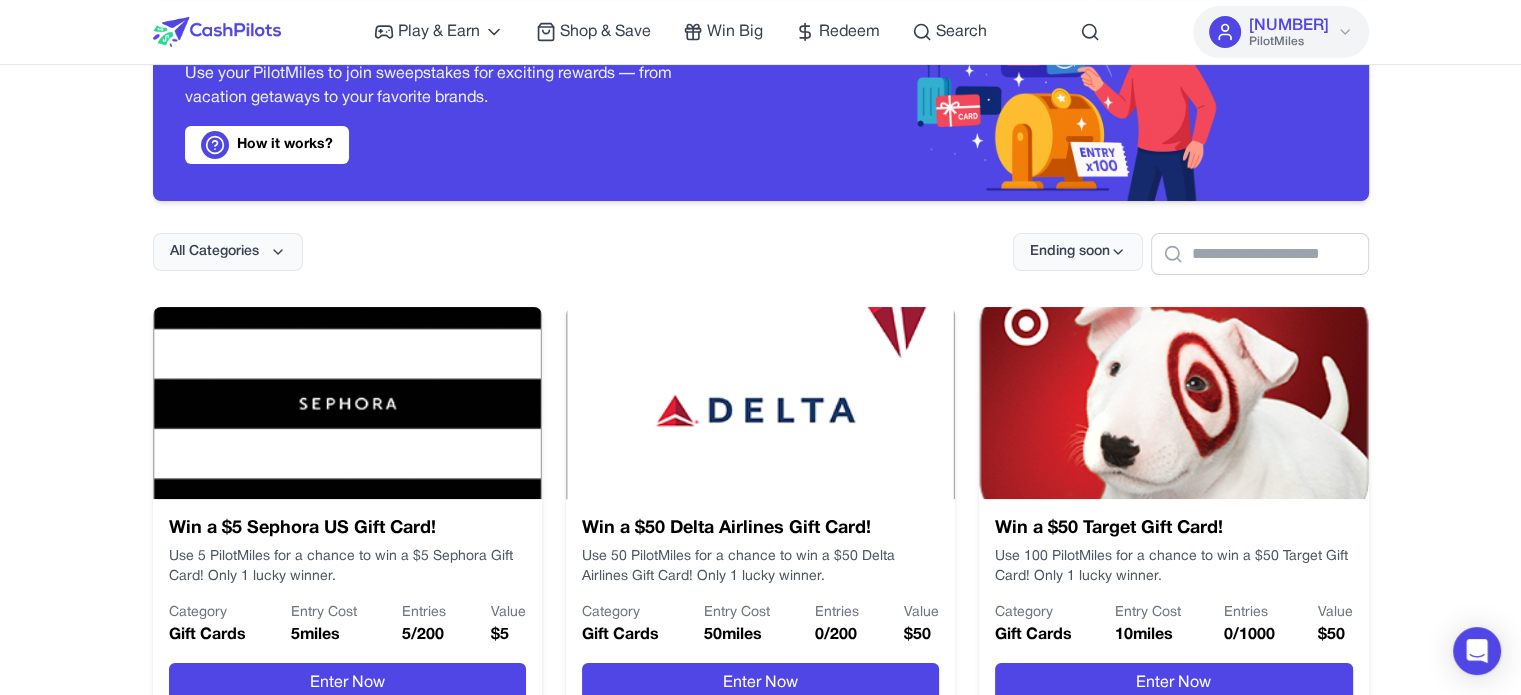 scroll, scrollTop: 0, scrollLeft: 0, axis: both 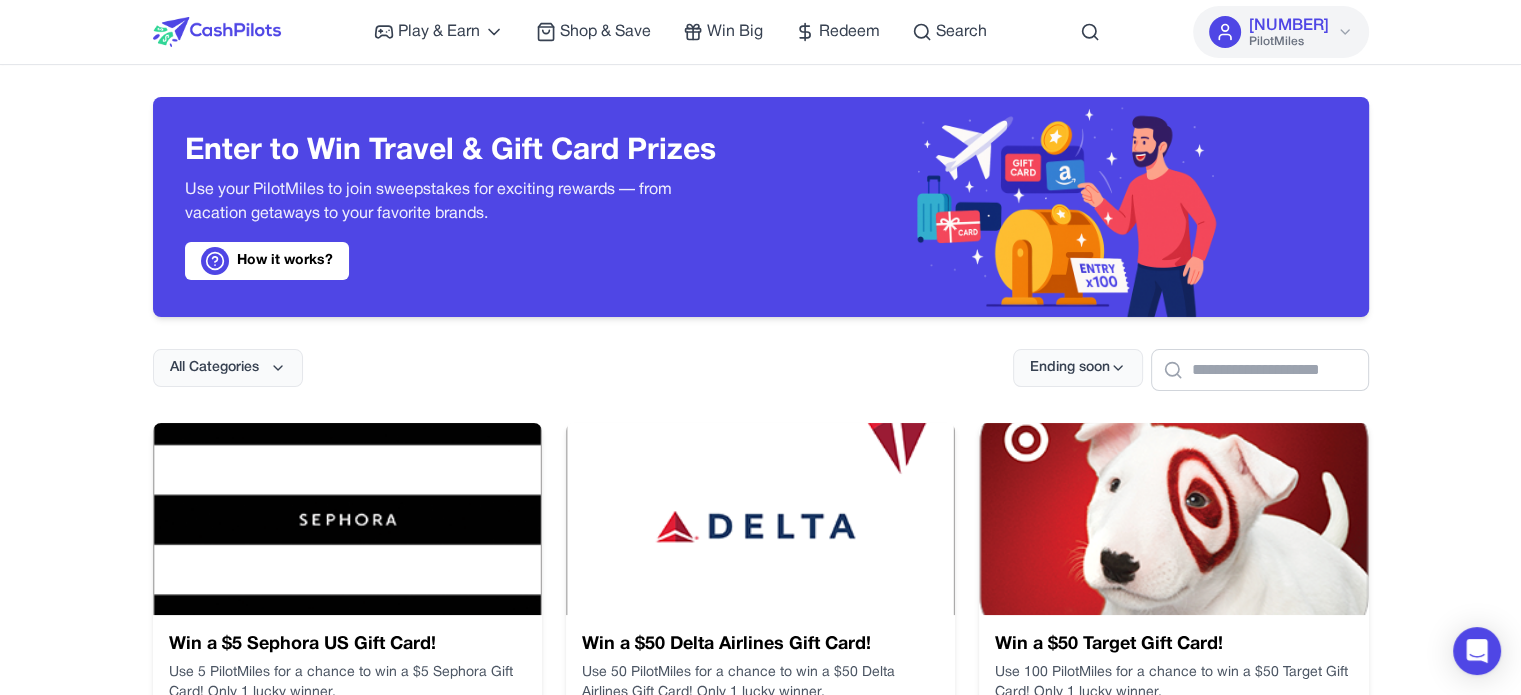 click on "How it works?" at bounding box center (267, 261) 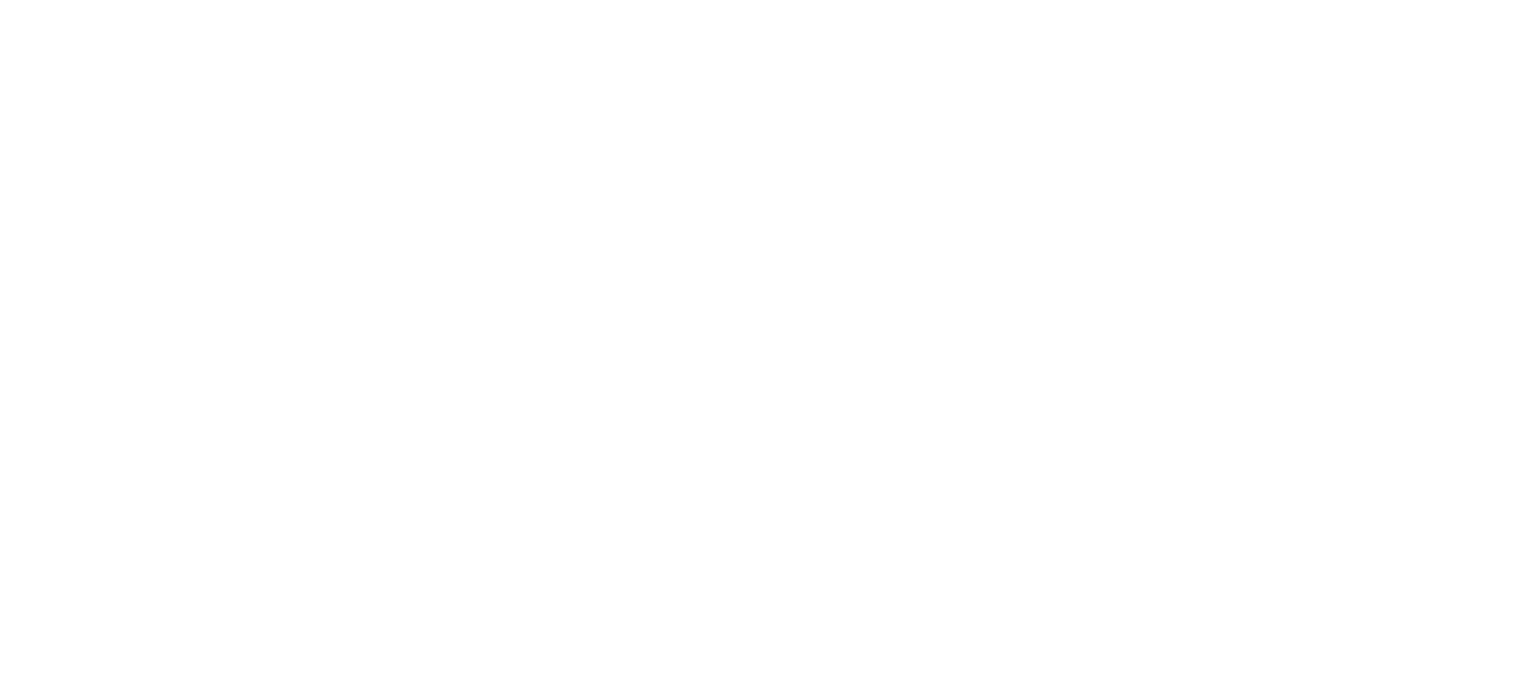 scroll, scrollTop: 0, scrollLeft: 0, axis: both 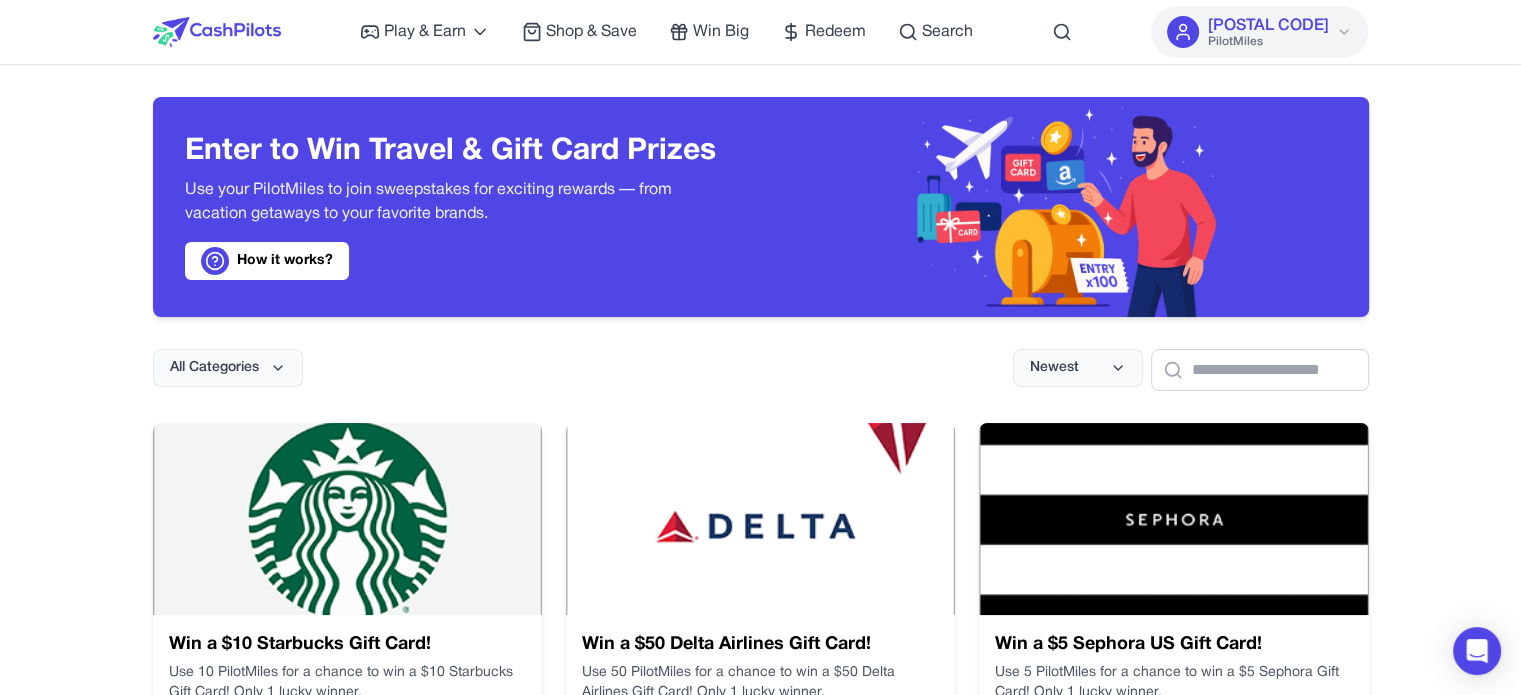 click on "Play & Earn   Play Games Enjoy fun games and earn Try New App Test new app for rewards Answer Surveys Share opinions for PilotMiles Signup & Earn Join service, get rewards Read Articles Learn and earn PilotMiles Shop & Save   Win Big   Redeem   Search" at bounding box center (666, 32) 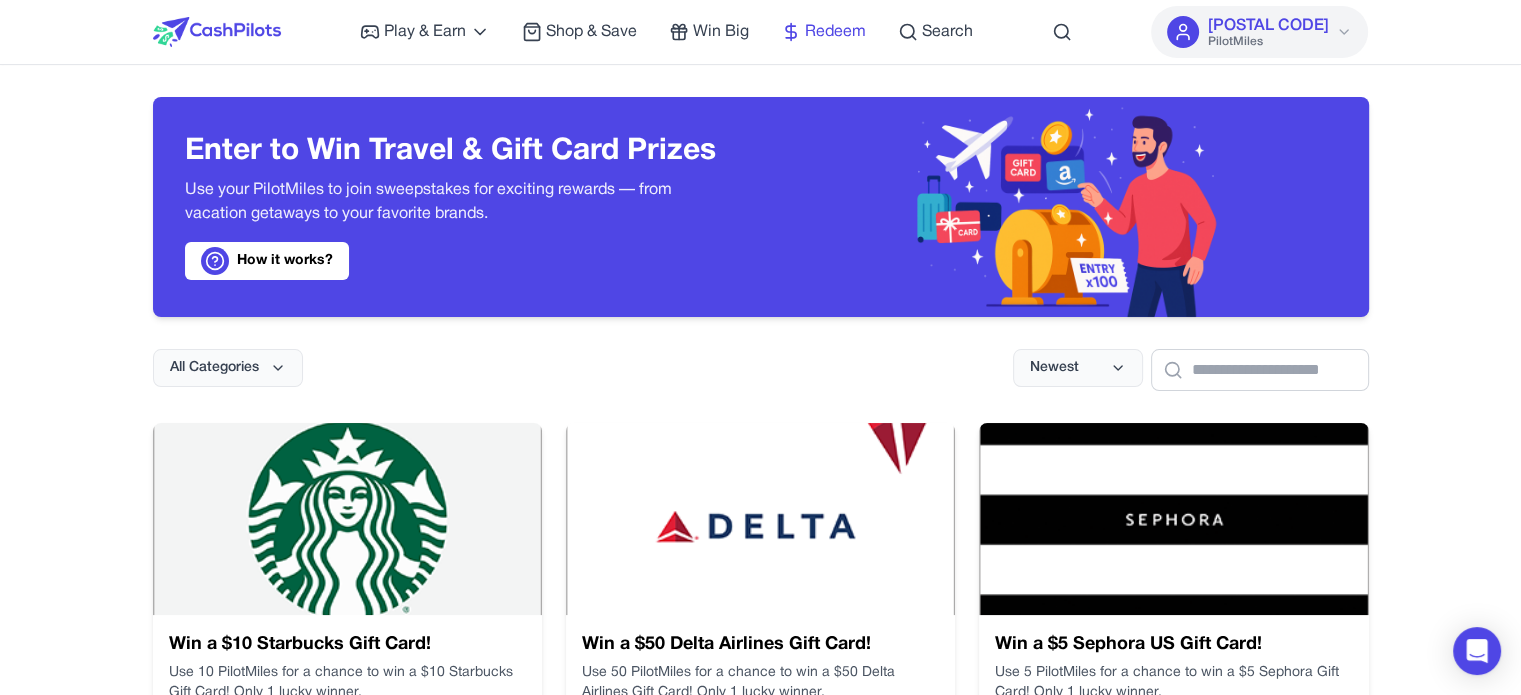 click on "Redeem" at bounding box center [835, 32] 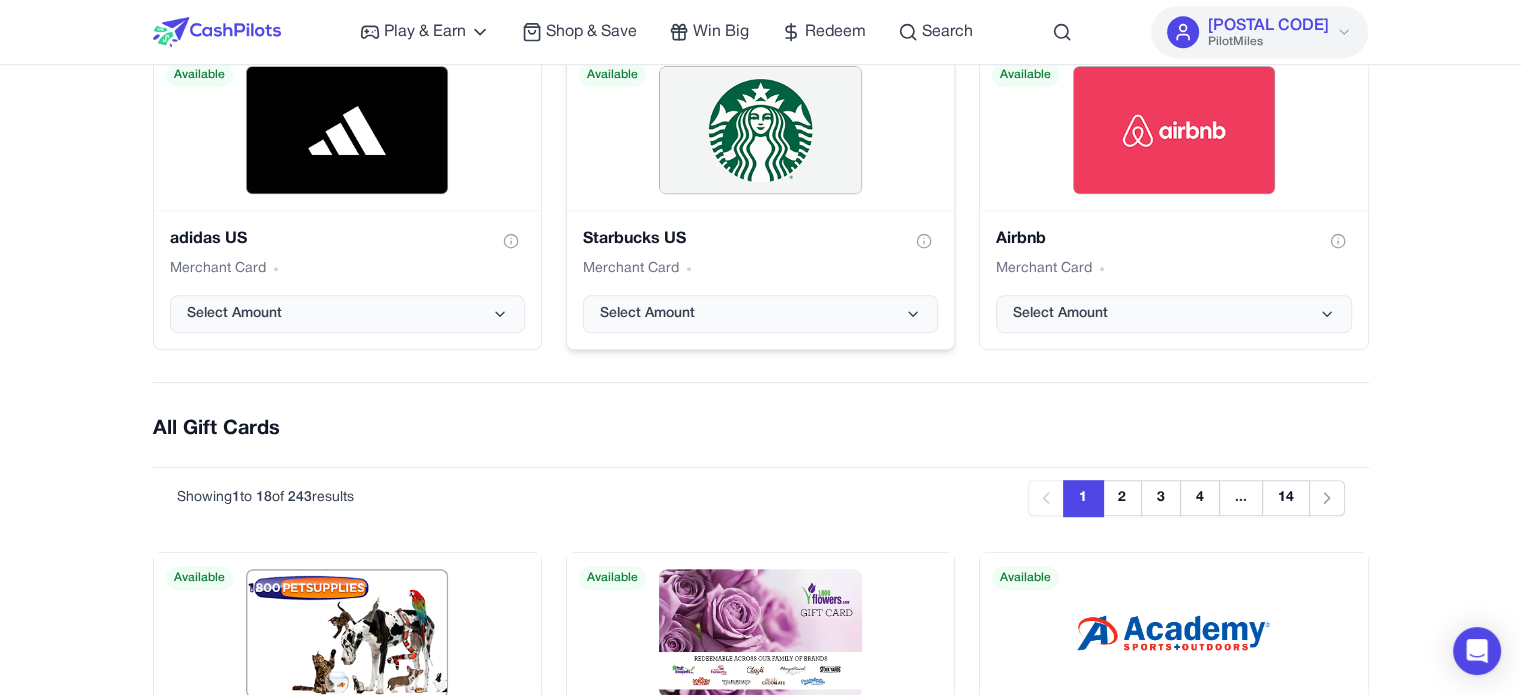 scroll, scrollTop: 1200, scrollLeft: 0, axis: vertical 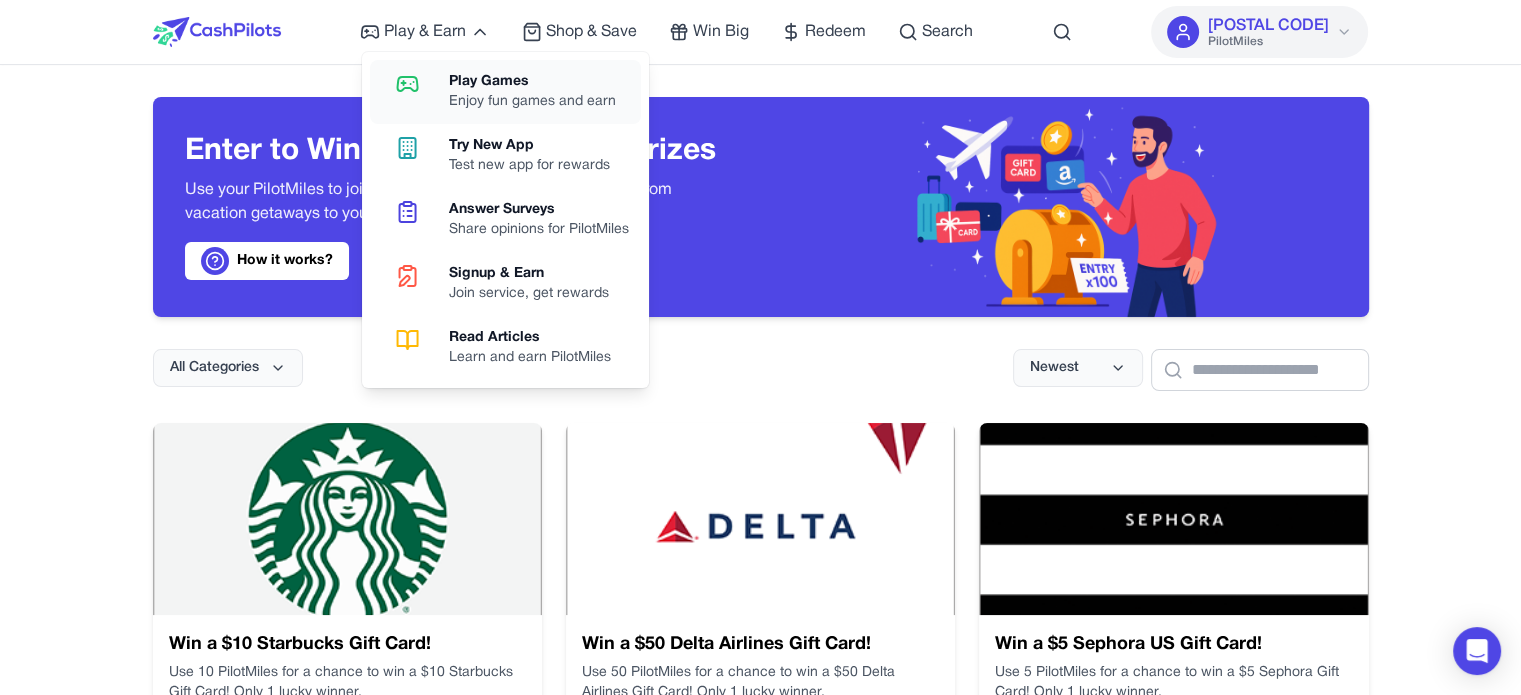 click on "Play Games" at bounding box center (532, 82) 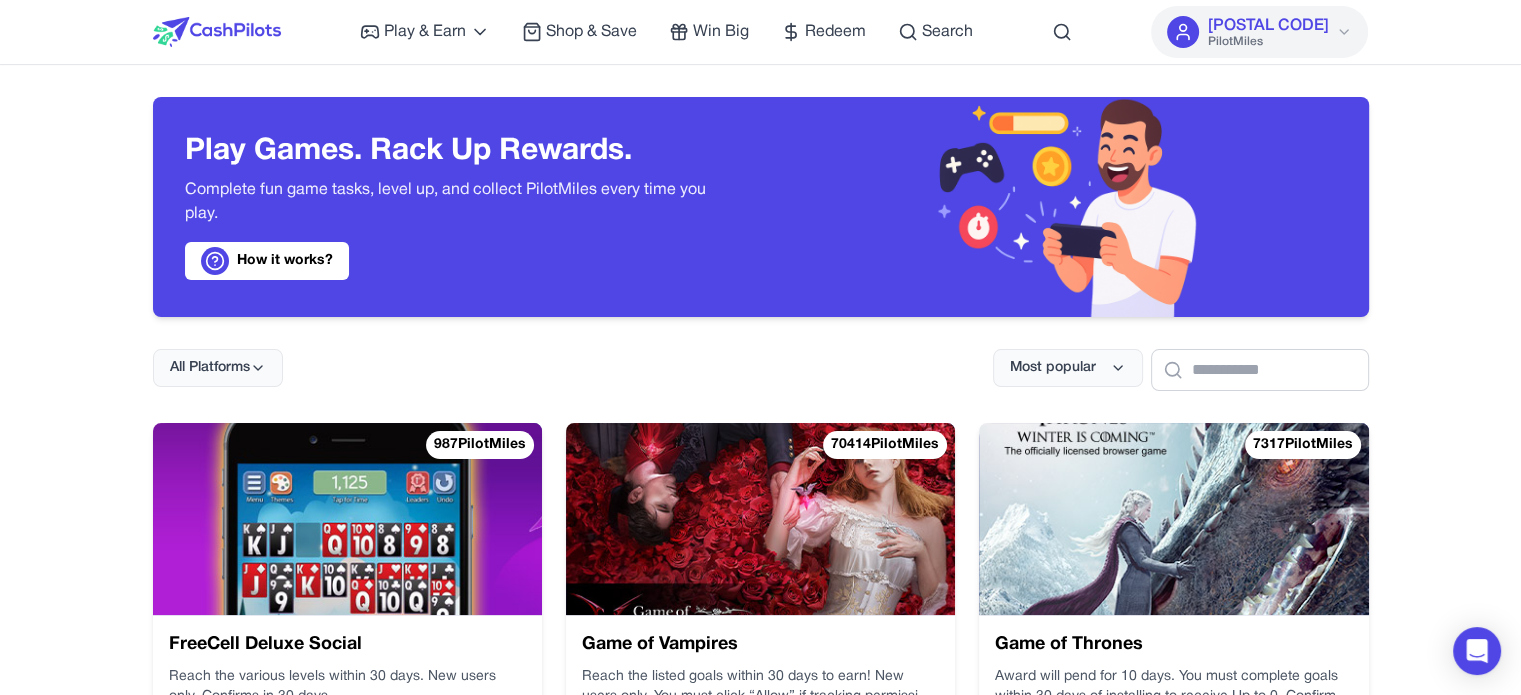 click on "How it works?" at bounding box center (267, 261) 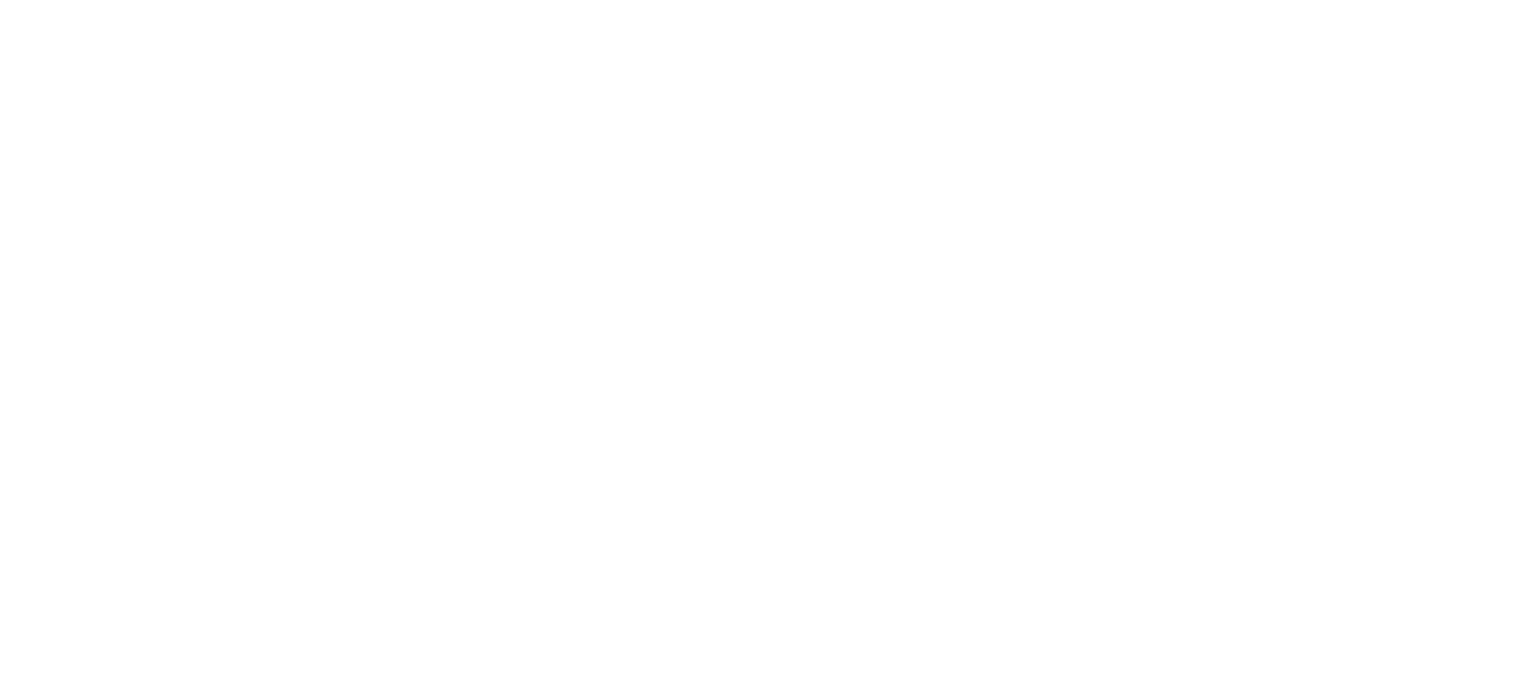 scroll, scrollTop: 0, scrollLeft: 0, axis: both 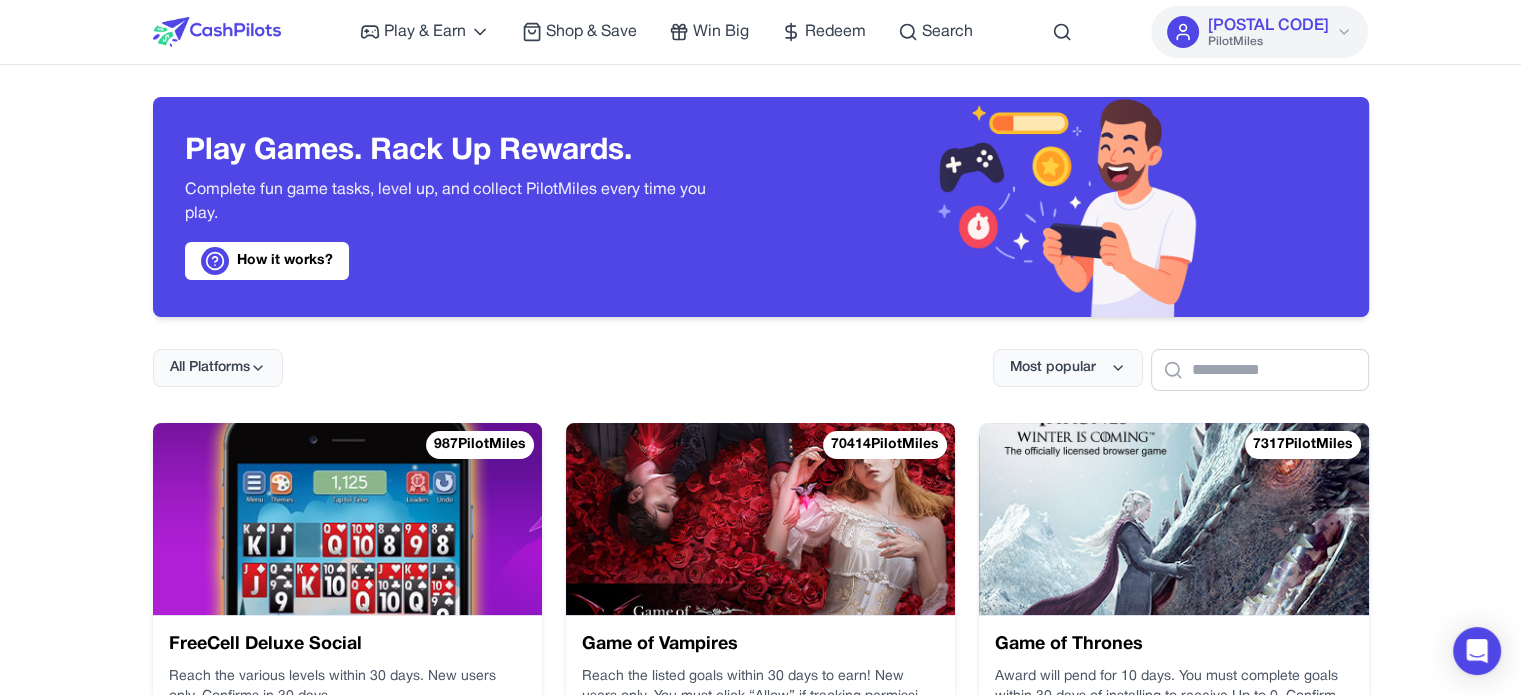 click on "How it works?" at bounding box center (267, 261) 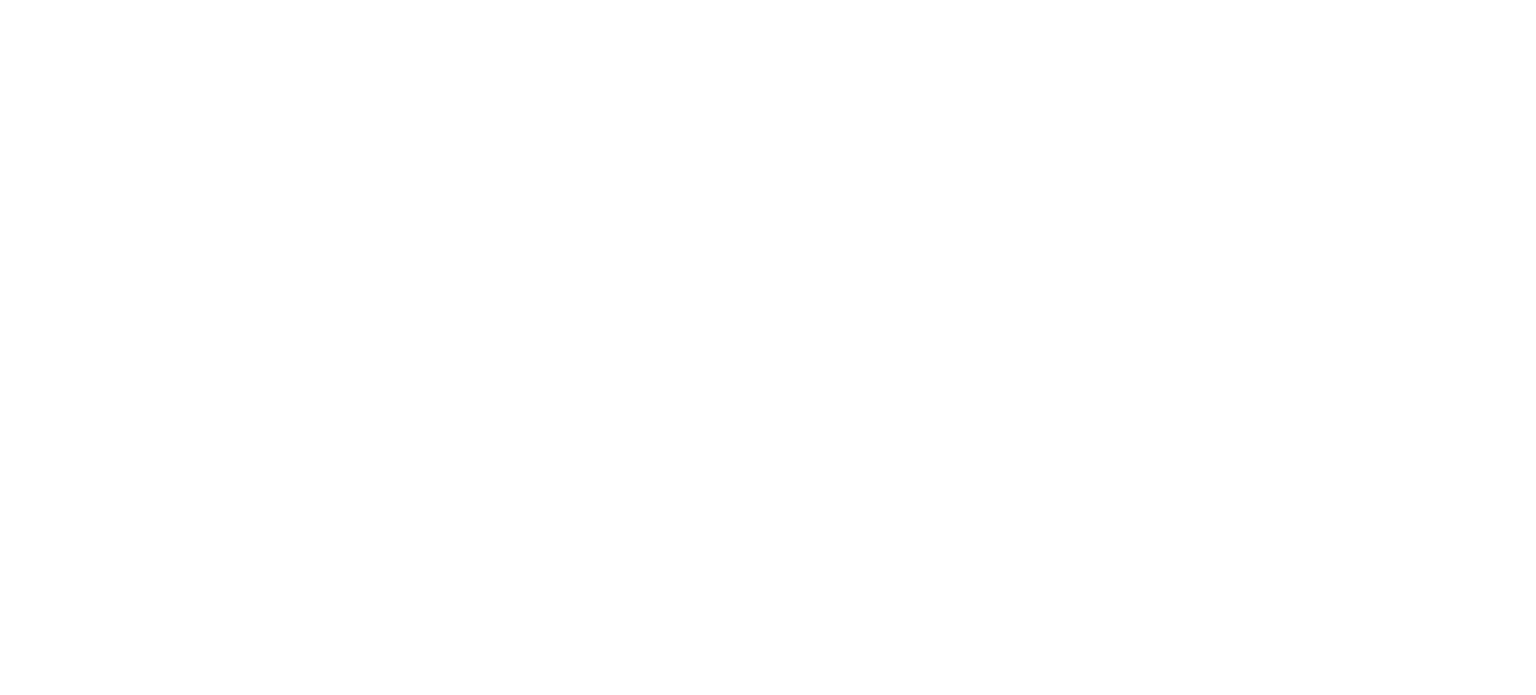 scroll, scrollTop: 0, scrollLeft: 0, axis: both 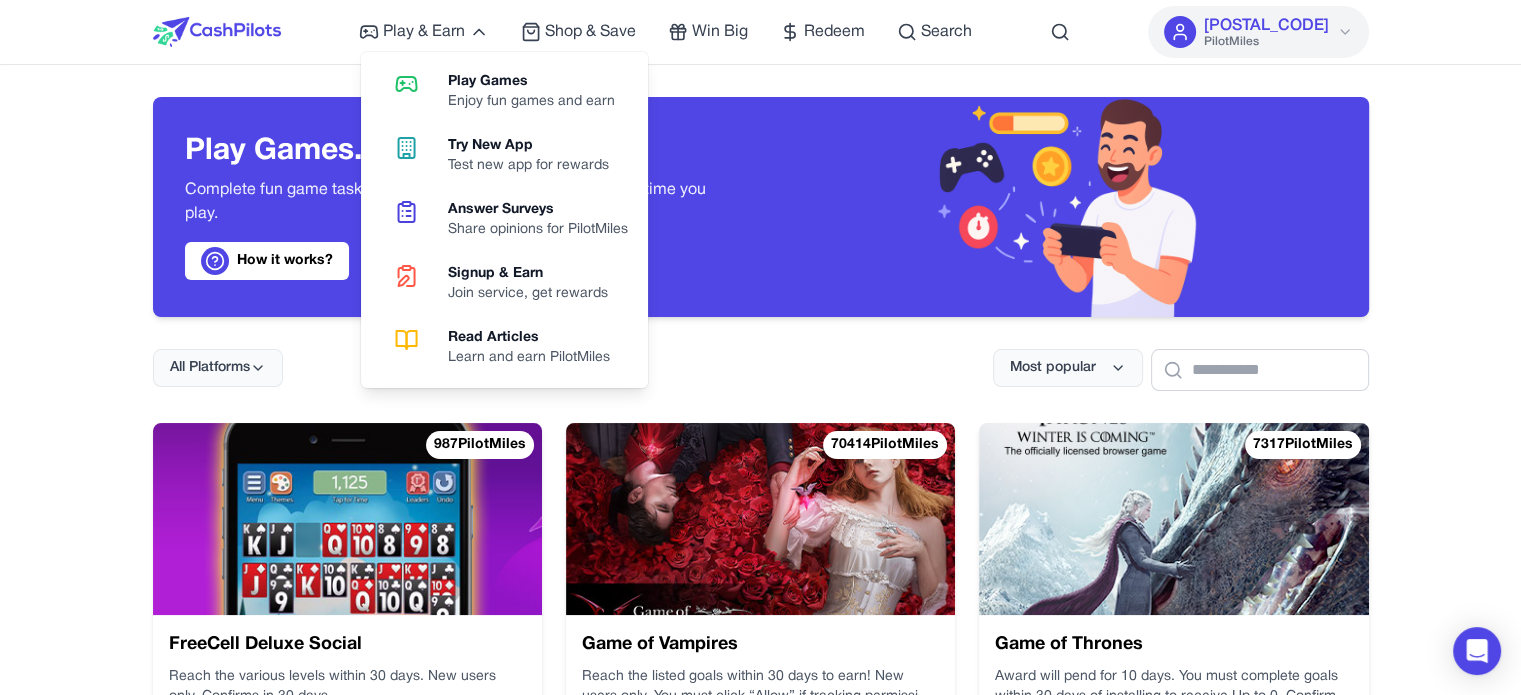 click on "All Platforms Most popular" at bounding box center (761, 354) 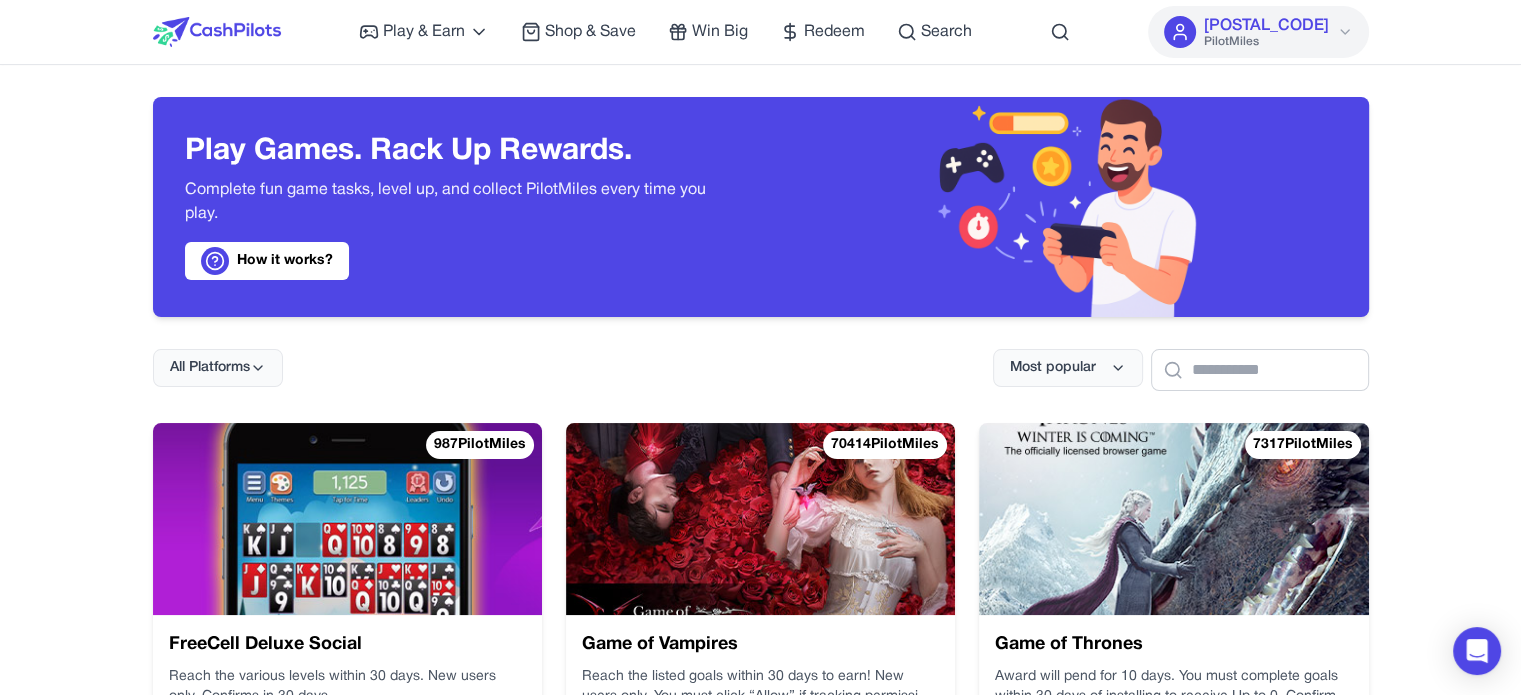 click at bounding box center (347, 519) 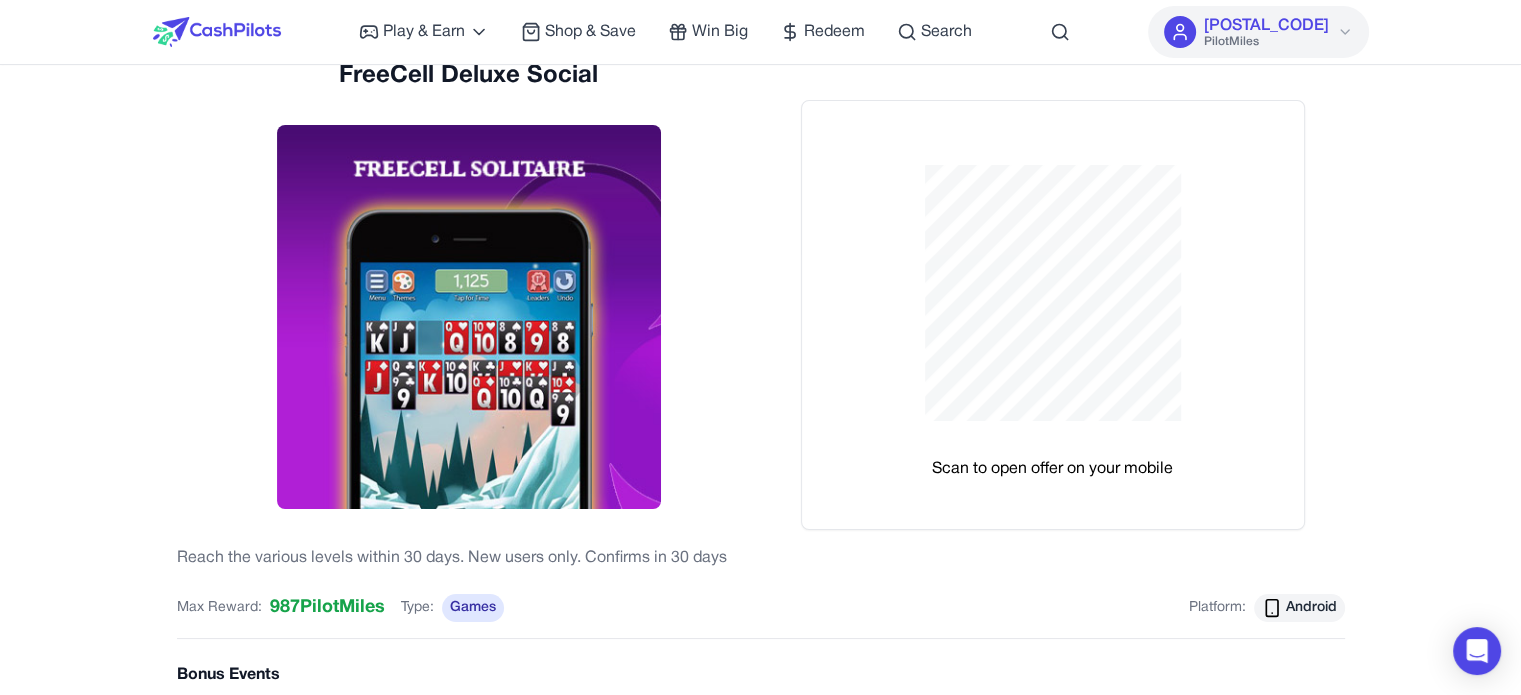 scroll, scrollTop: 0, scrollLeft: 0, axis: both 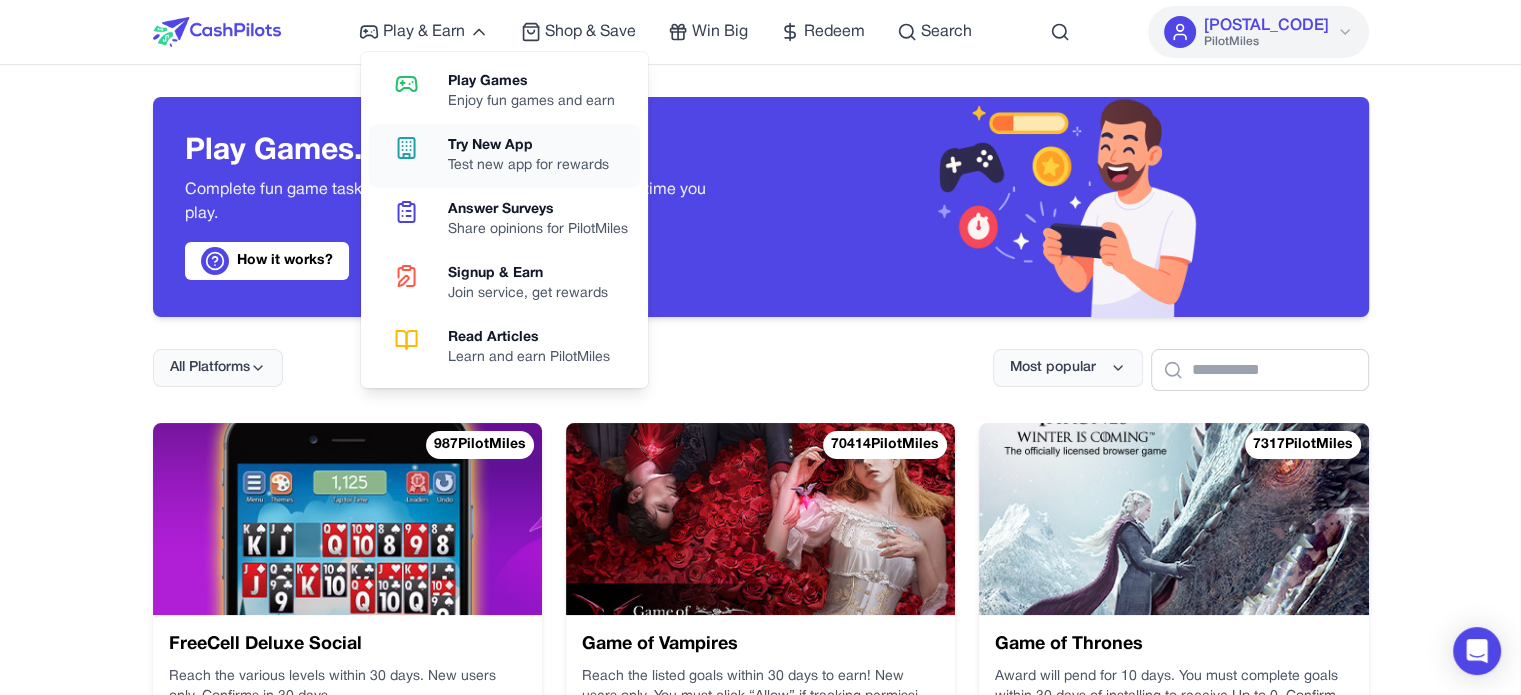 click on "Try New App" at bounding box center [528, 146] 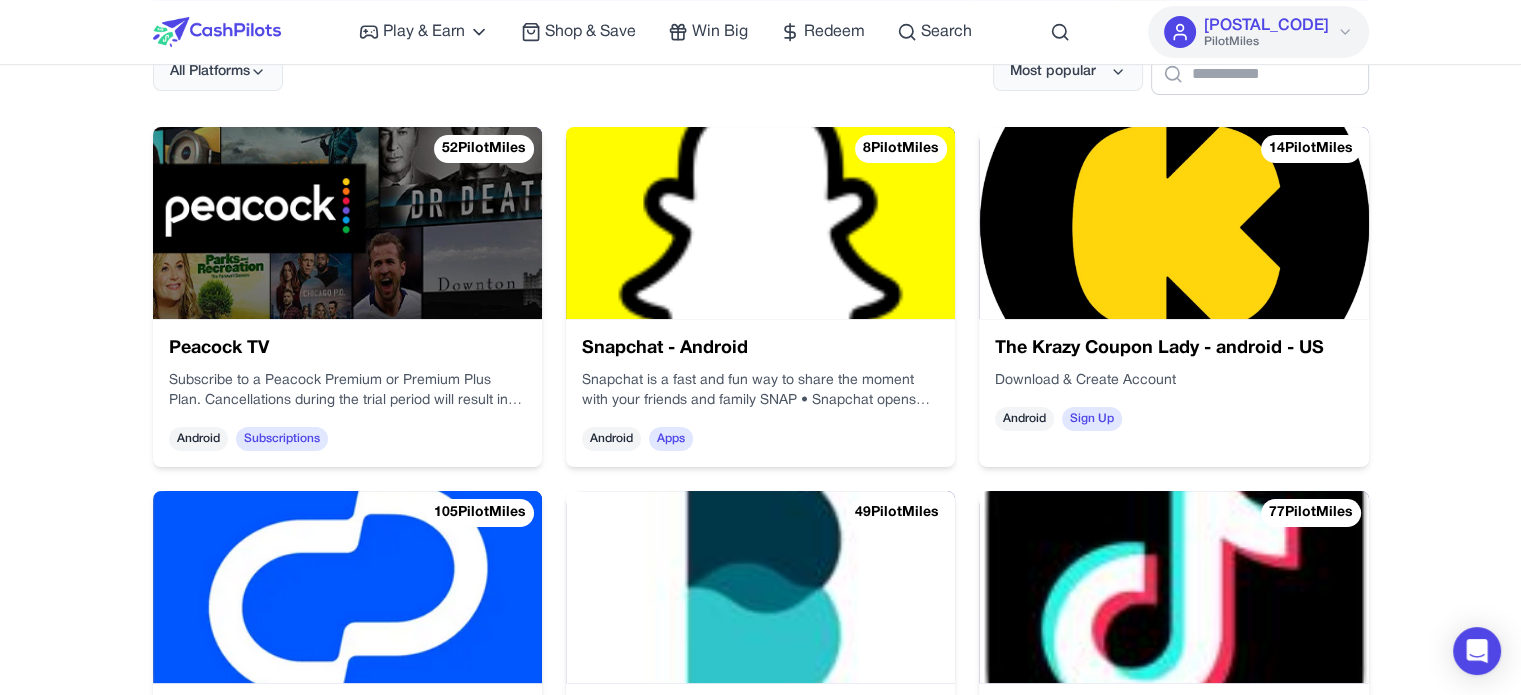 scroll, scrollTop: 300, scrollLeft: 0, axis: vertical 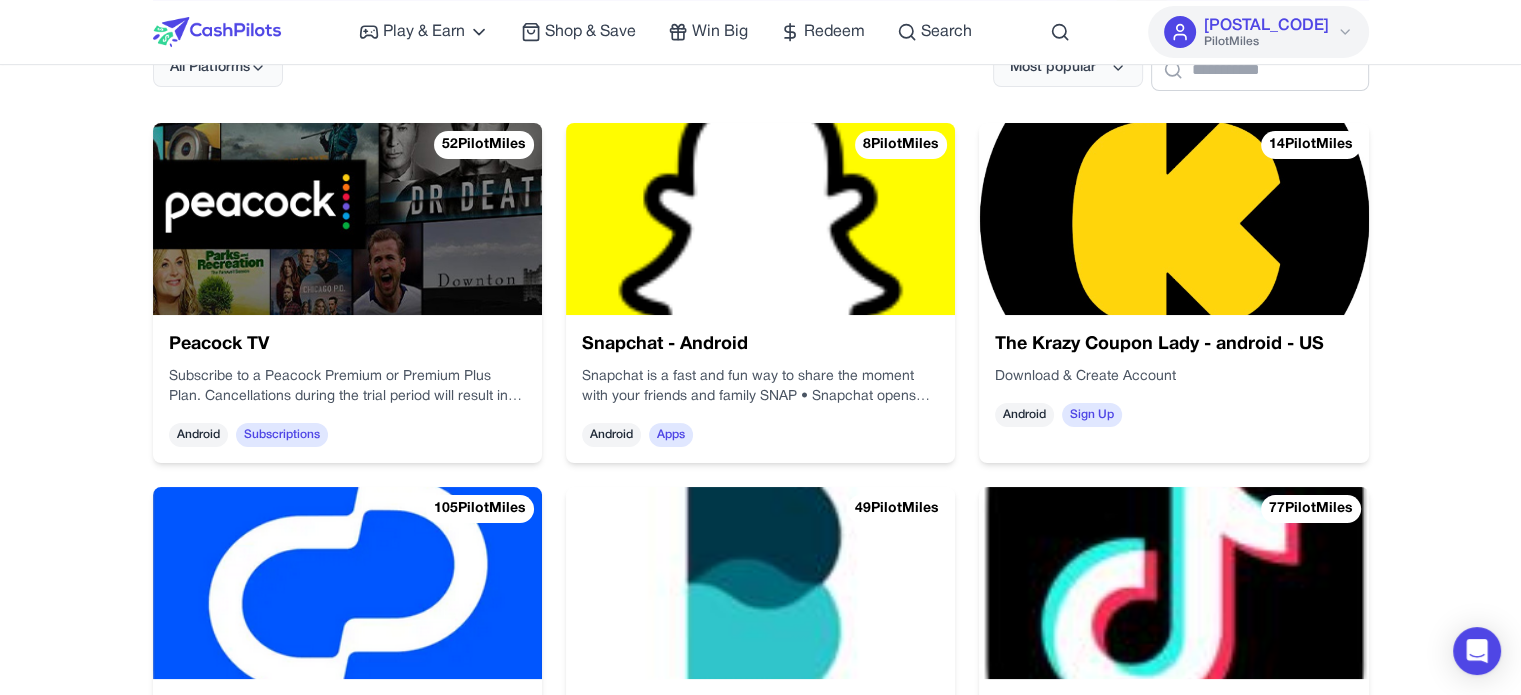 click at bounding box center [347, 219] 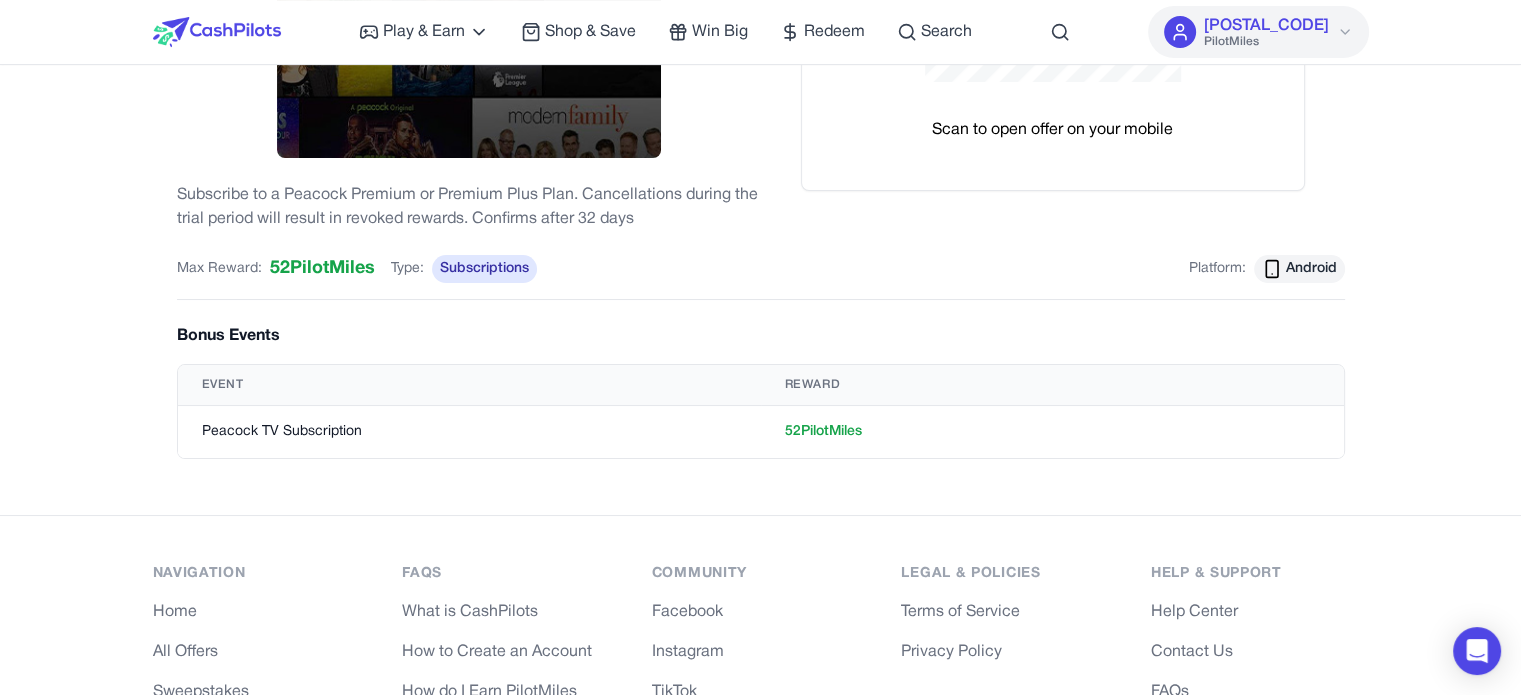 scroll, scrollTop: 0, scrollLeft: 0, axis: both 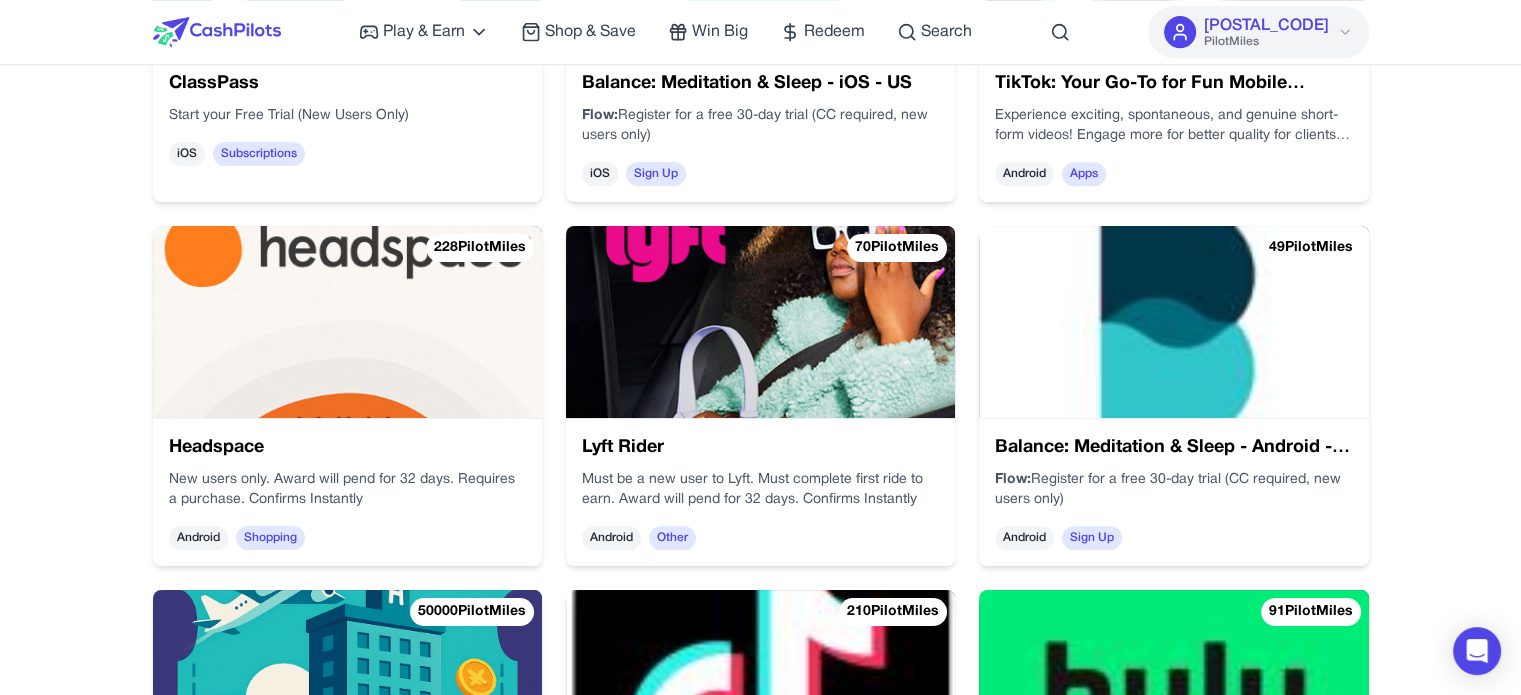click at bounding box center [760, 322] 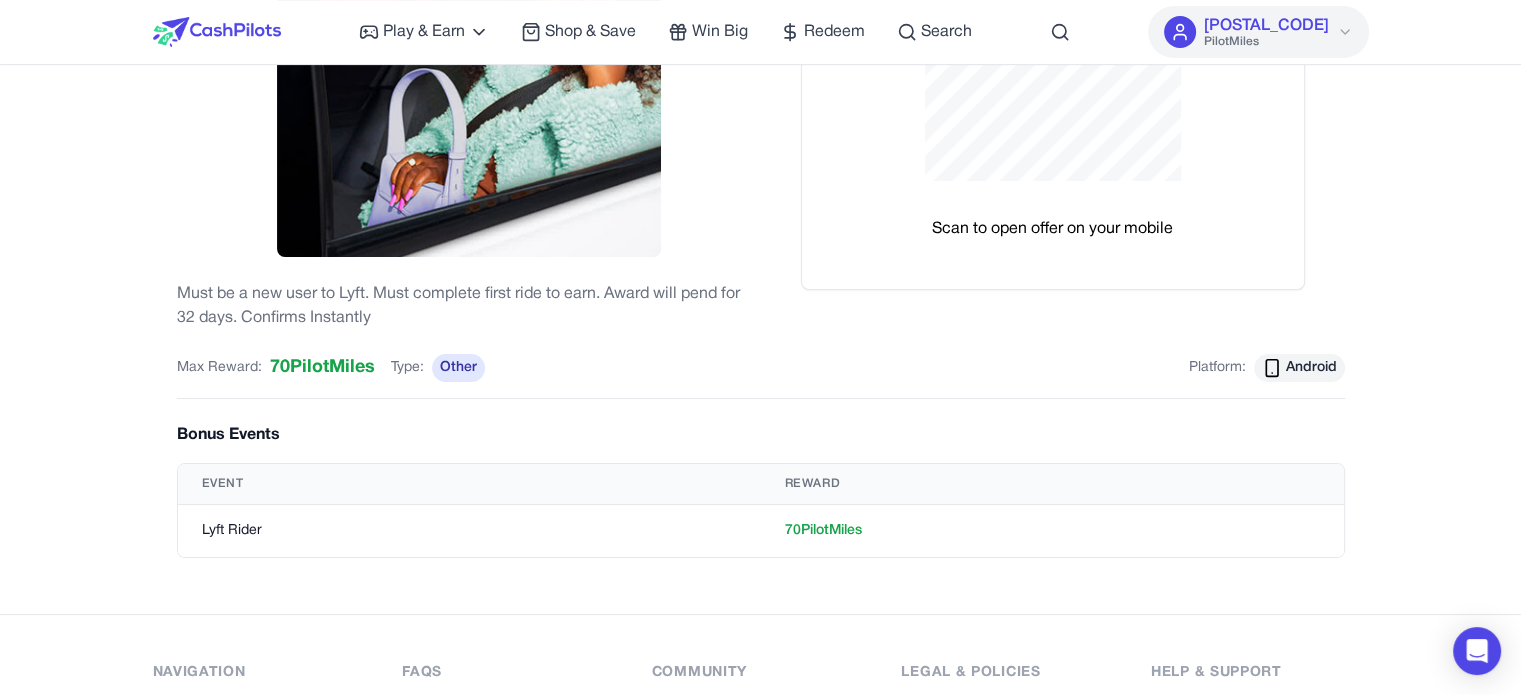 scroll, scrollTop: 300, scrollLeft: 0, axis: vertical 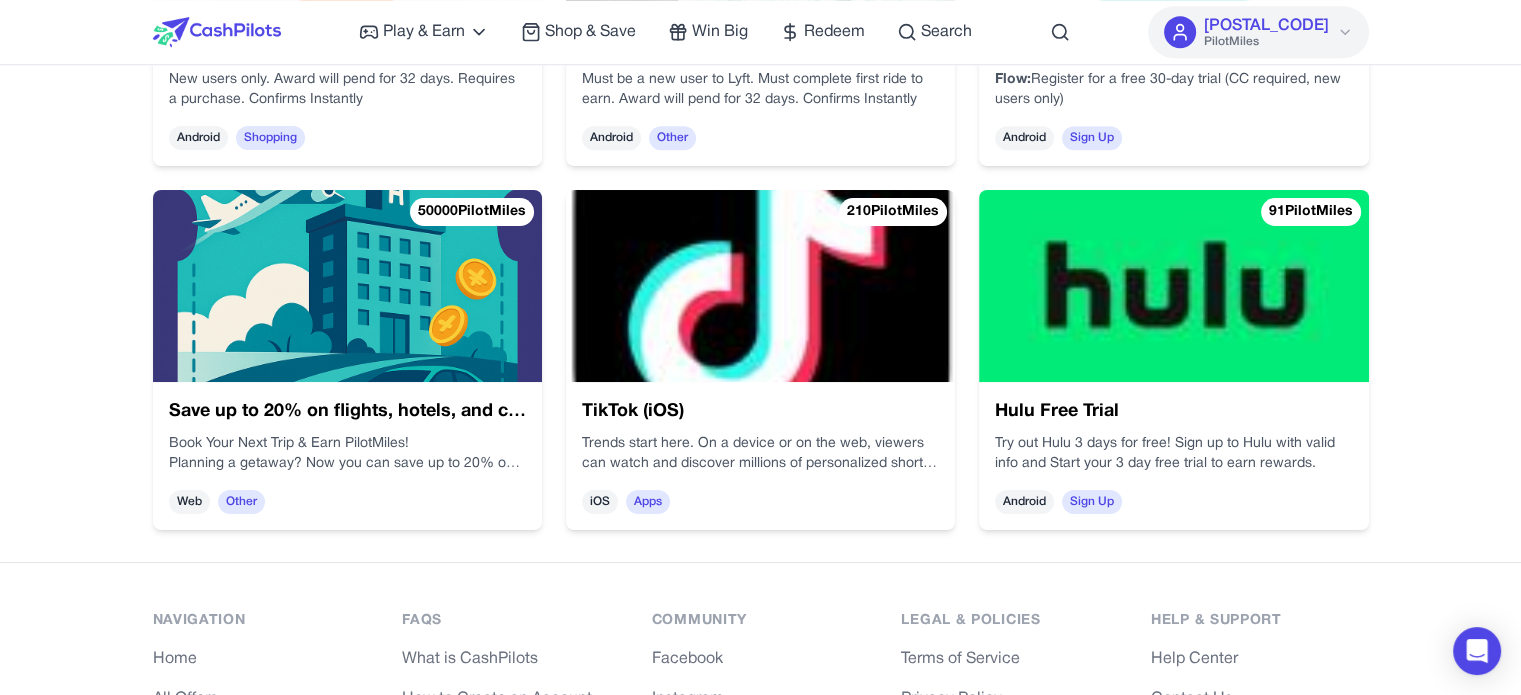click at bounding box center (1173, 286) 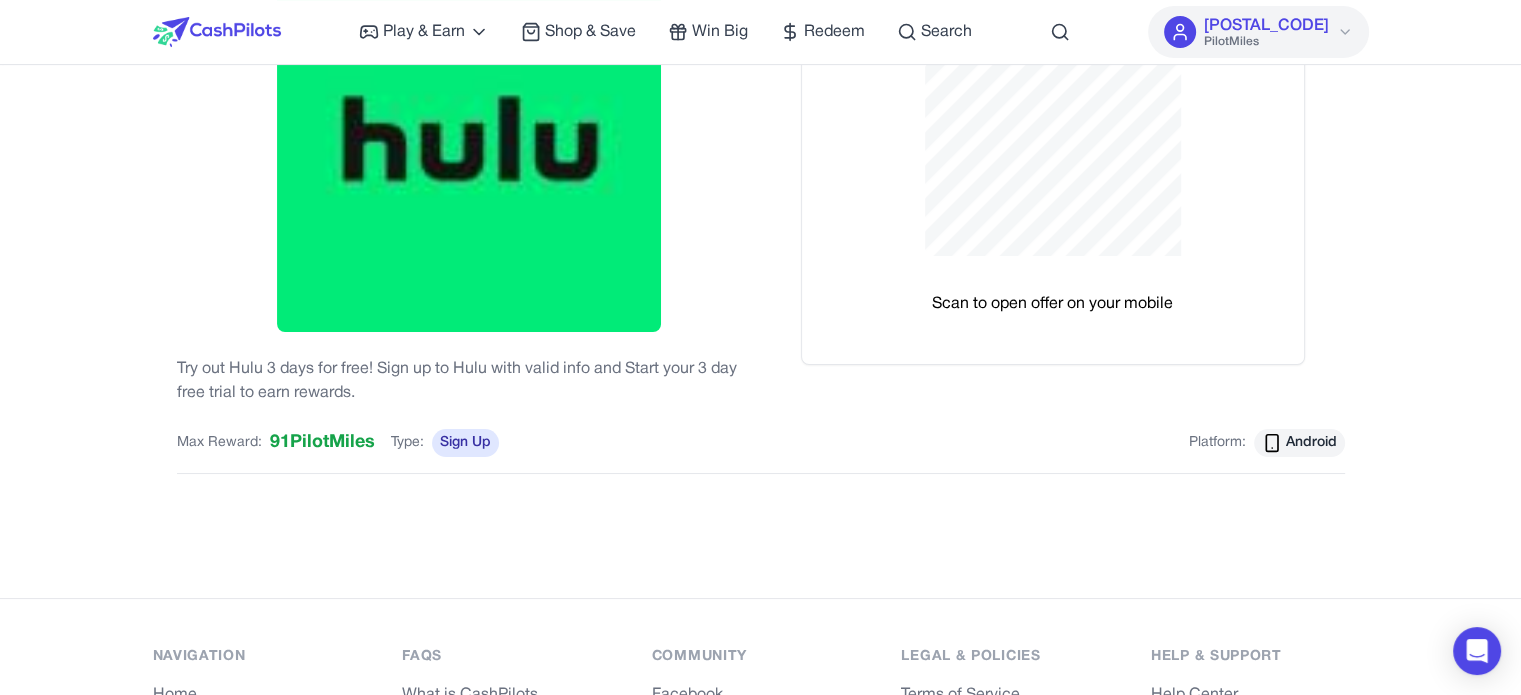 scroll, scrollTop: 100, scrollLeft: 0, axis: vertical 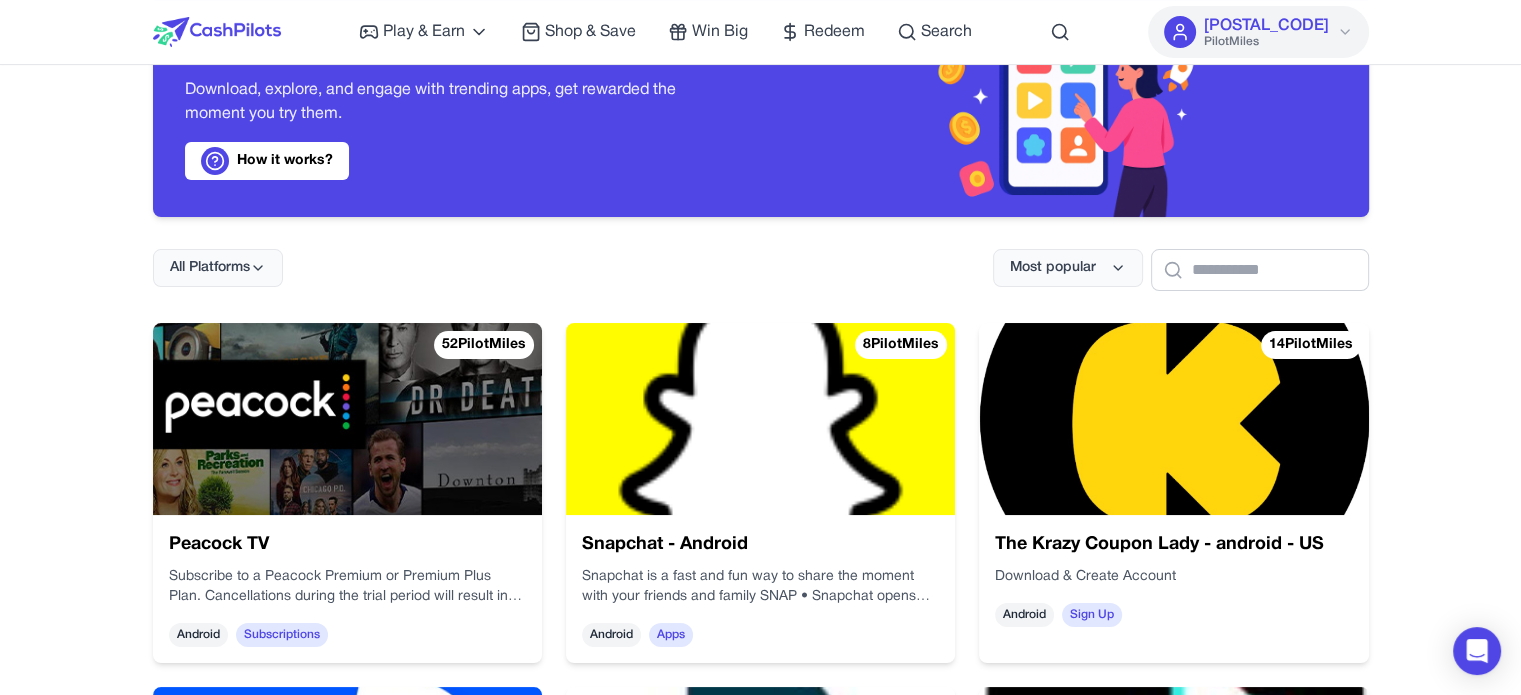 click at bounding box center (347, 419) 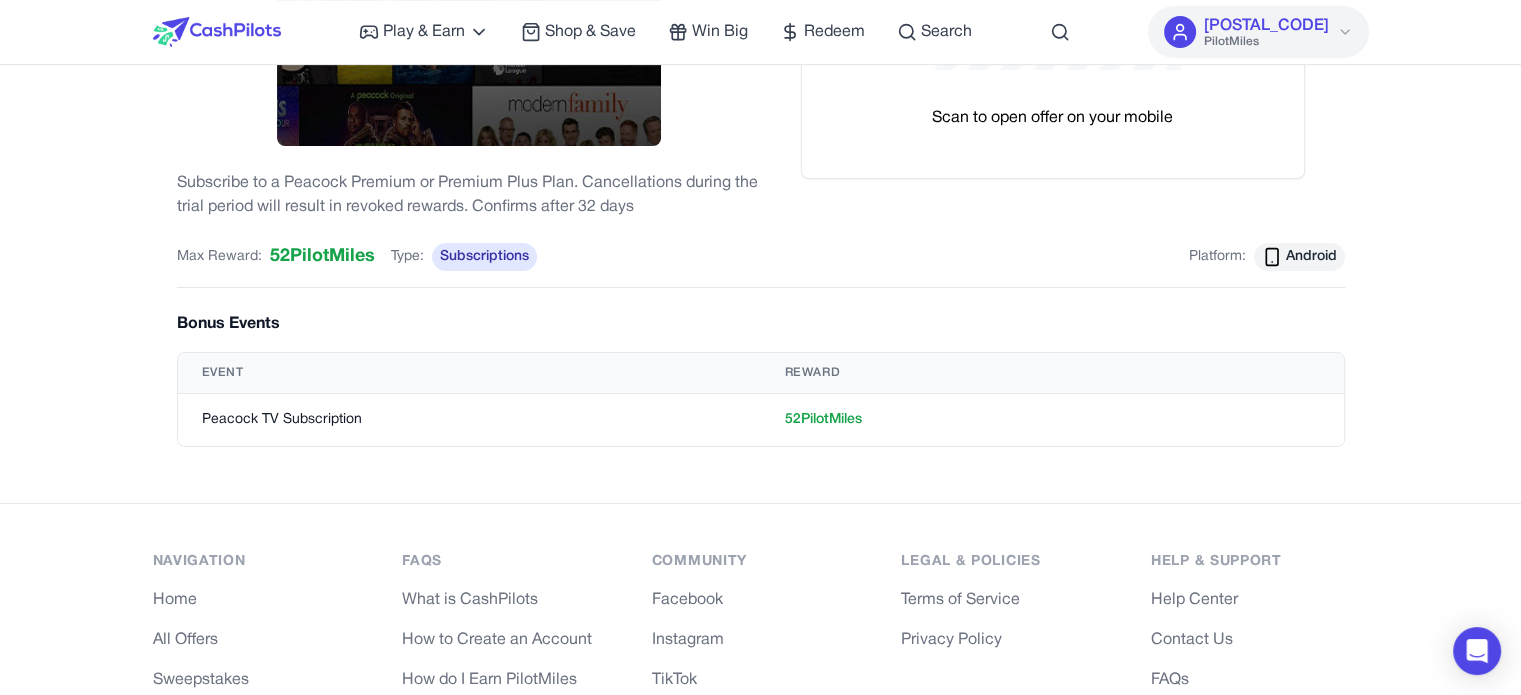 scroll, scrollTop: 400, scrollLeft: 0, axis: vertical 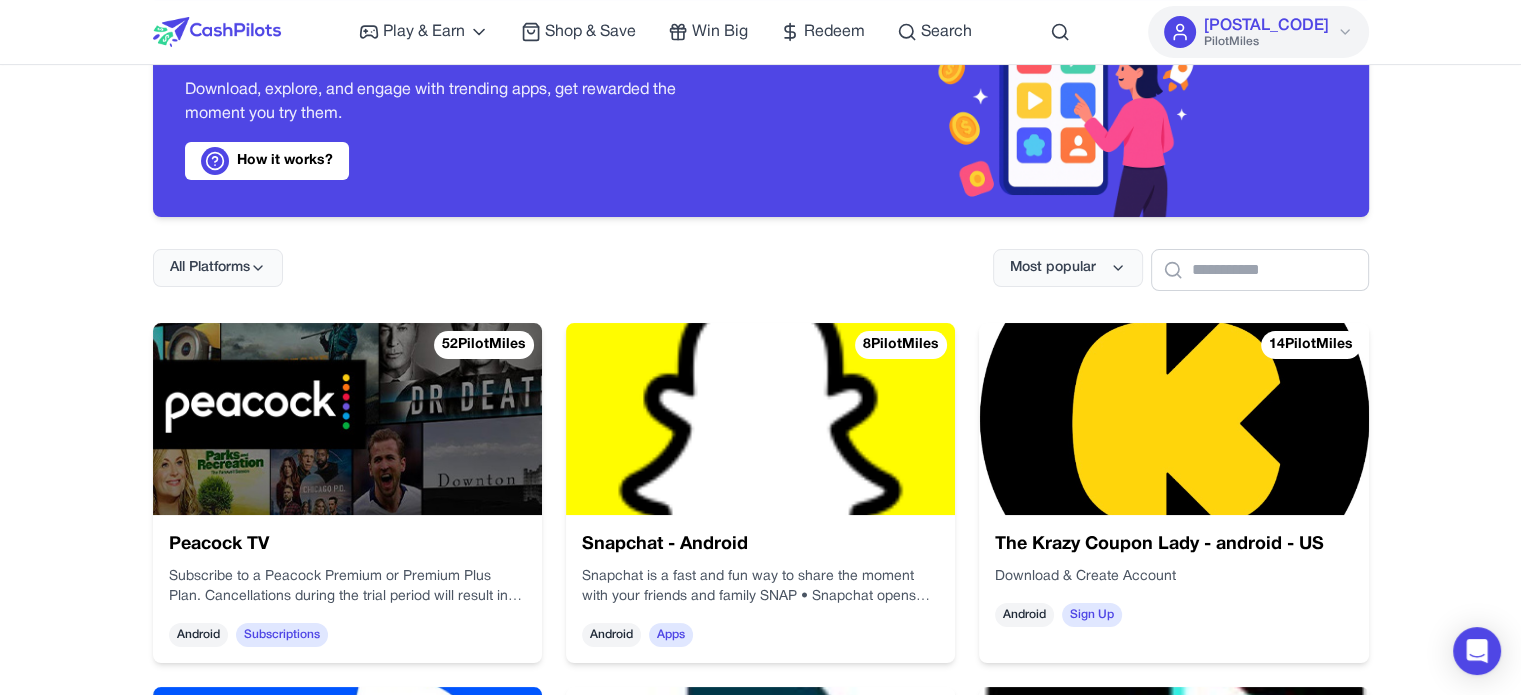 click at bounding box center [760, 419] 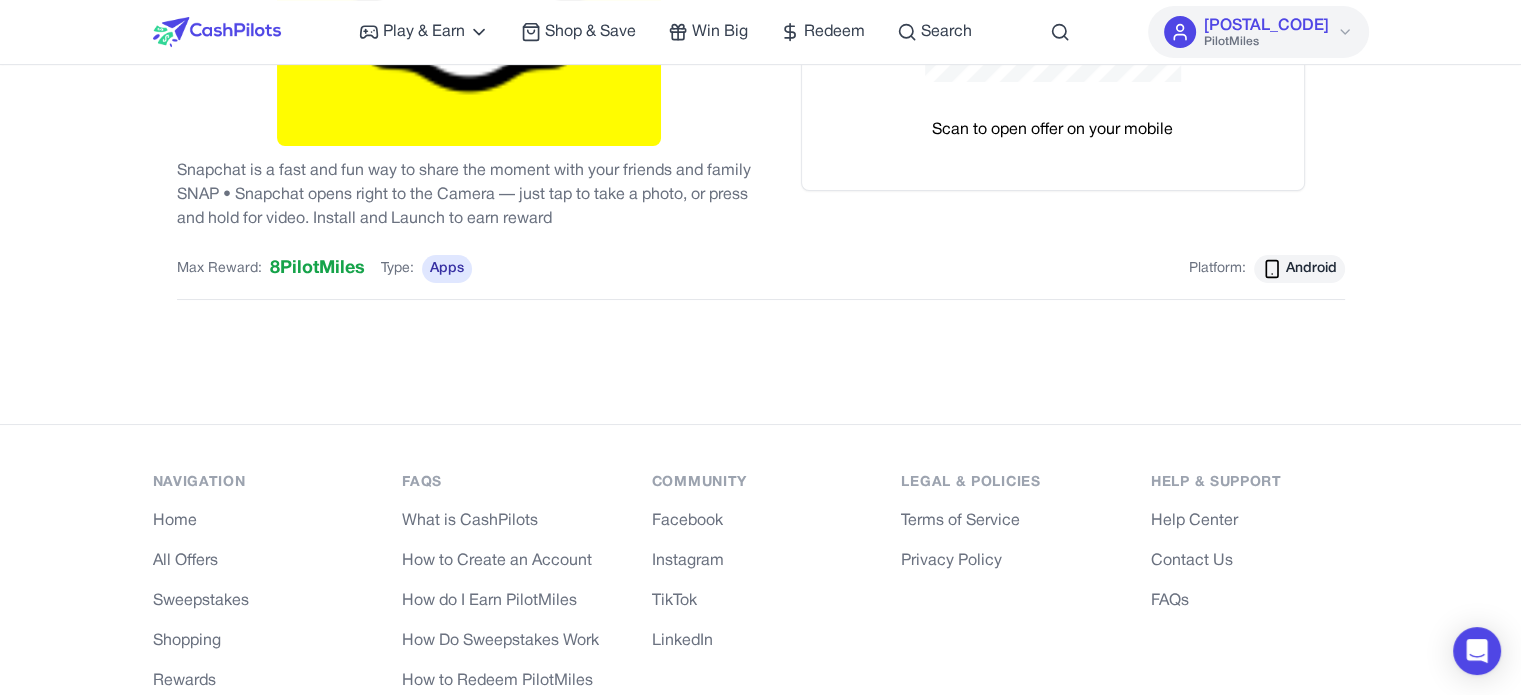 scroll, scrollTop: 300, scrollLeft: 0, axis: vertical 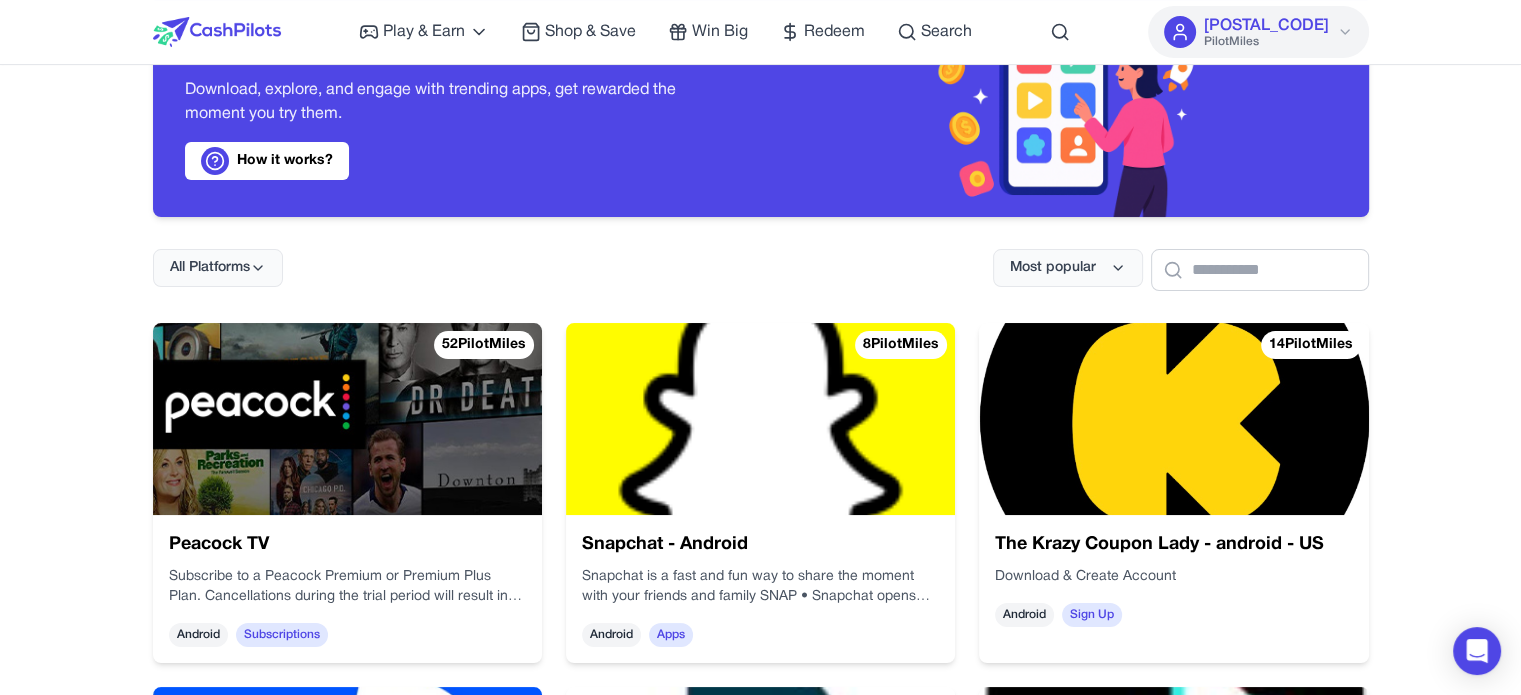 click at bounding box center (1173, 419) 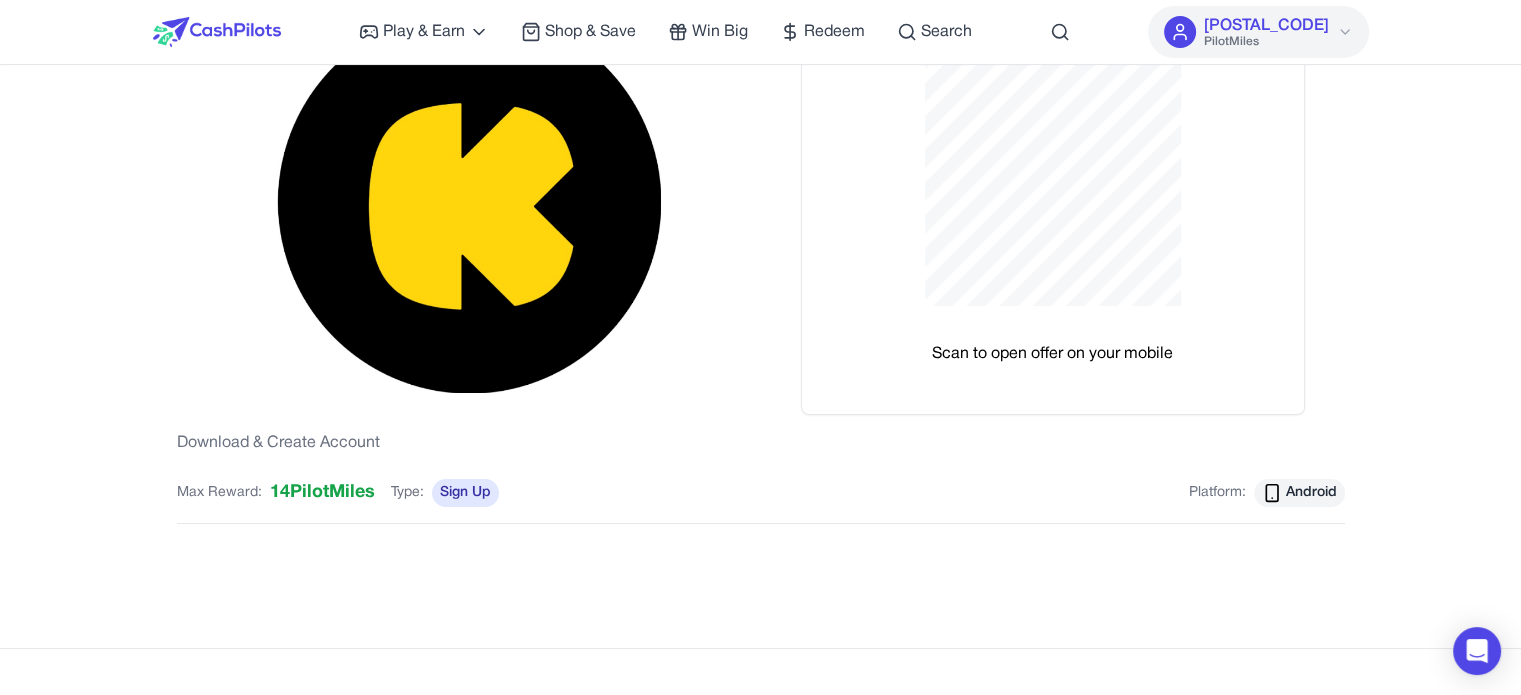 scroll, scrollTop: 400, scrollLeft: 0, axis: vertical 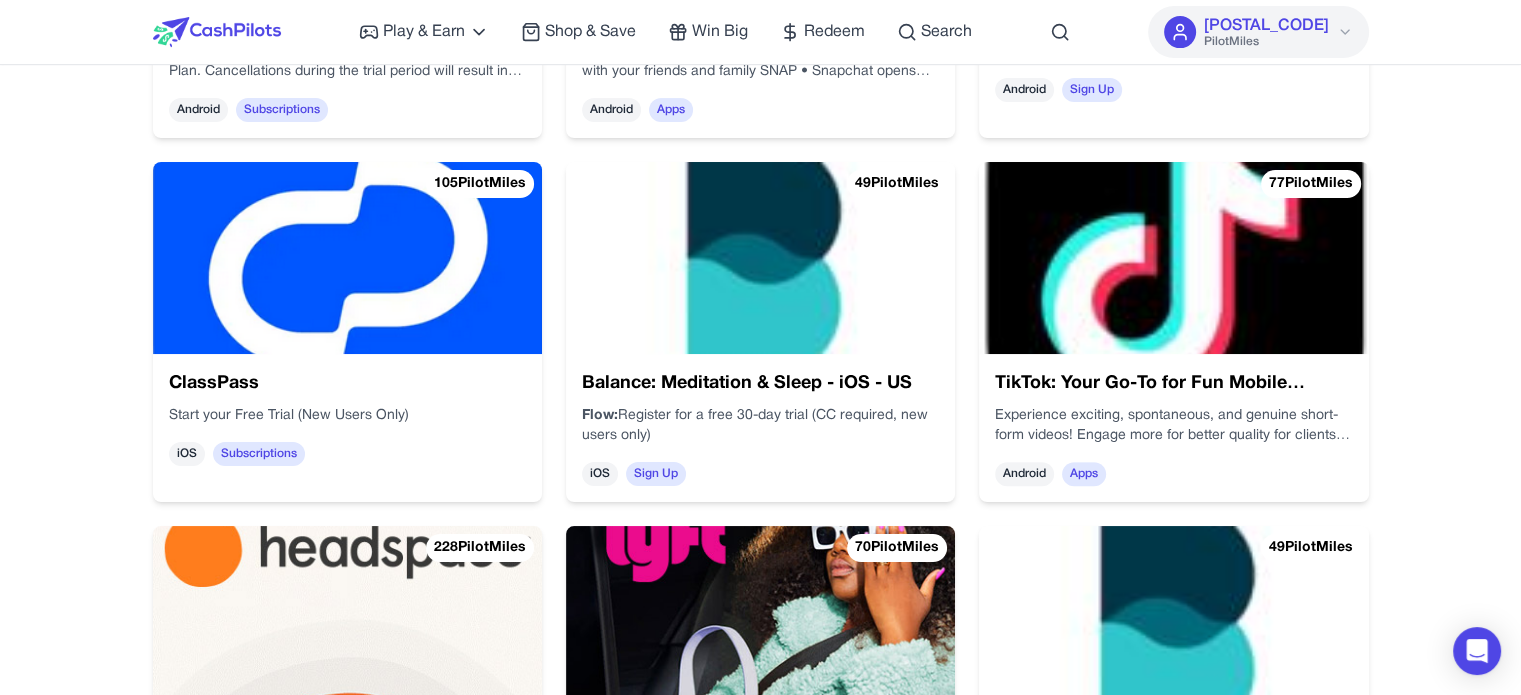 click at bounding box center [347, 258] 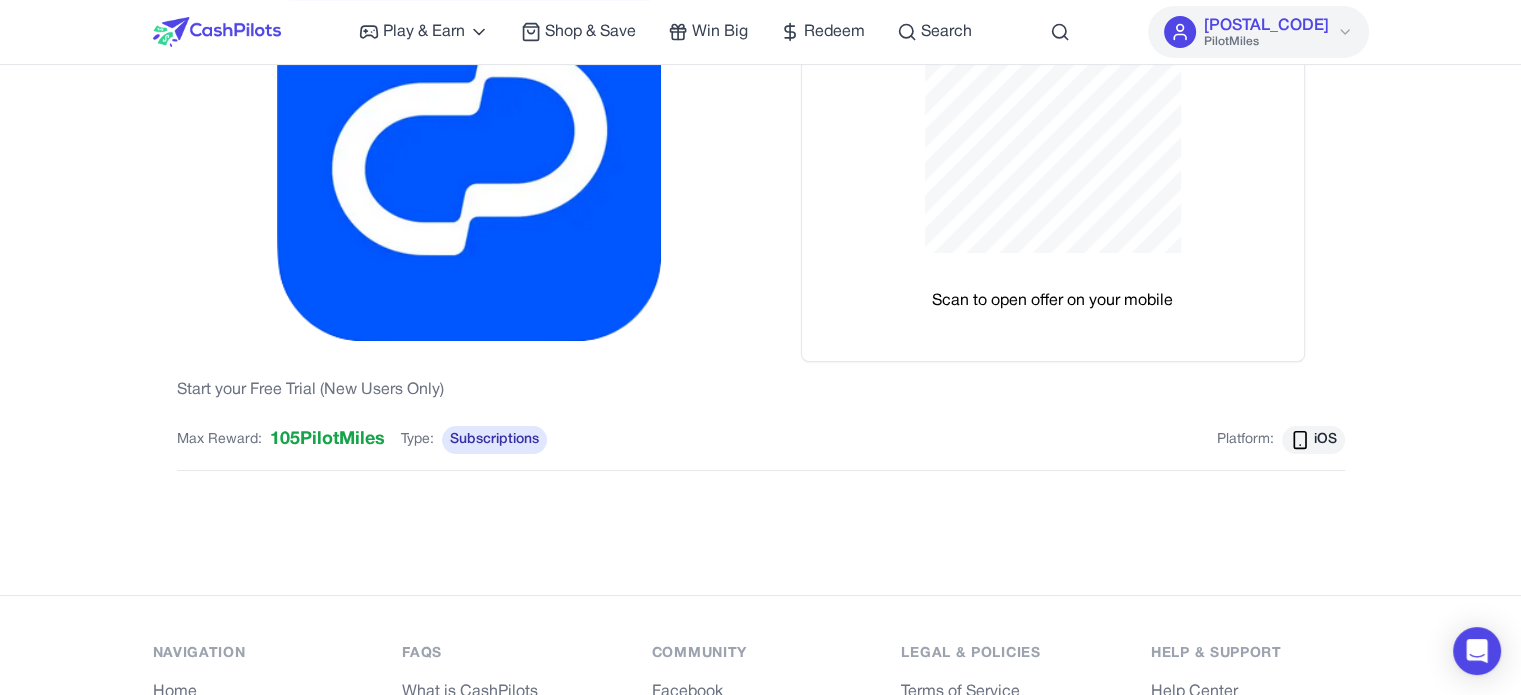 scroll, scrollTop: 400, scrollLeft: 0, axis: vertical 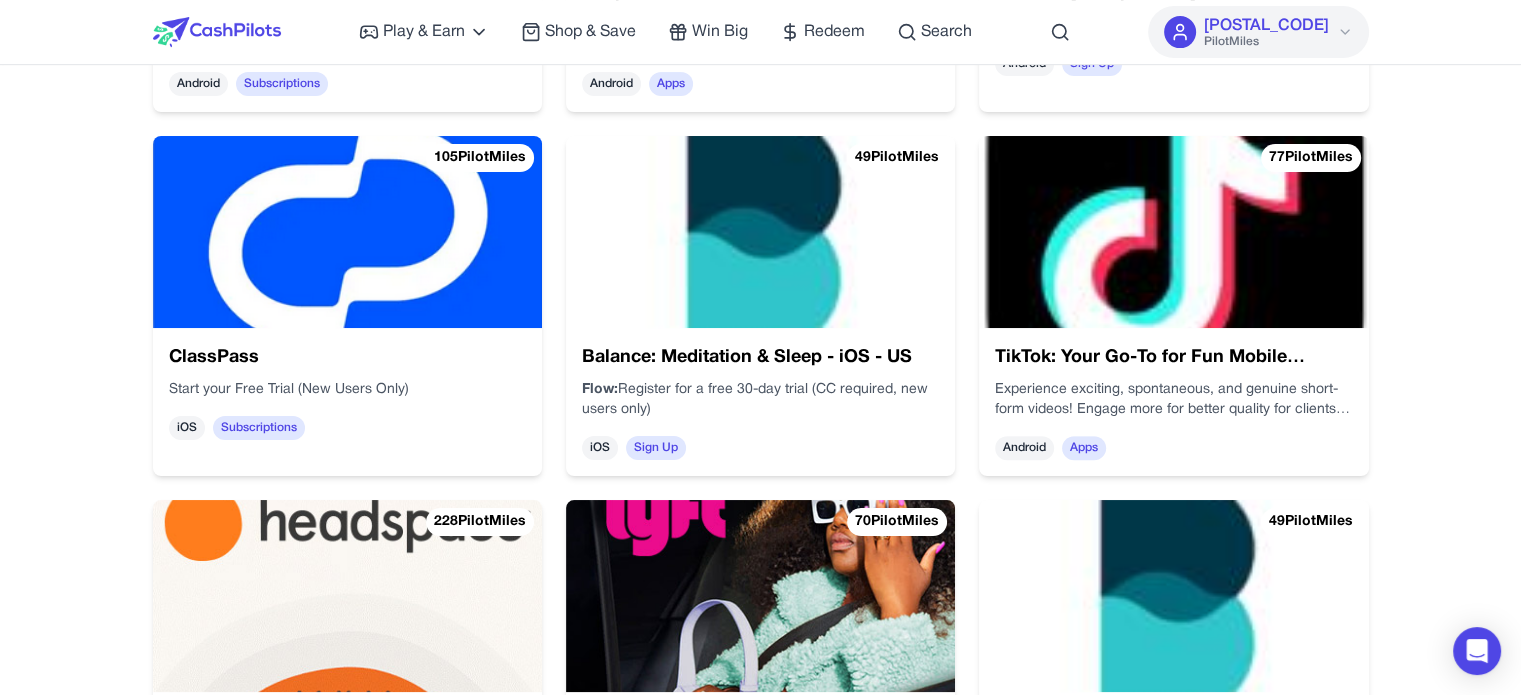 click at bounding box center (760, 232) 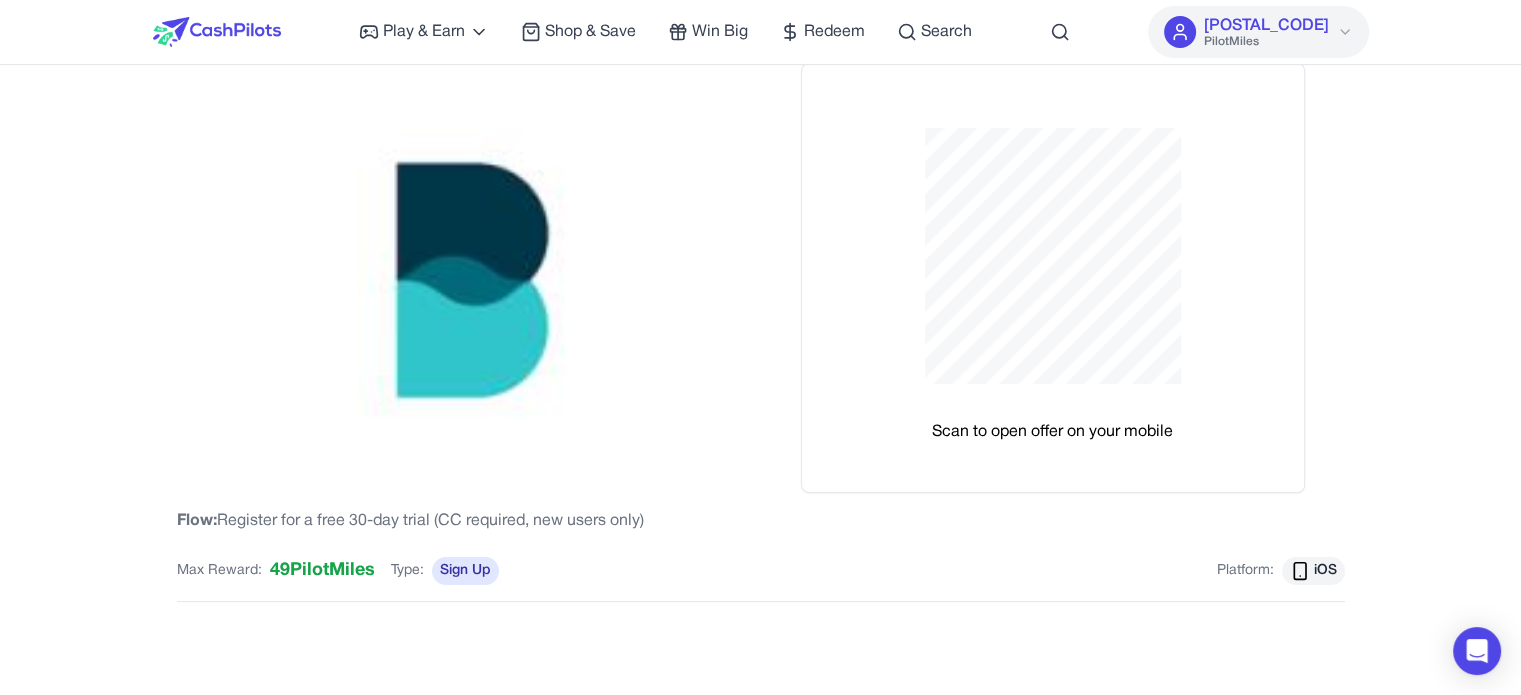 scroll, scrollTop: 300, scrollLeft: 0, axis: vertical 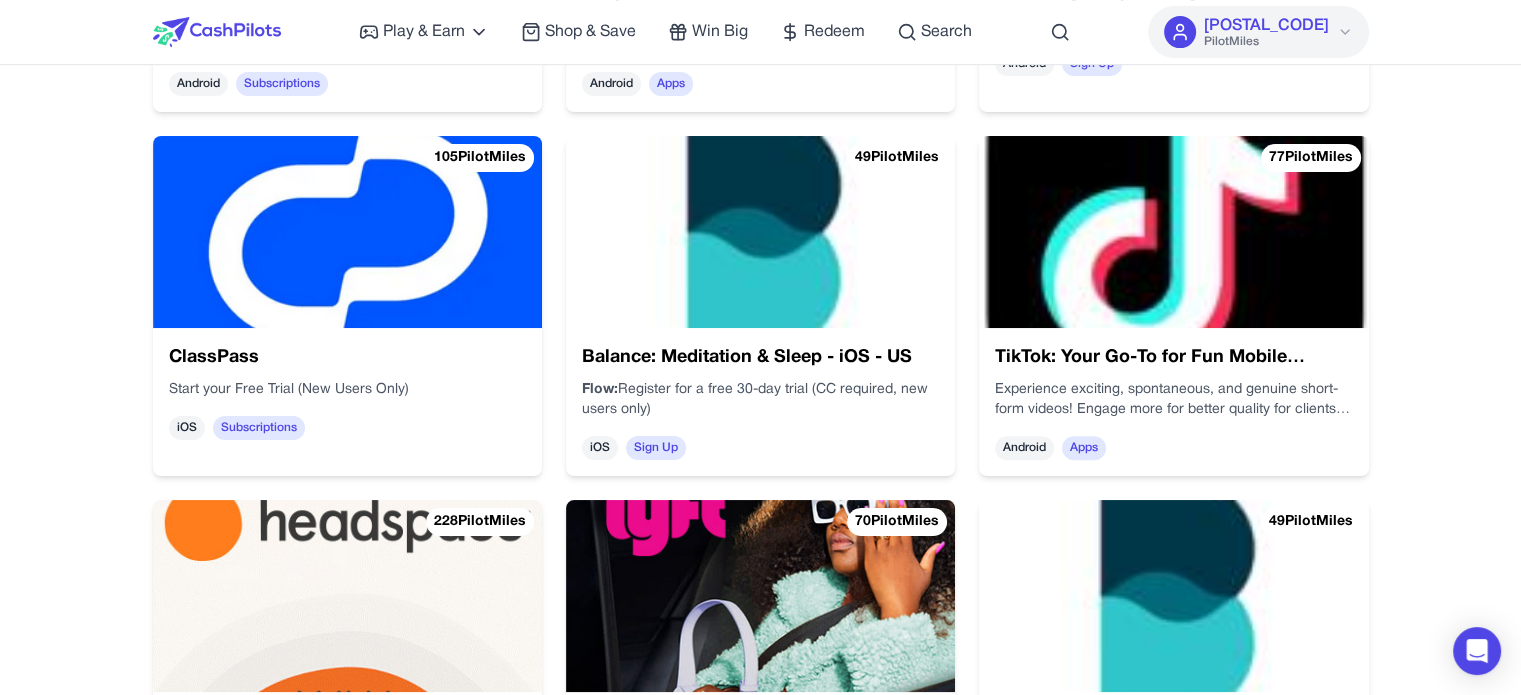 click at bounding box center [1173, 232] 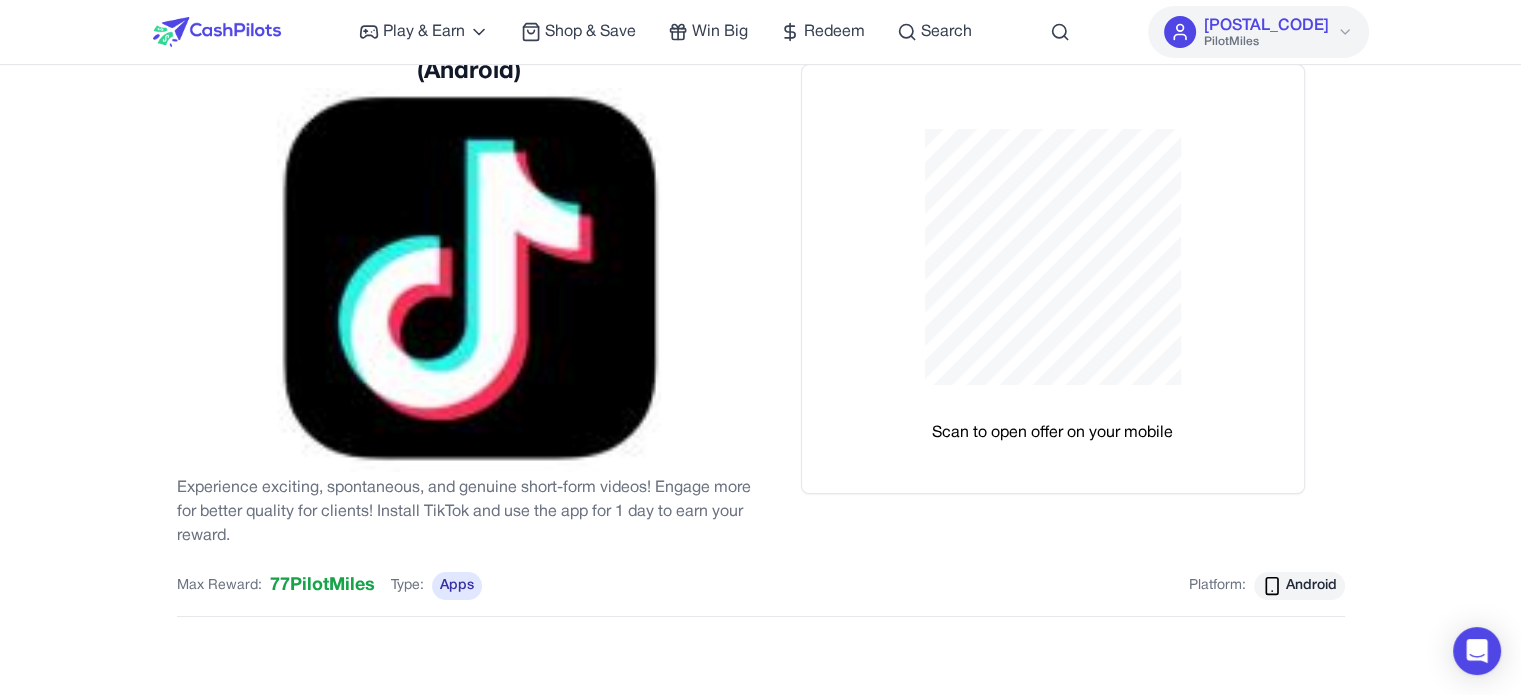 scroll, scrollTop: 200, scrollLeft: 0, axis: vertical 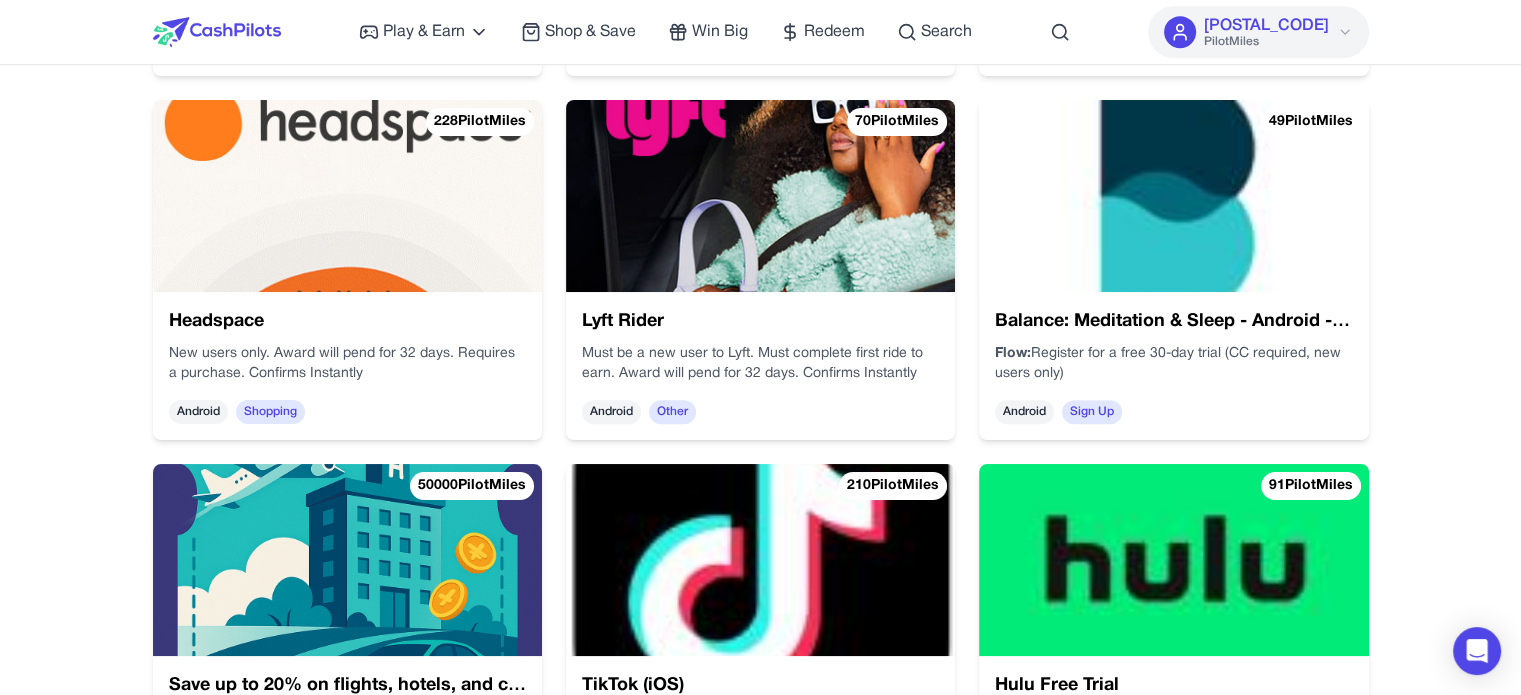 click at bounding box center (347, 196) 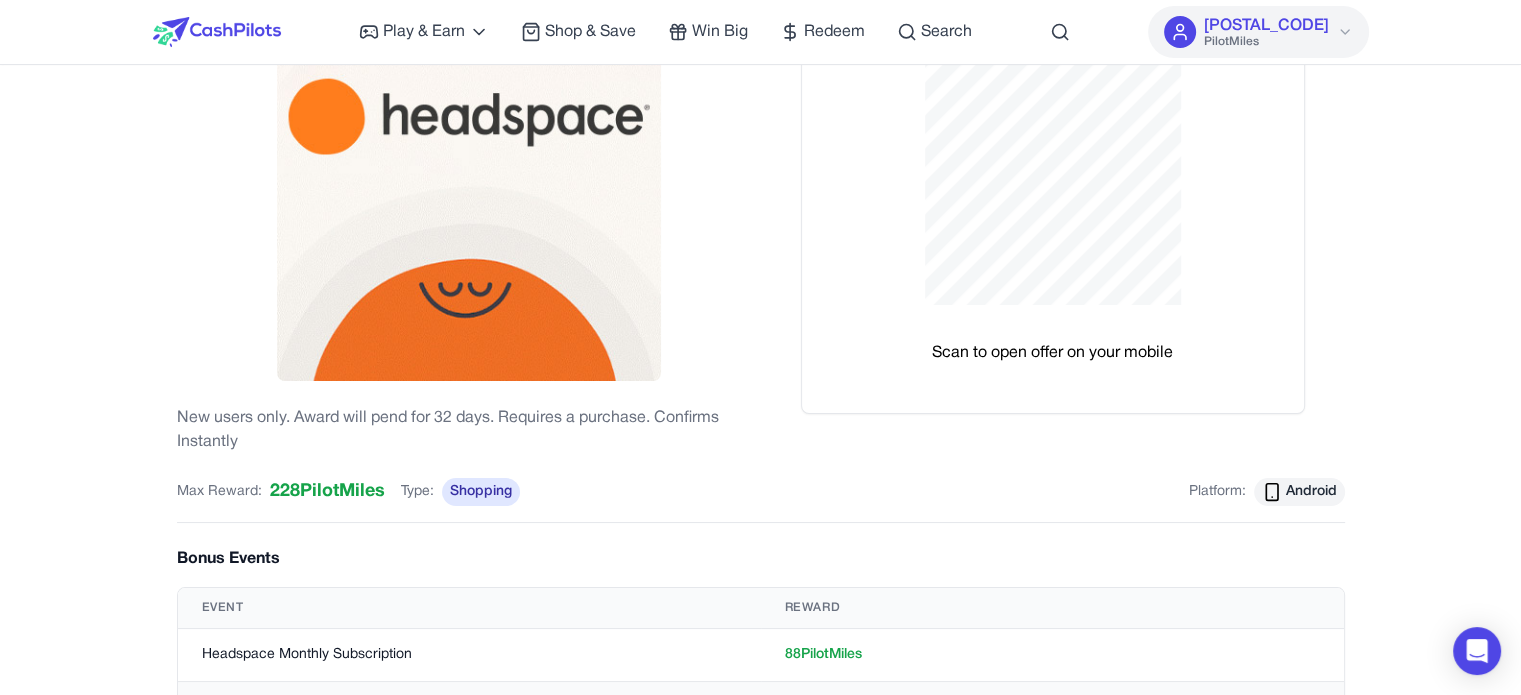 scroll, scrollTop: 300, scrollLeft: 0, axis: vertical 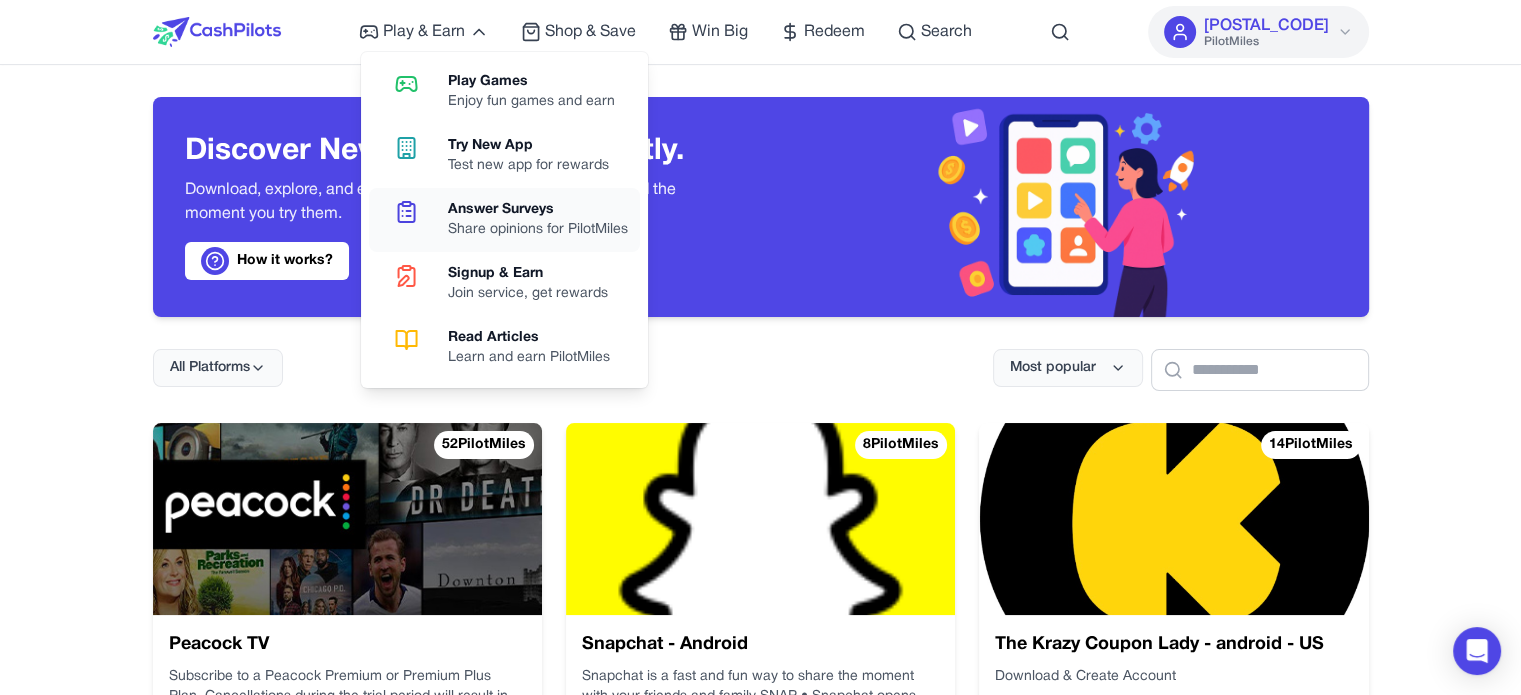click on "Share opinions for PilotMiles" at bounding box center (538, 230) 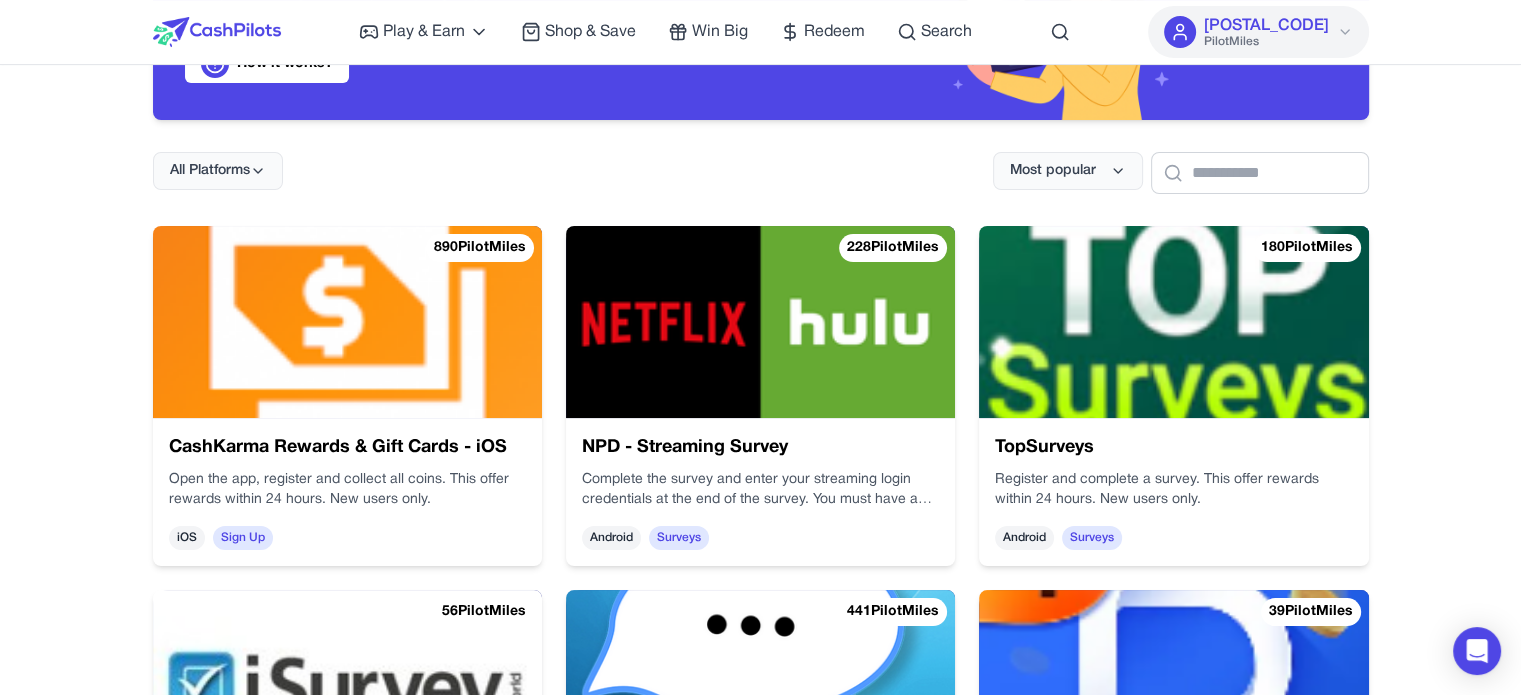 scroll, scrollTop: 200, scrollLeft: 0, axis: vertical 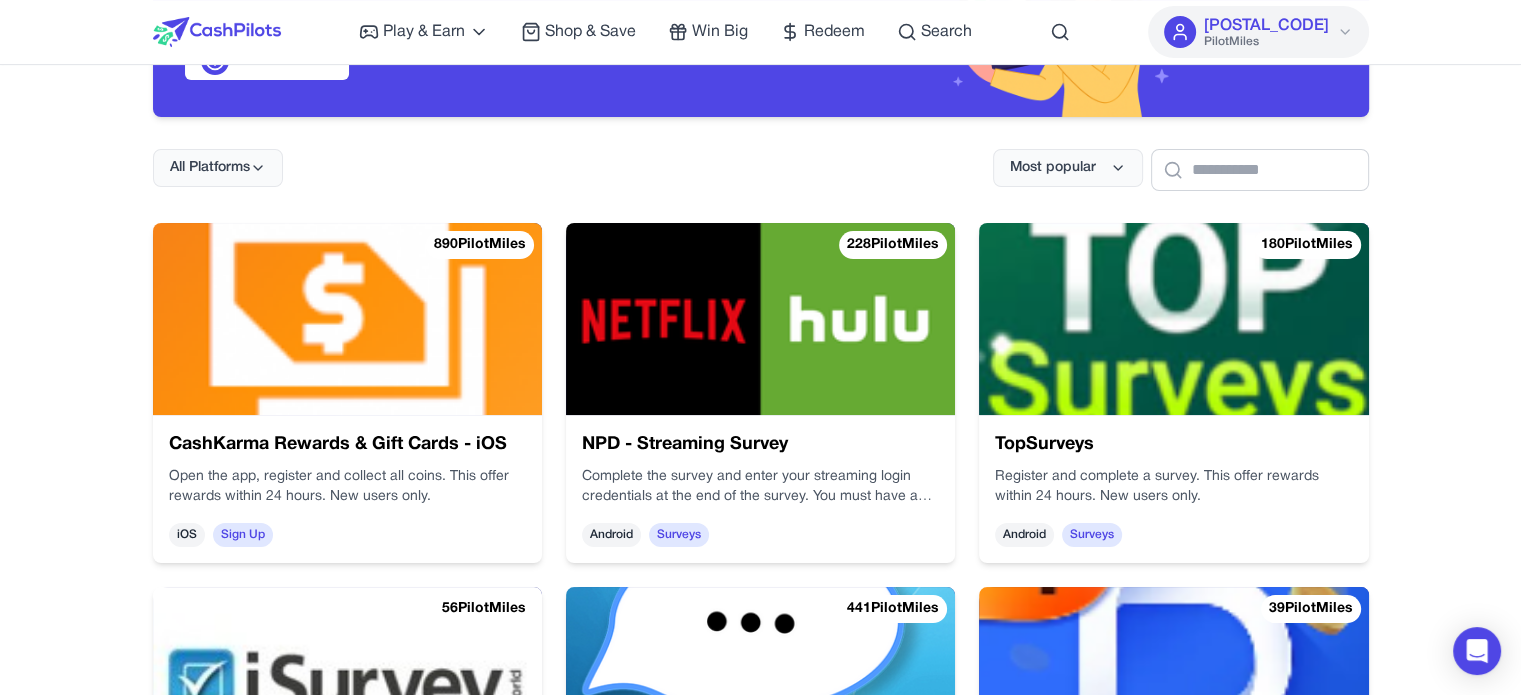 click at bounding box center (347, 319) 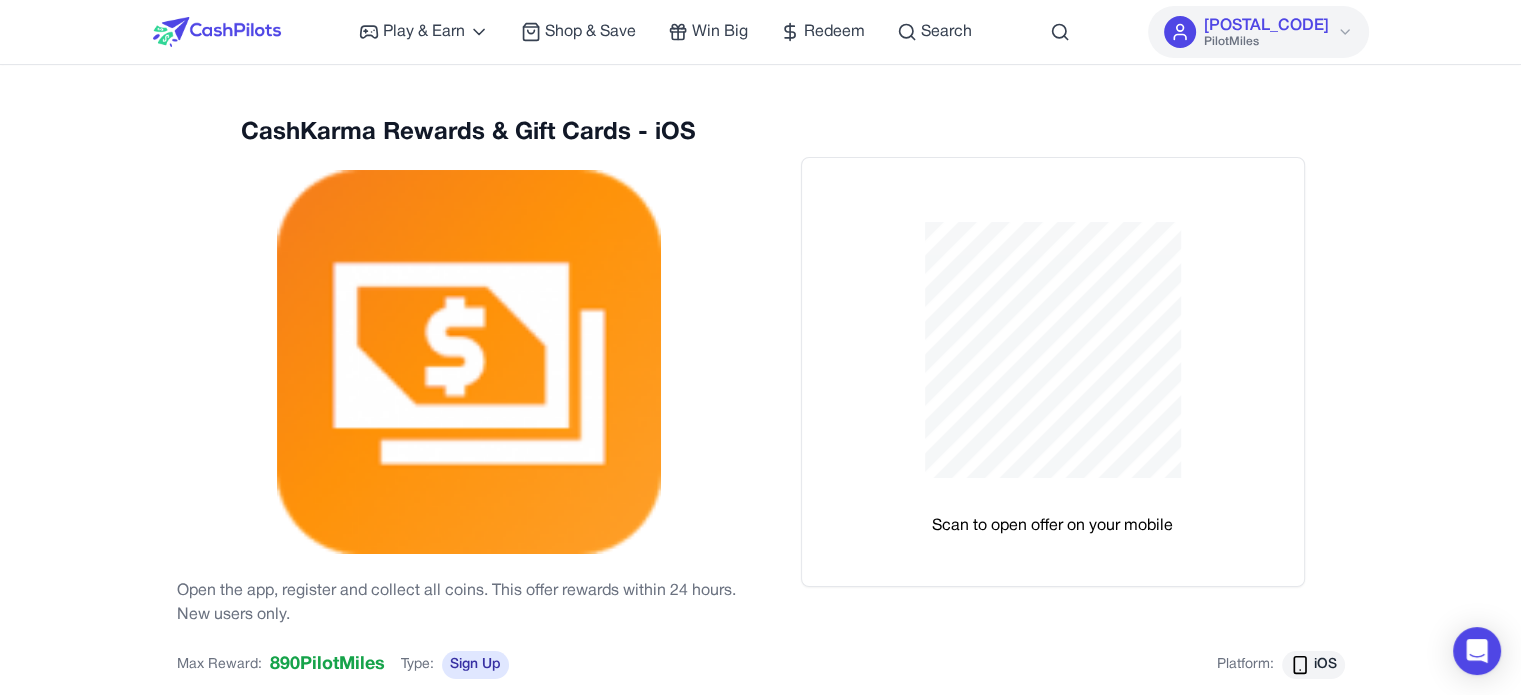 scroll, scrollTop: 0, scrollLeft: 0, axis: both 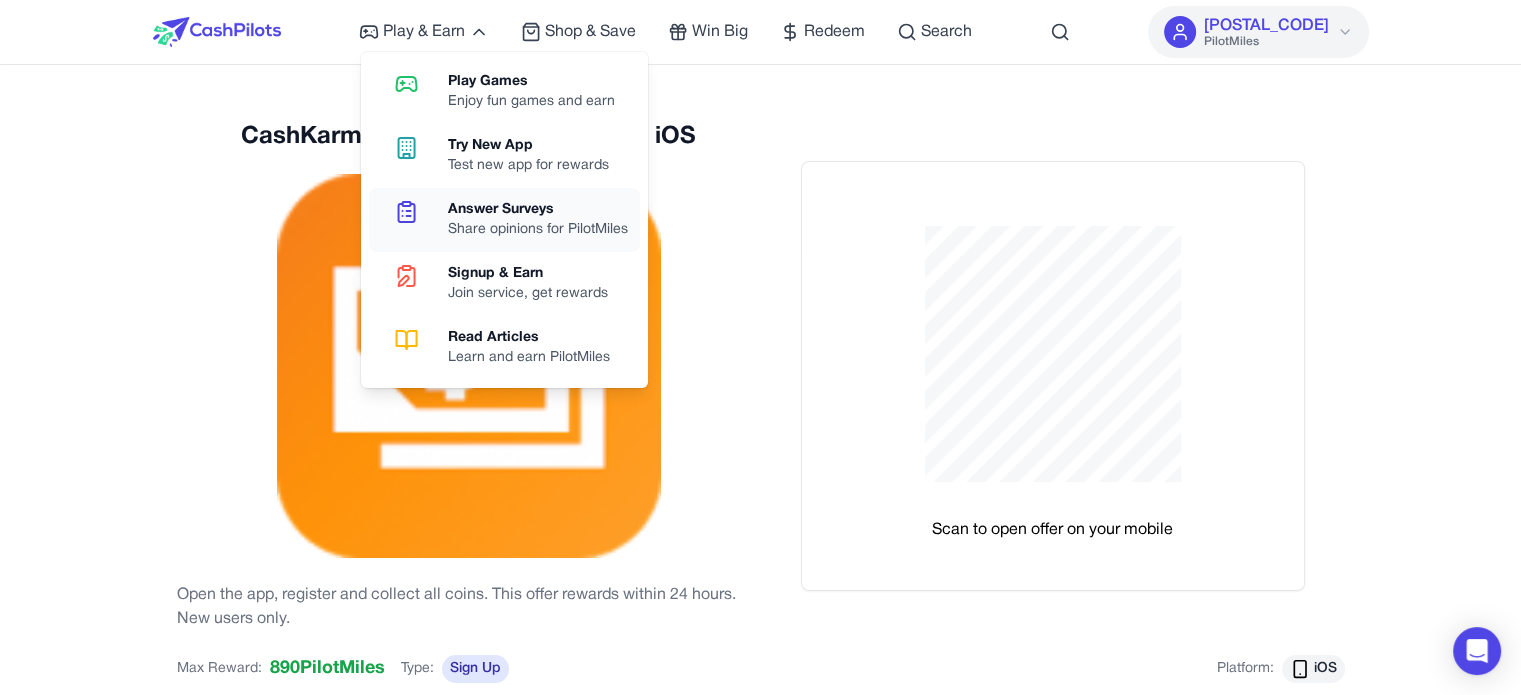 click on "Share opinions for PilotMiles" at bounding box center (538, 230) 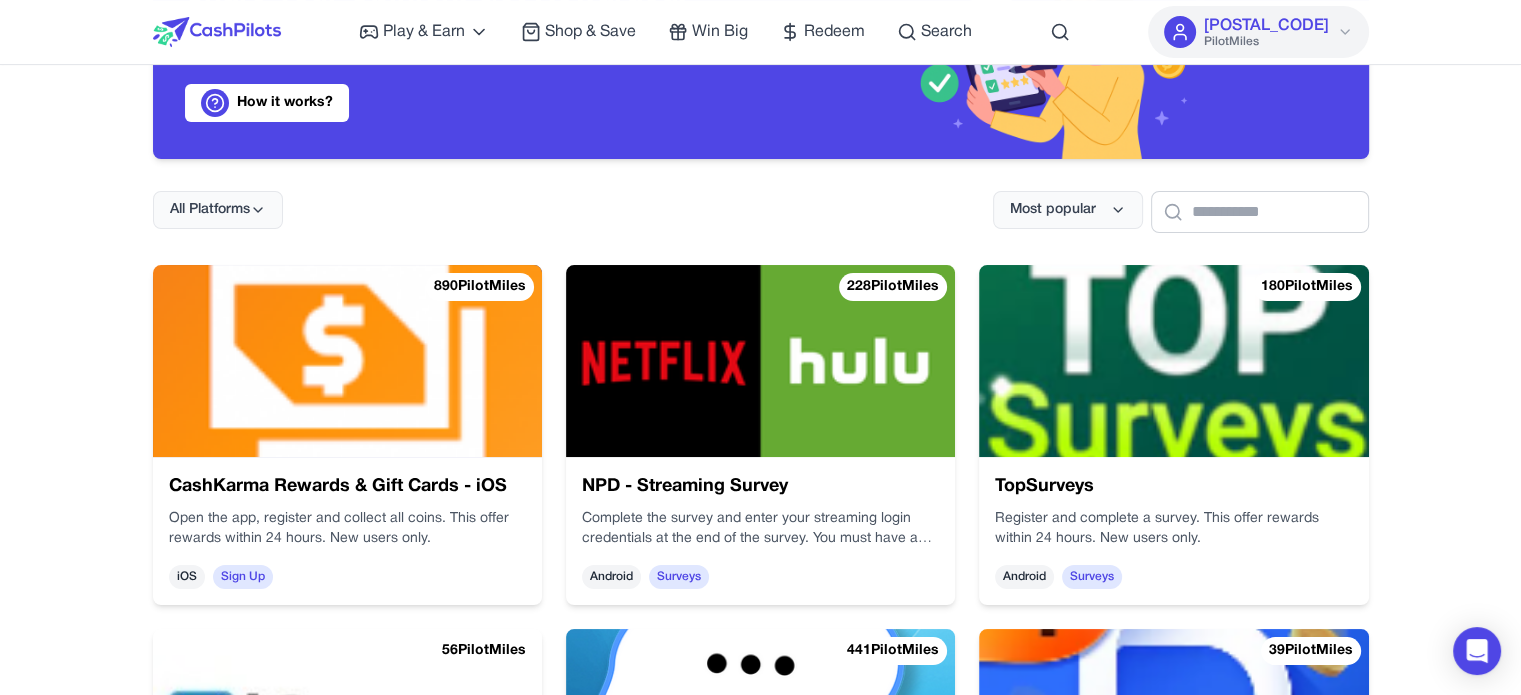 scroll, scrollTop: 200, scrollLeft: 0, axis: vertical 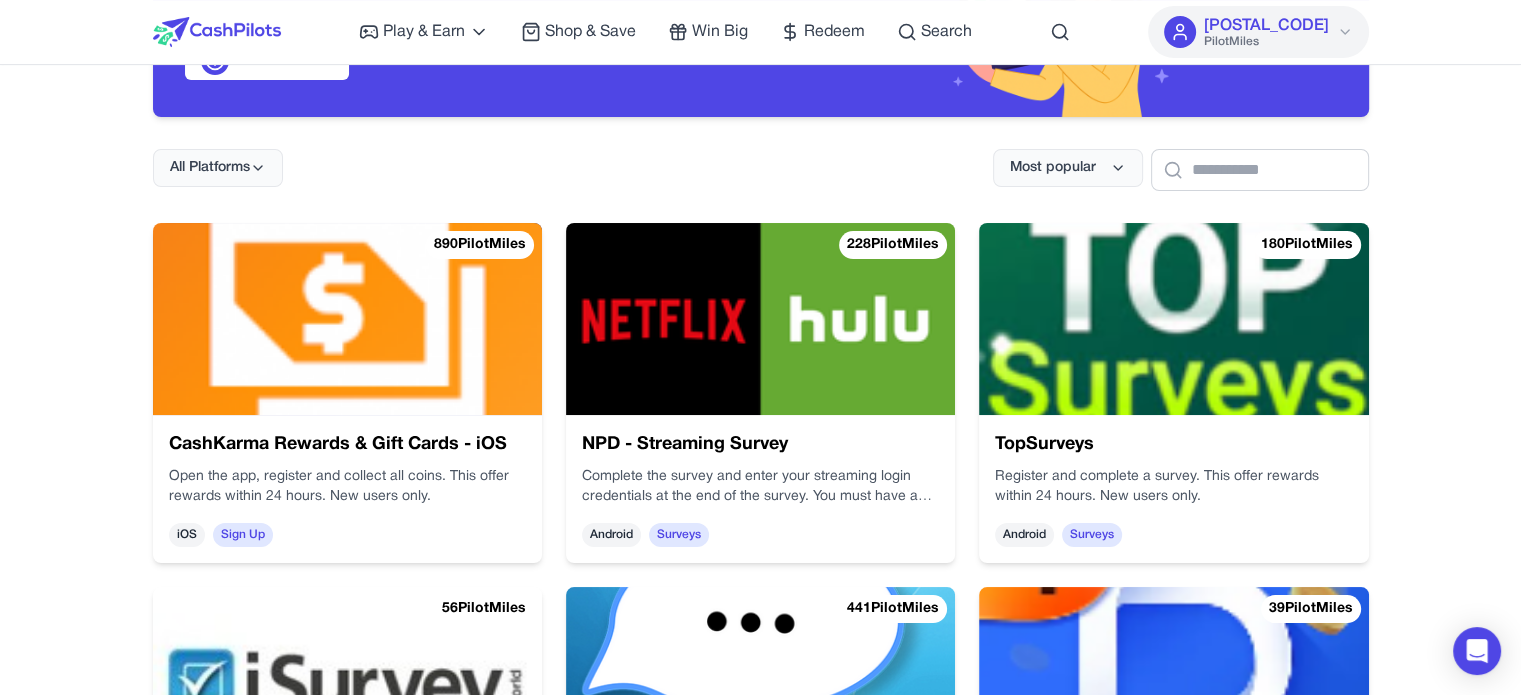 click at bounding box center [347, 319] 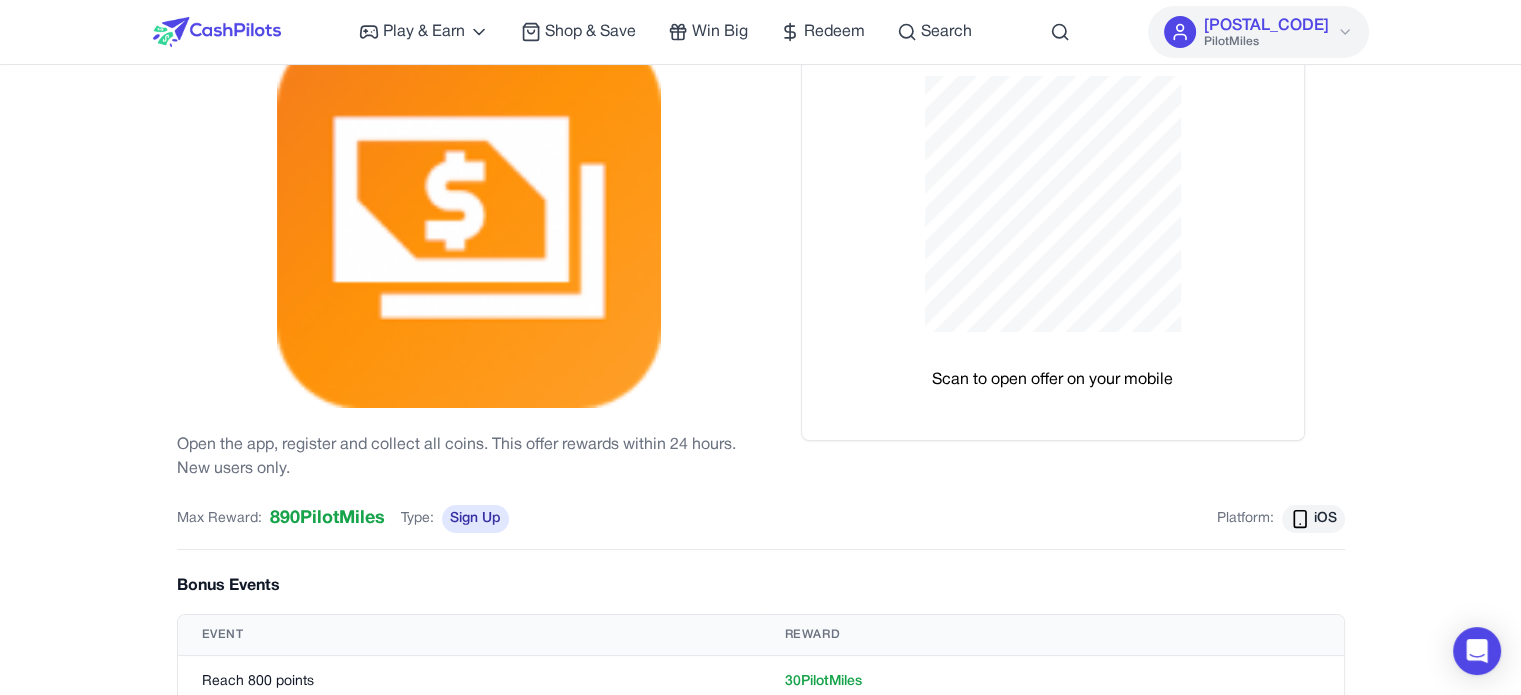 scroll, scrollTop: 300, scrollLeft: 0, axis: vertical 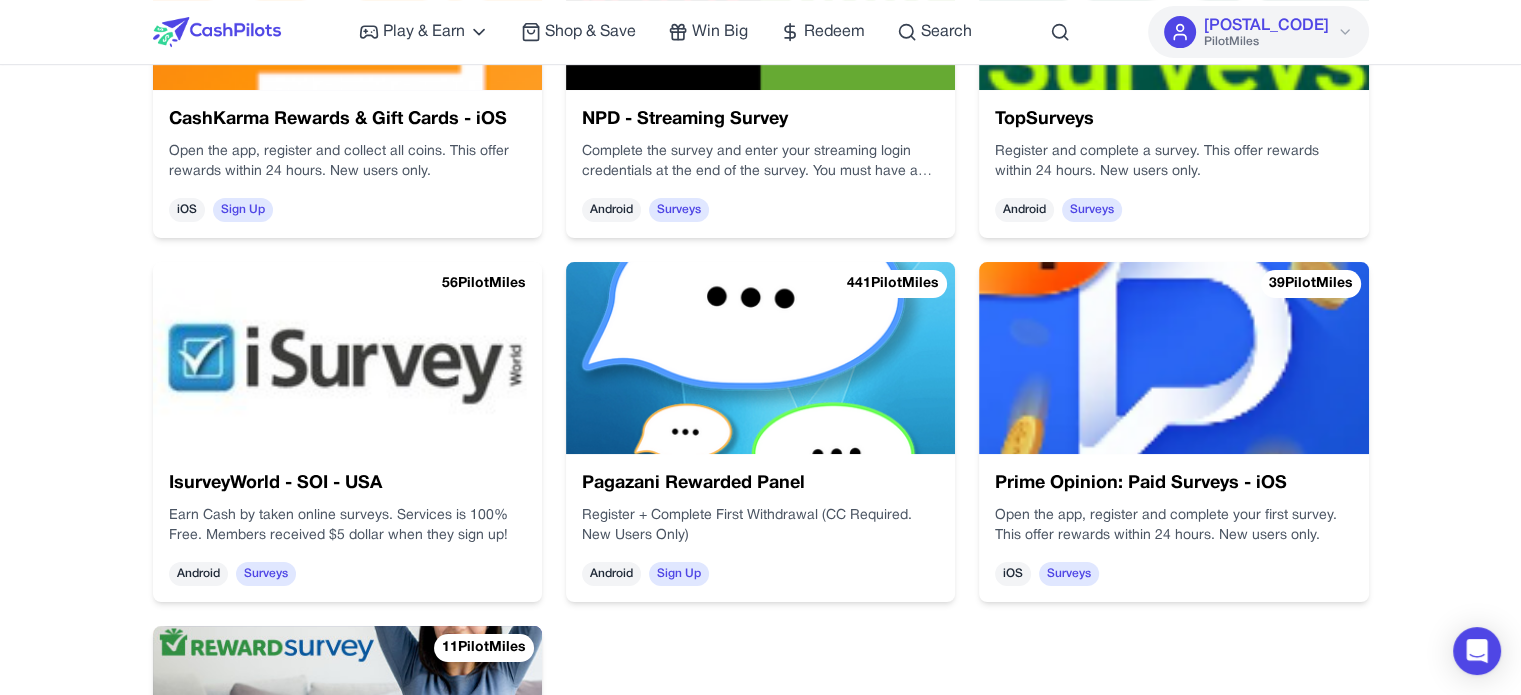 click on "NPD - Streaming Survey" at bounding box center (760, 120) 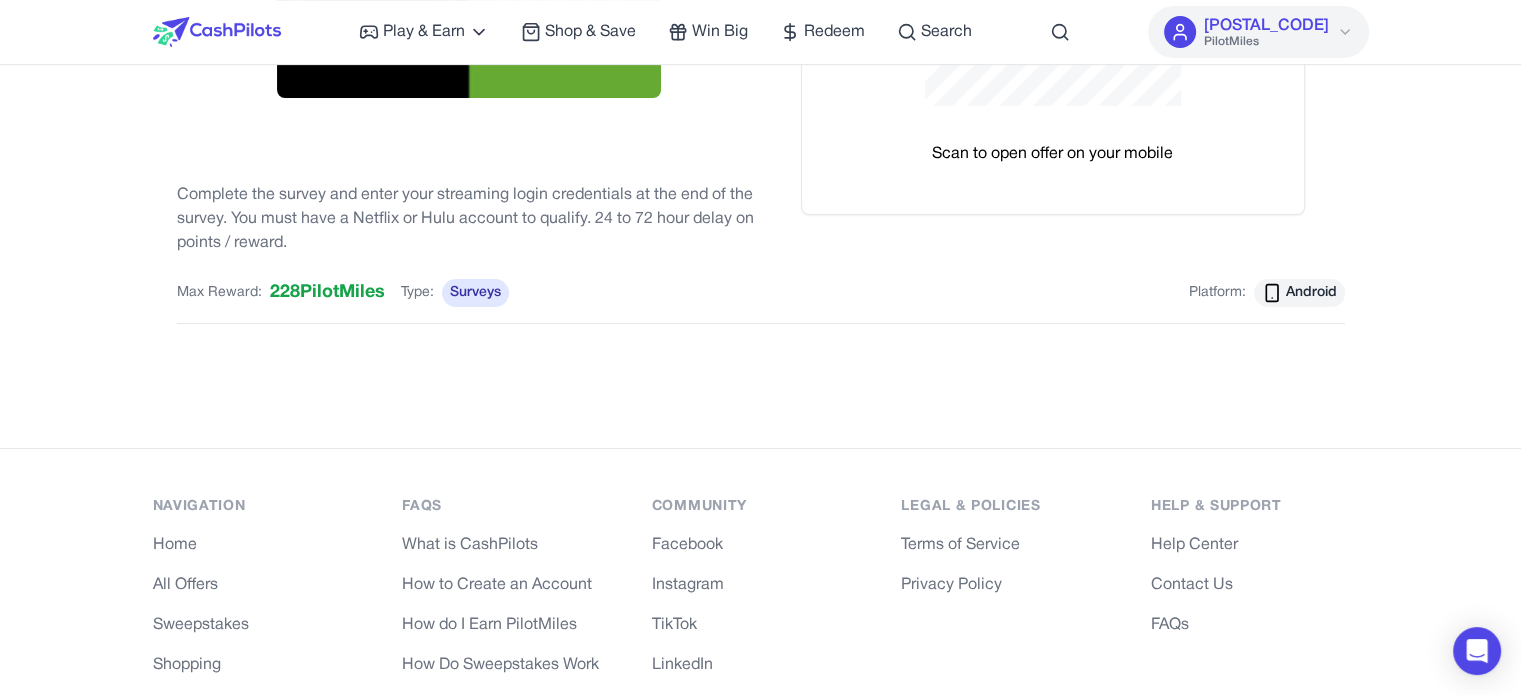 scroll, scrollTop: 200, scrollLeft: 0, axis: vertical 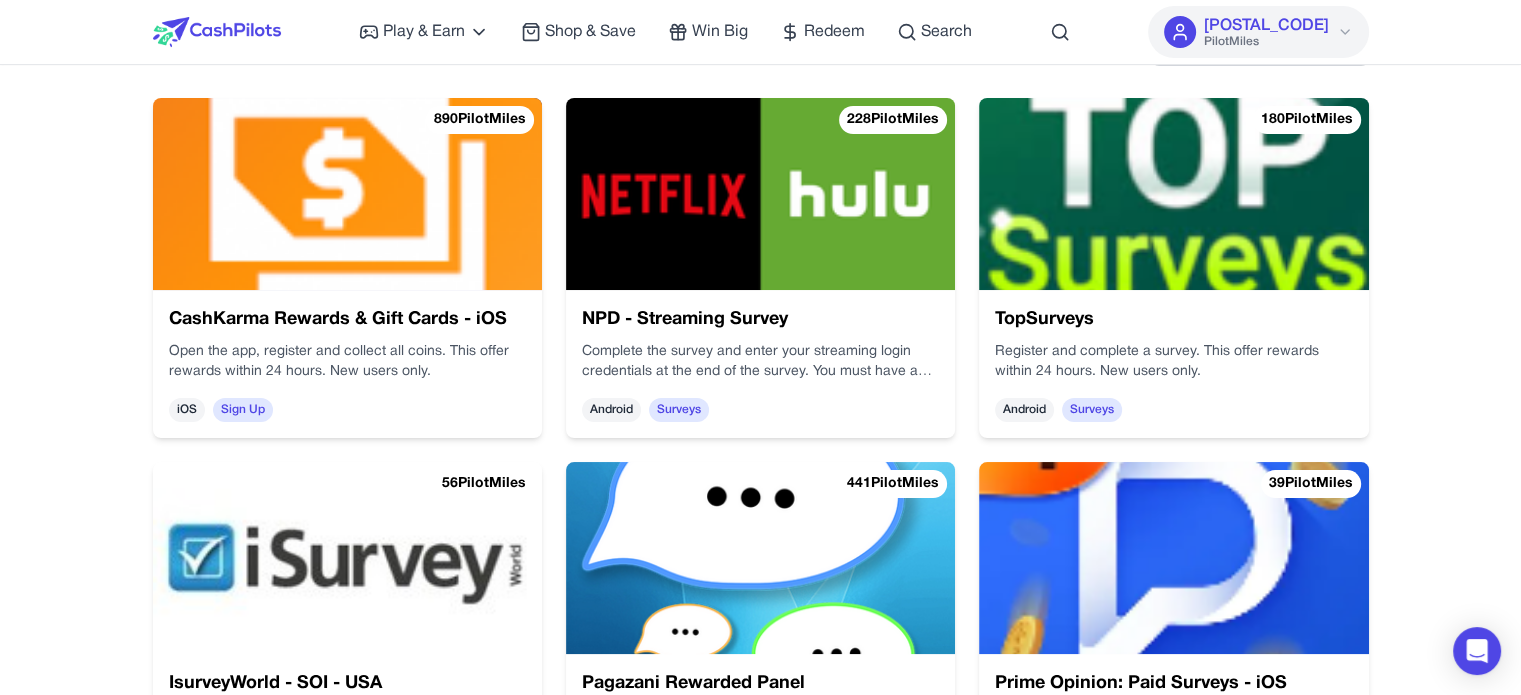 click at bounding box center [1173, 194] 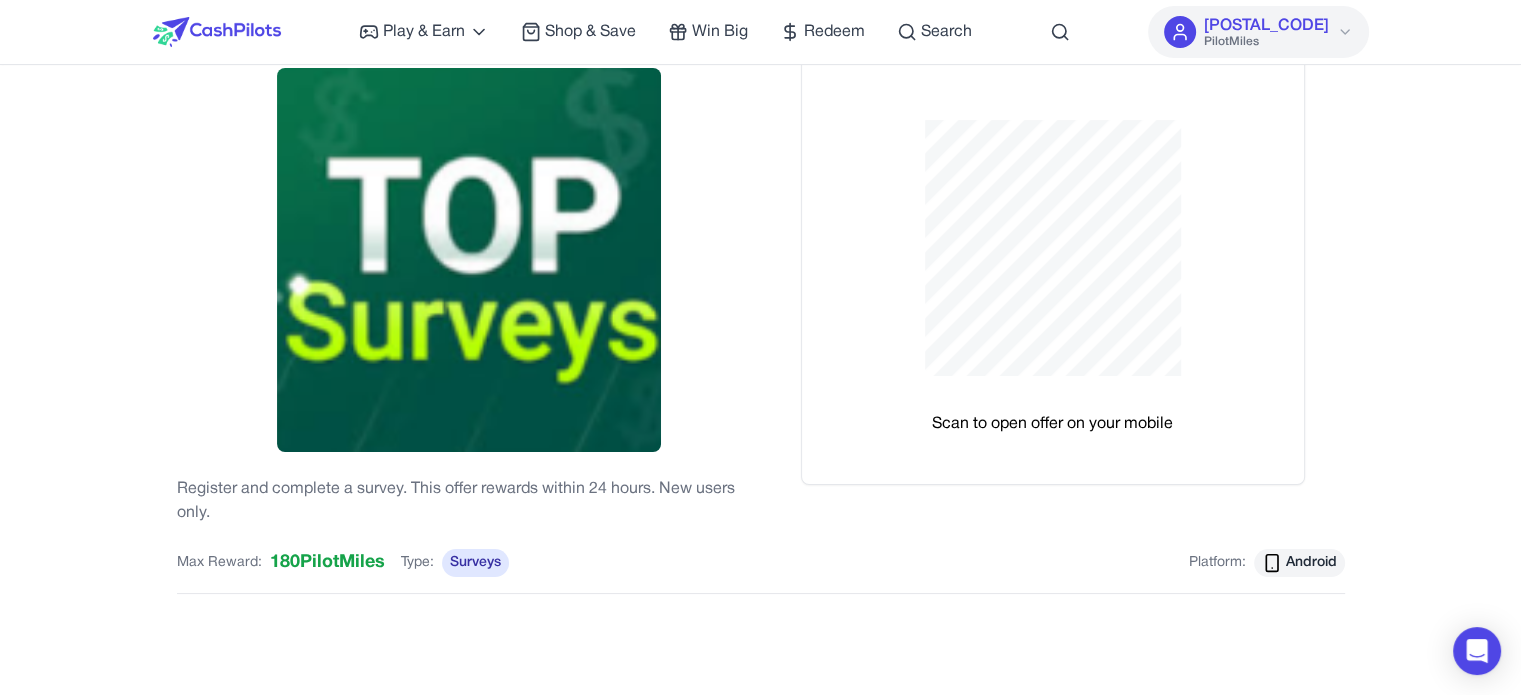 scroll, scrollTop: 0, scrollLeft: 0, axis: both 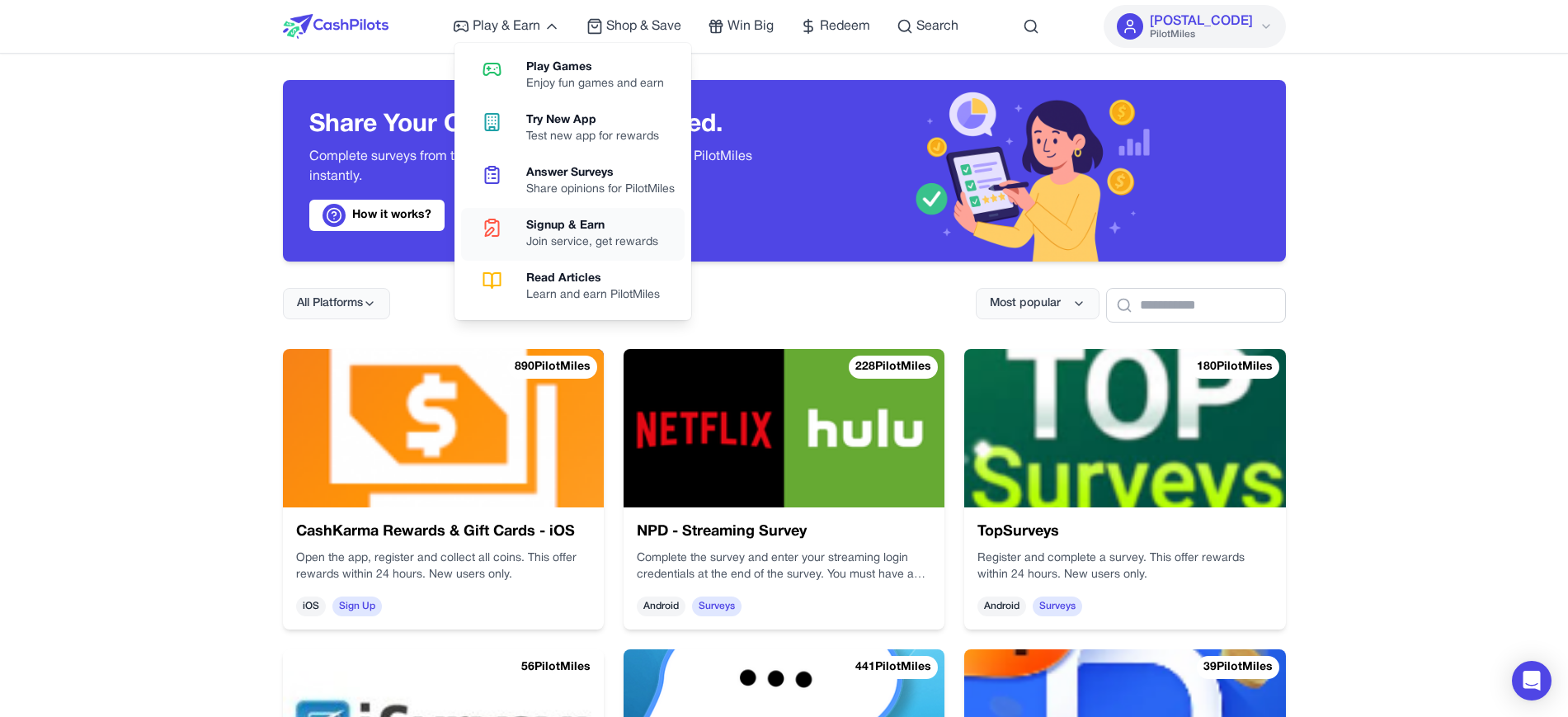 click on "Join service, get rewards" at bounding box center [592, 243] 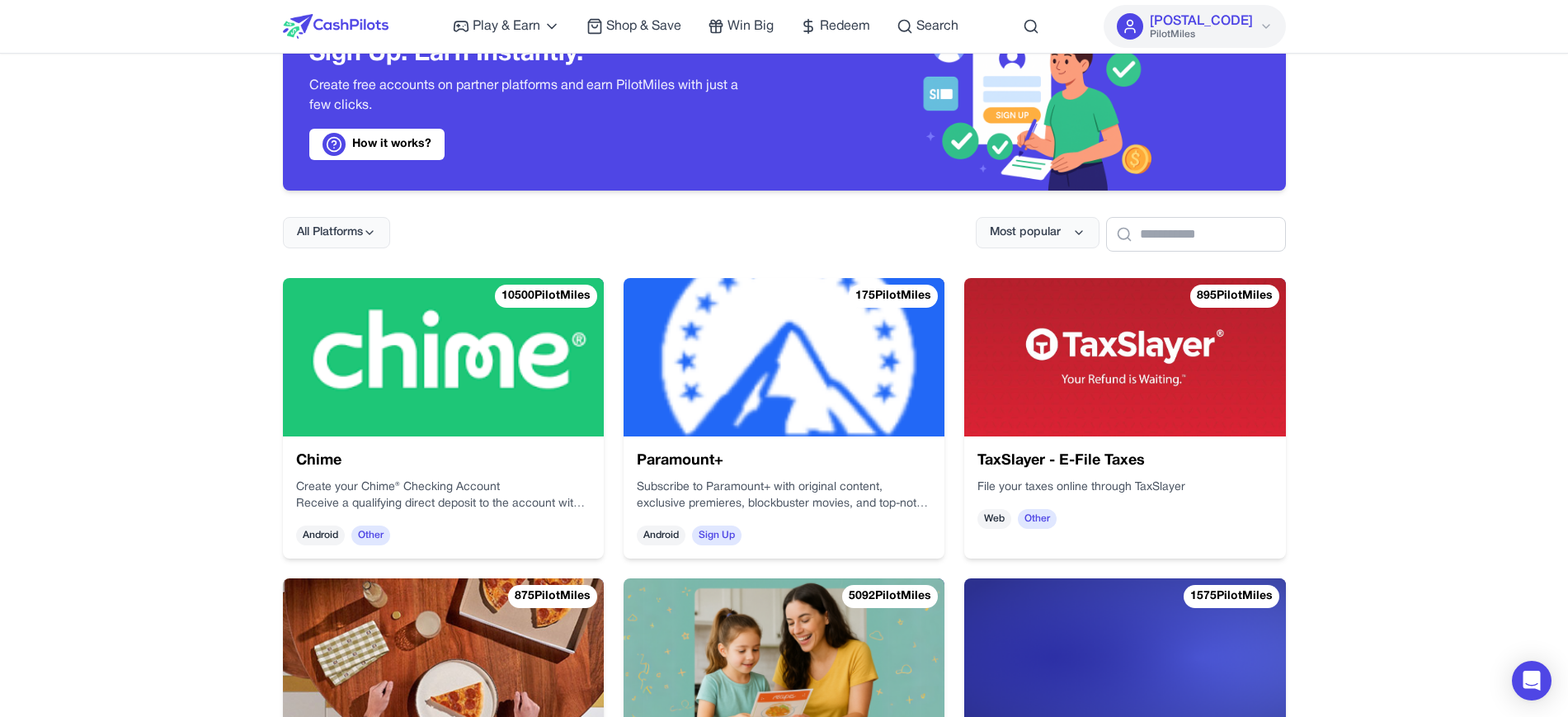 scroll, scrollTop: 309, scrollLeft: 0, axis: vertical 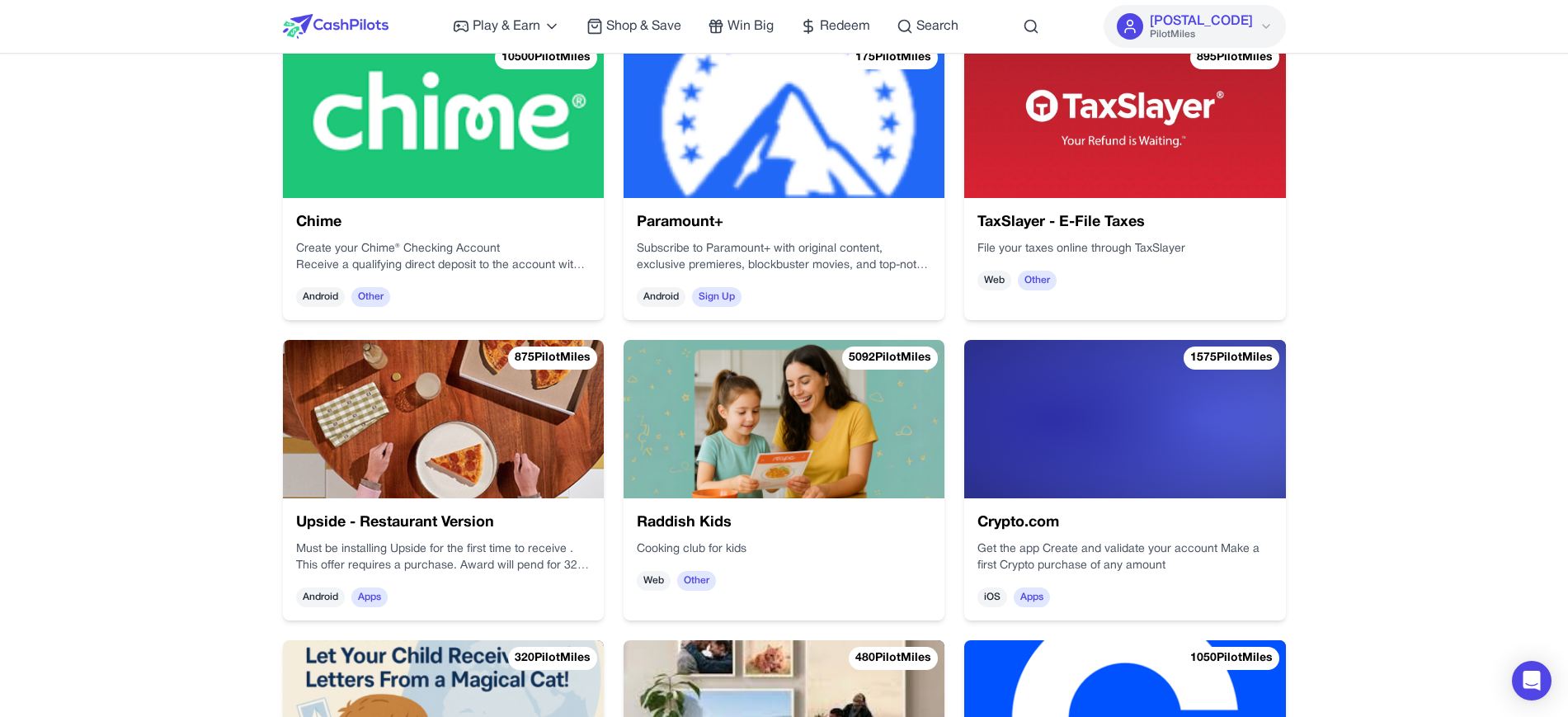 click at bounding box center [784, 119] 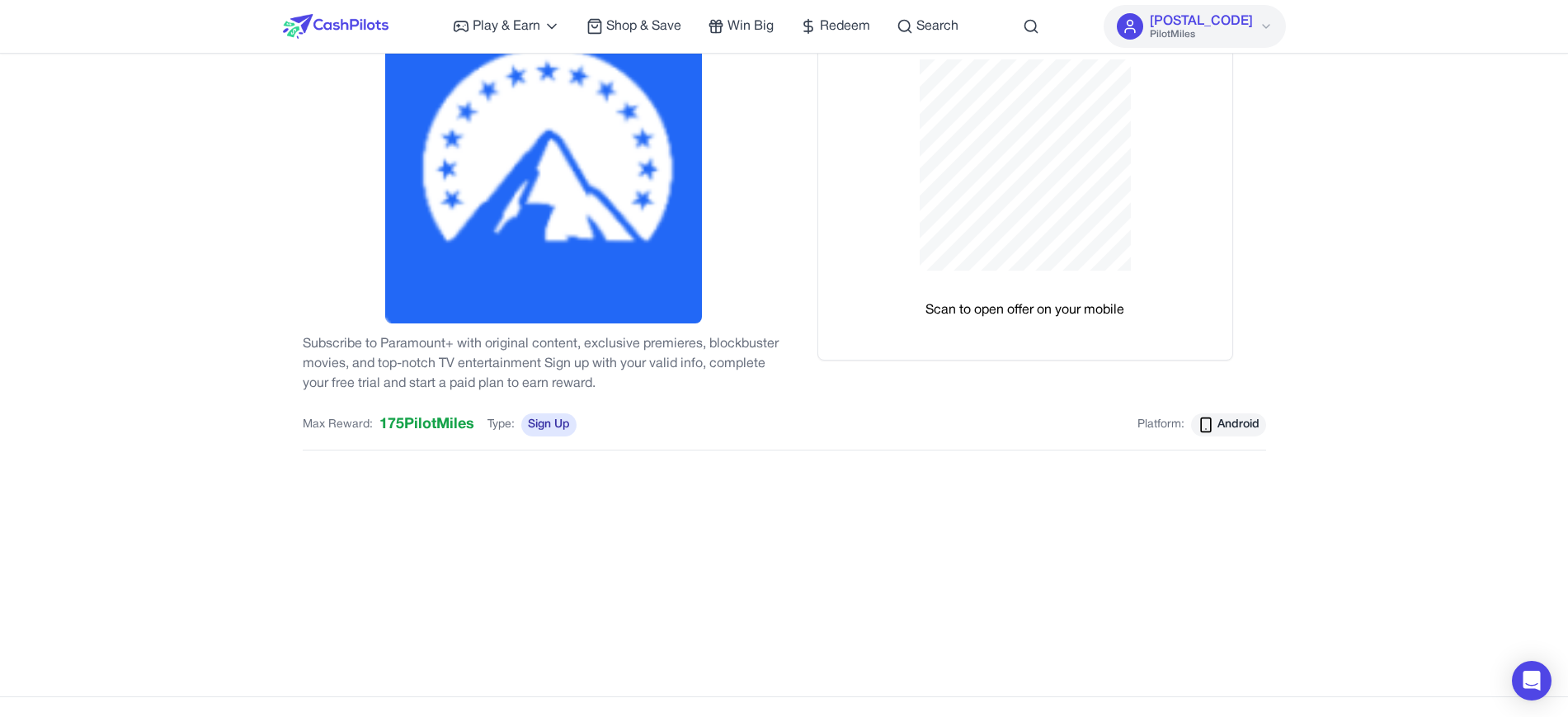 scroll, scrollTop: 0, scrollLeft: 0, axis: both 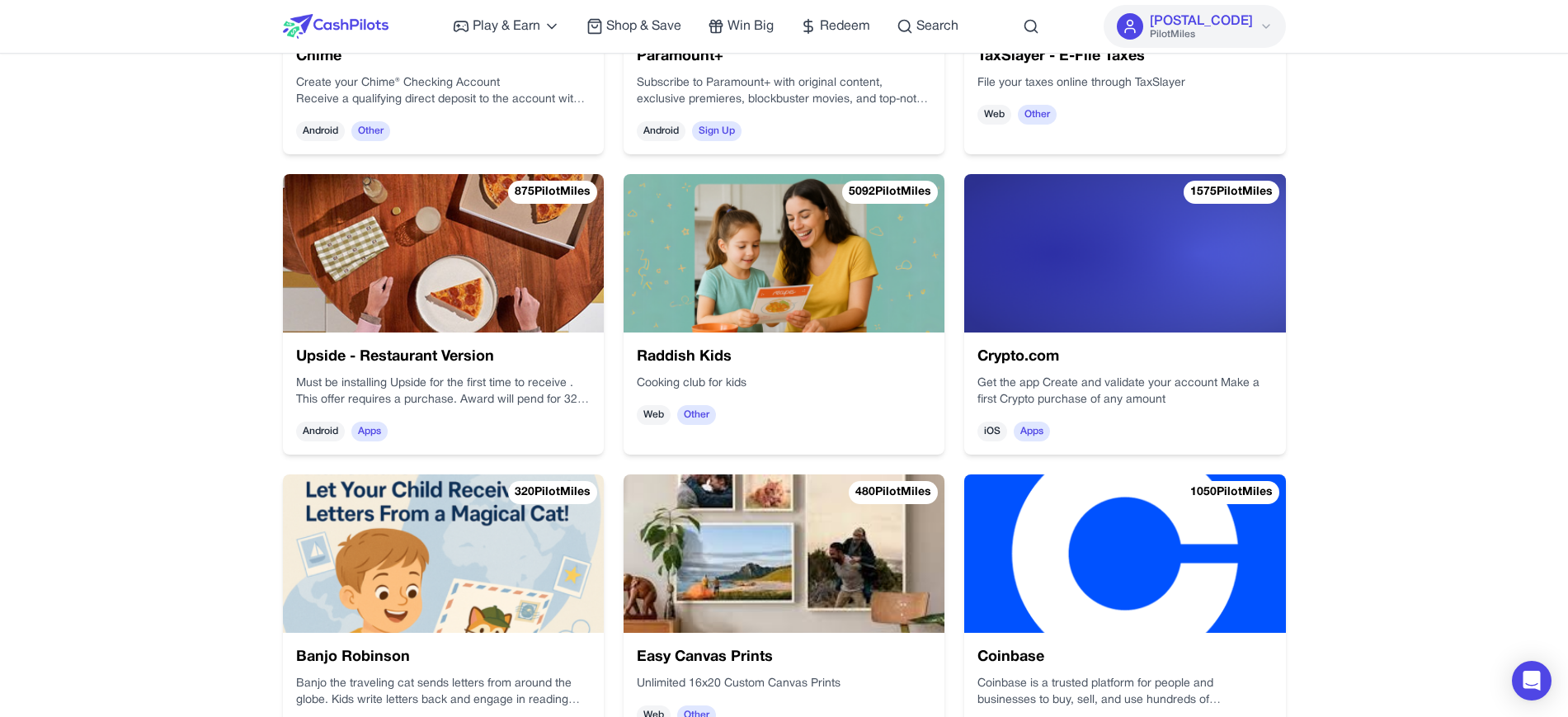click at bounding box center [784, 253] 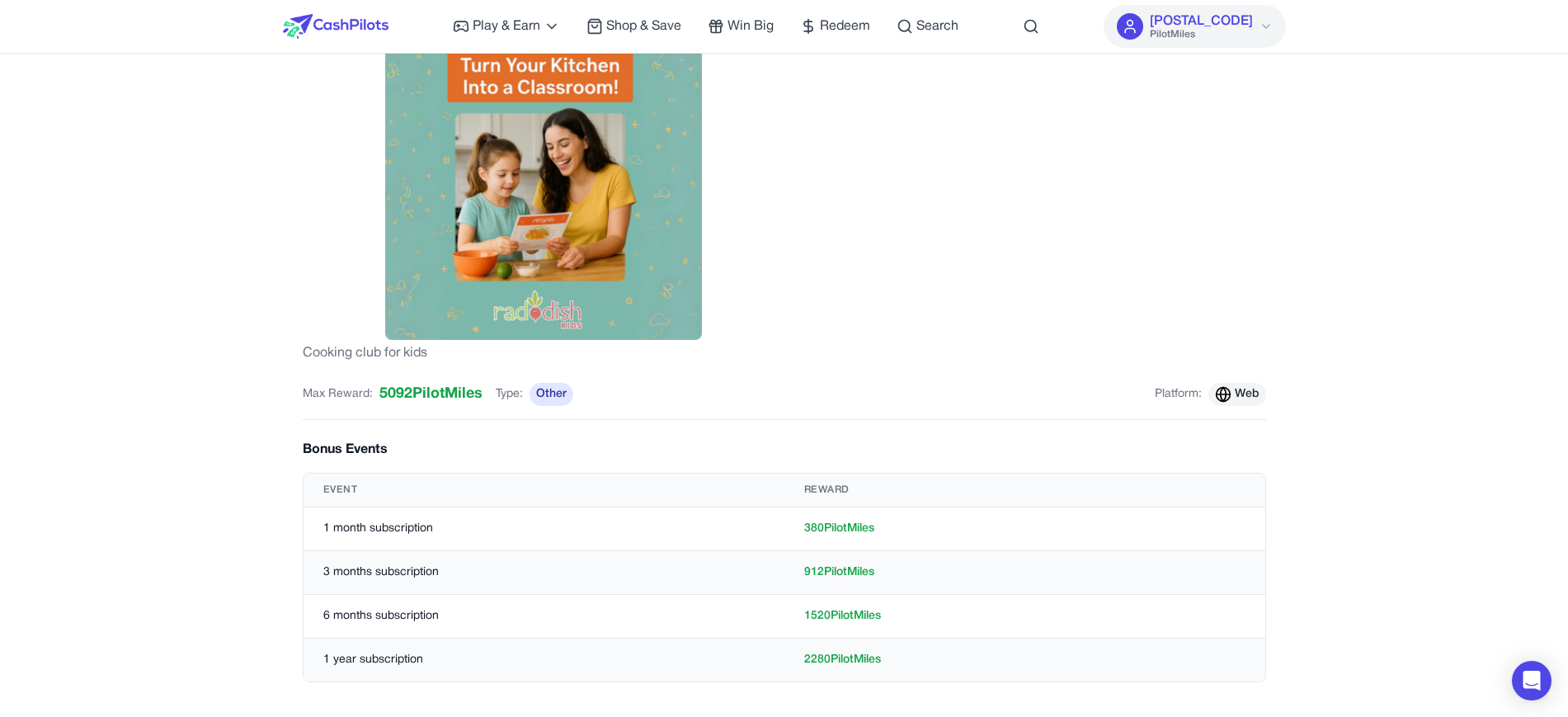 scroll, scrollTop: 0, scrollLeft: 0, axis: both 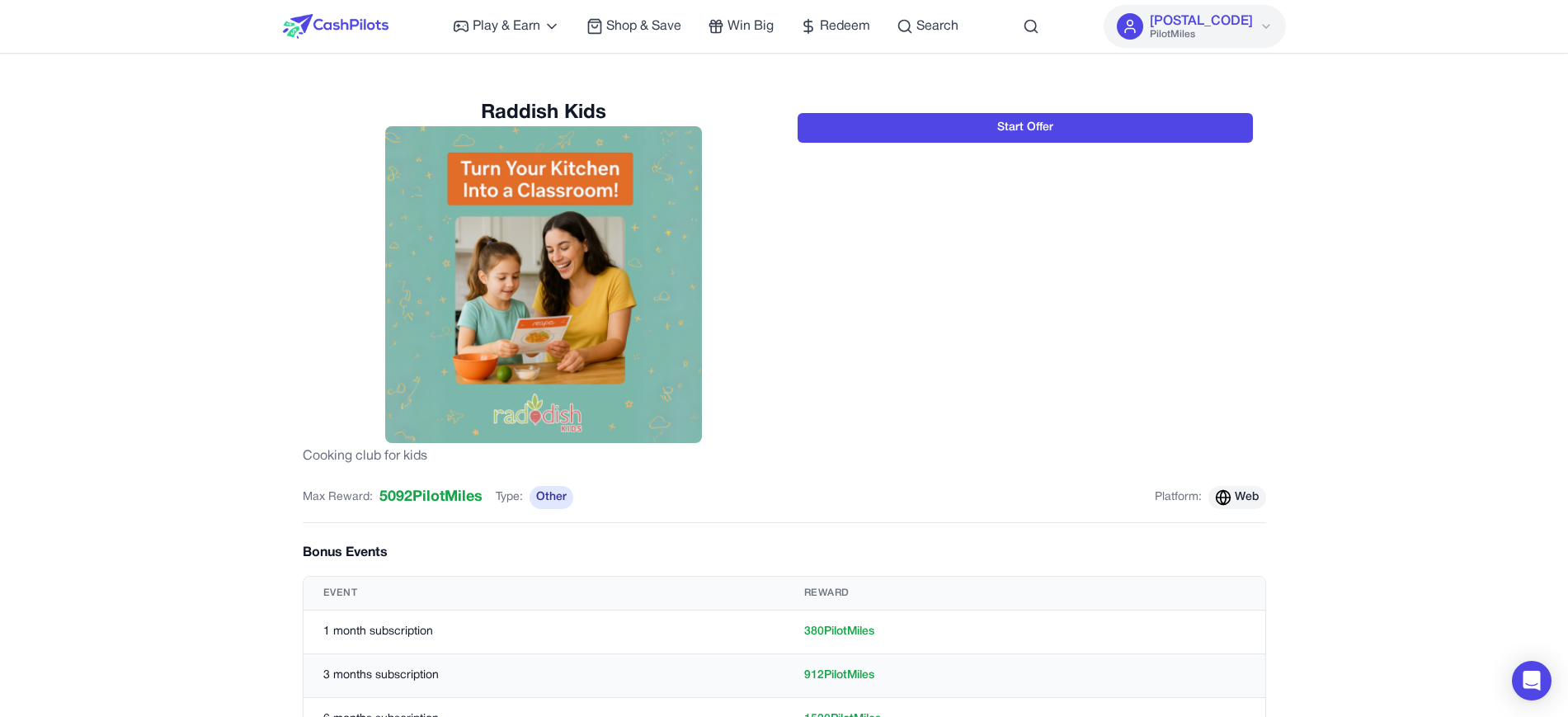 click on "Start Offer" at bounding box center (1025, 283) 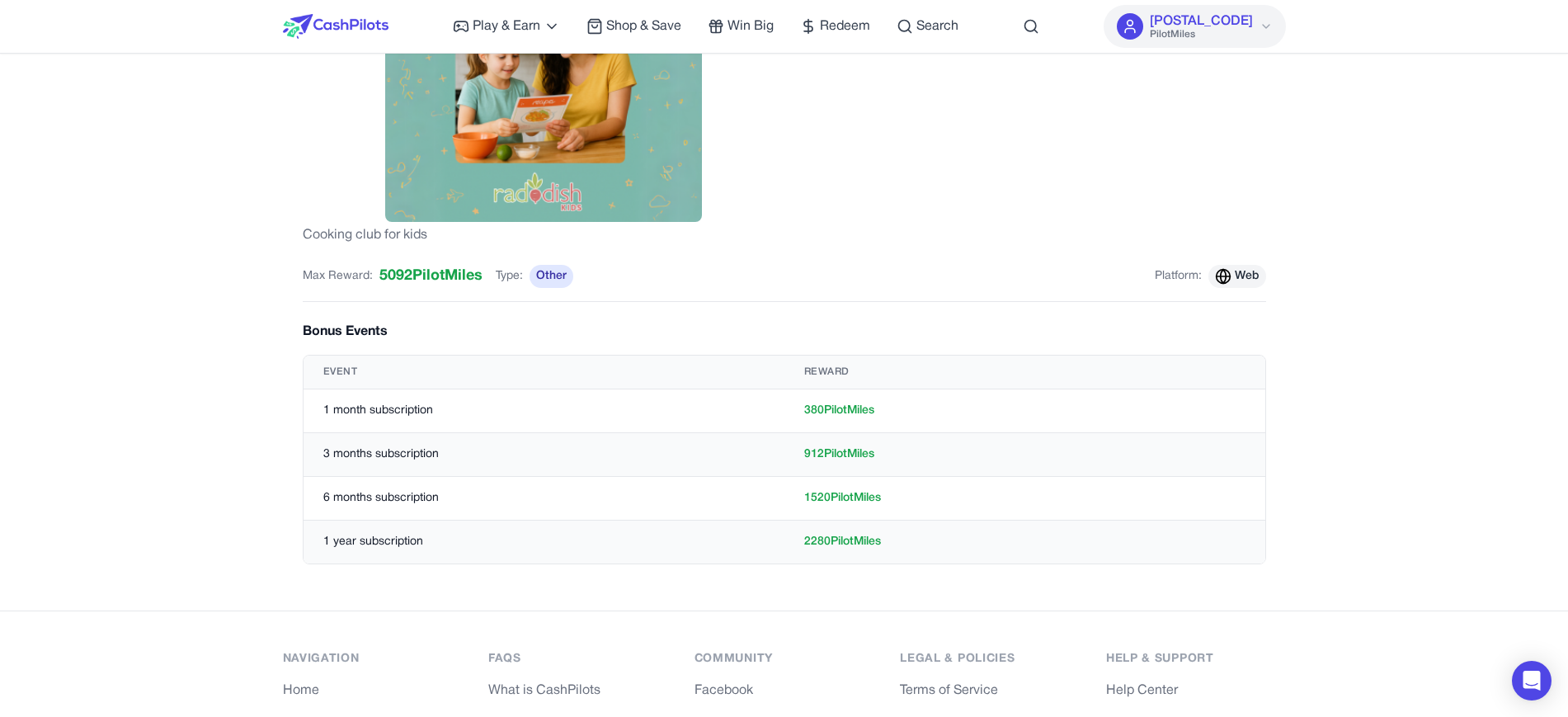 scroll, scrollTop: 0, scrollLeft: 0, axis: both 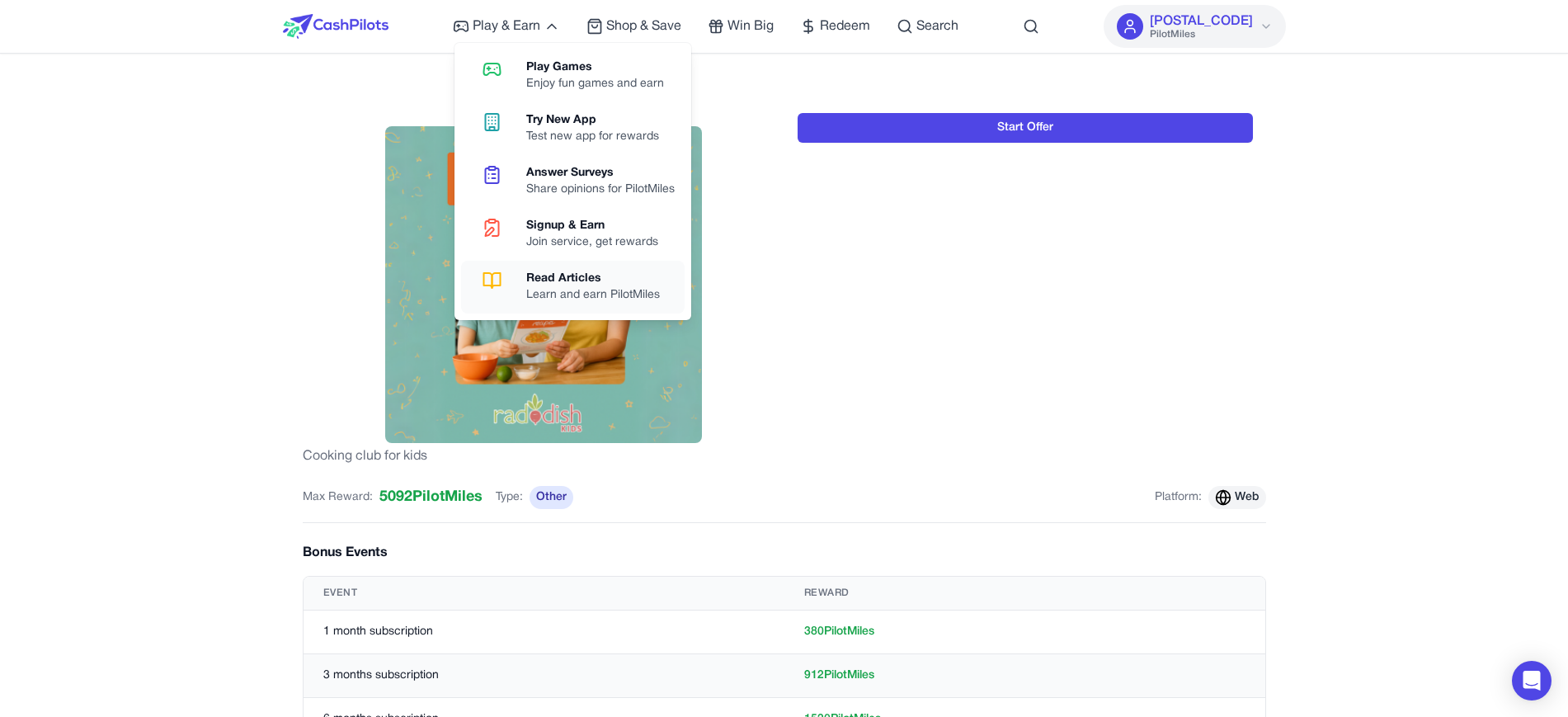 click on "Learn and earn PilotMiles" at bounding box center (593, 295) 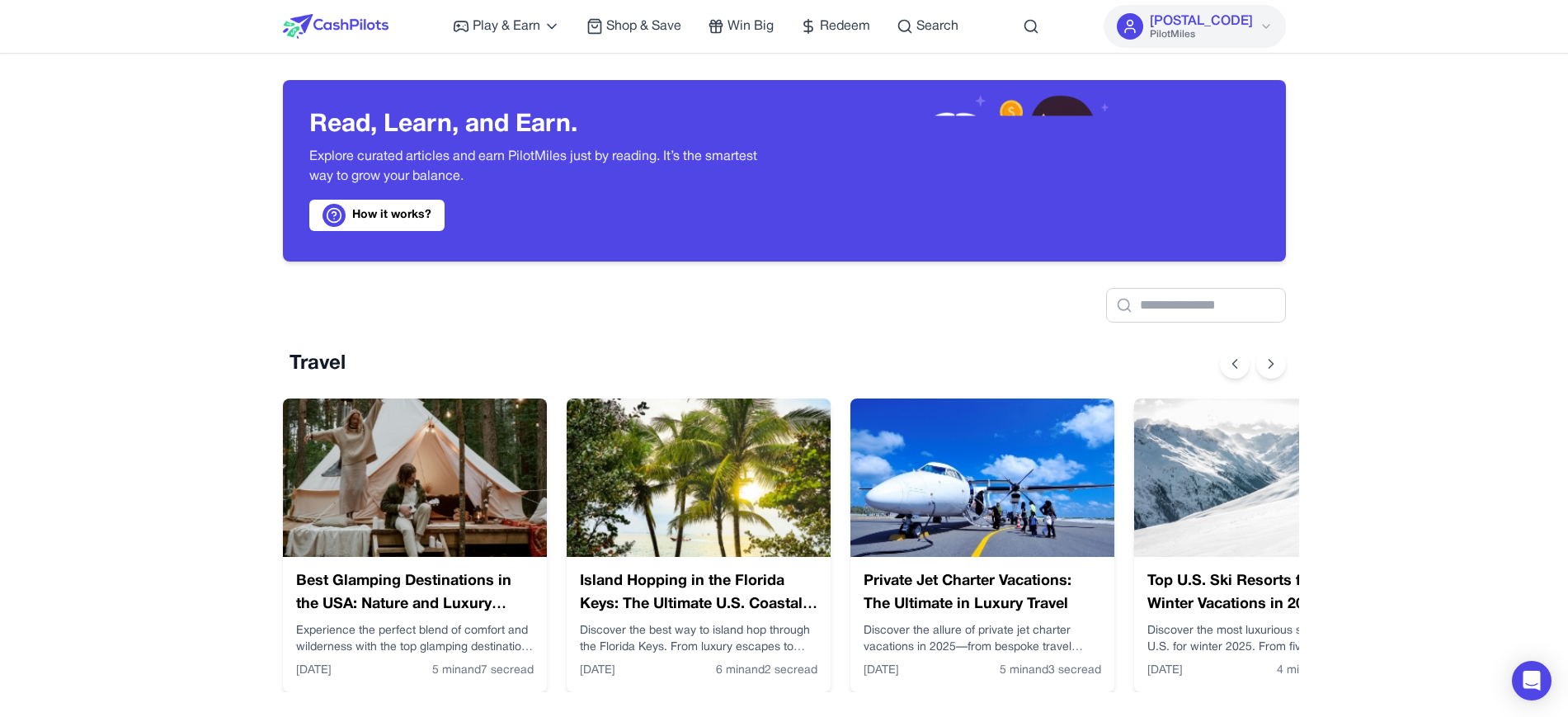 scroll, scrollTop: 0, scrollLeft: 13, axis: horizontal 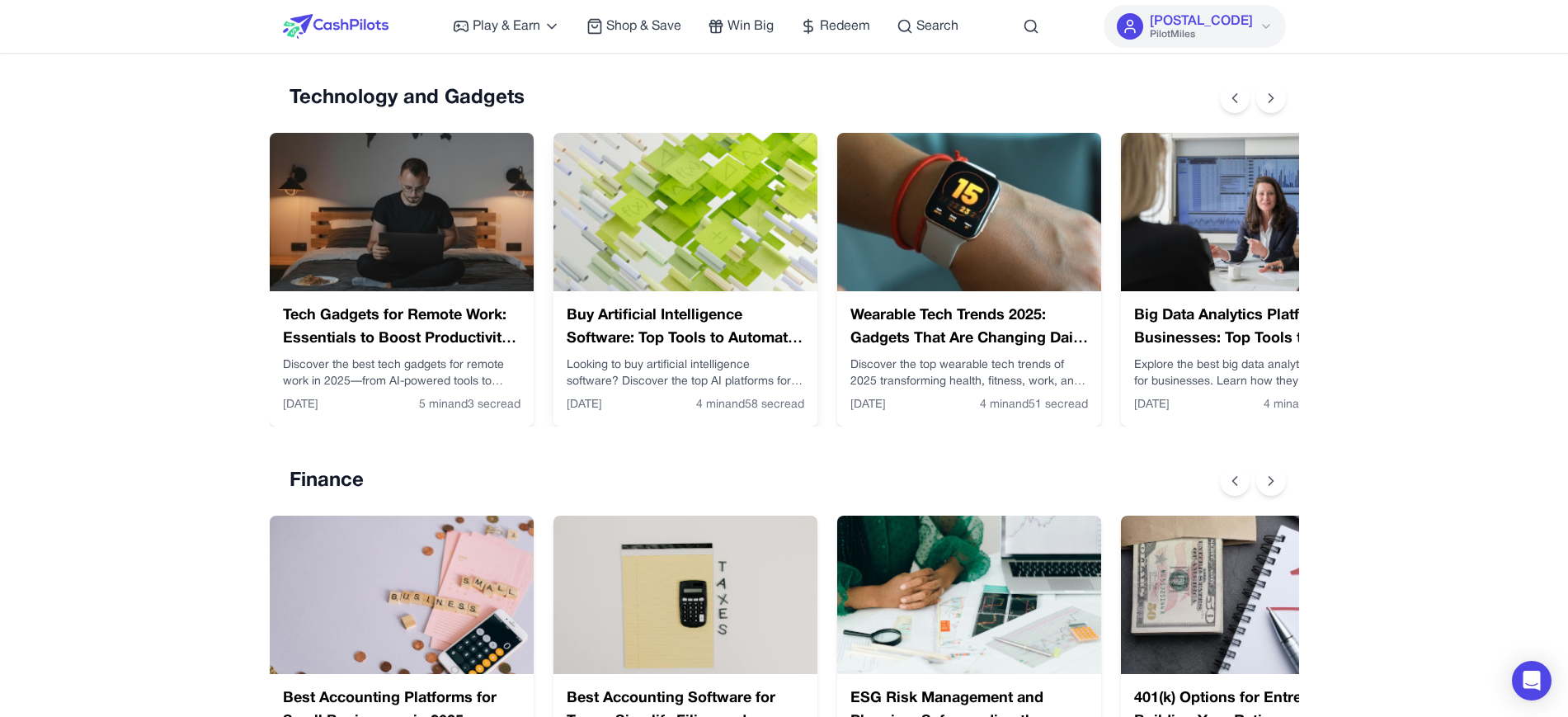click at bounding box center (685, 212) 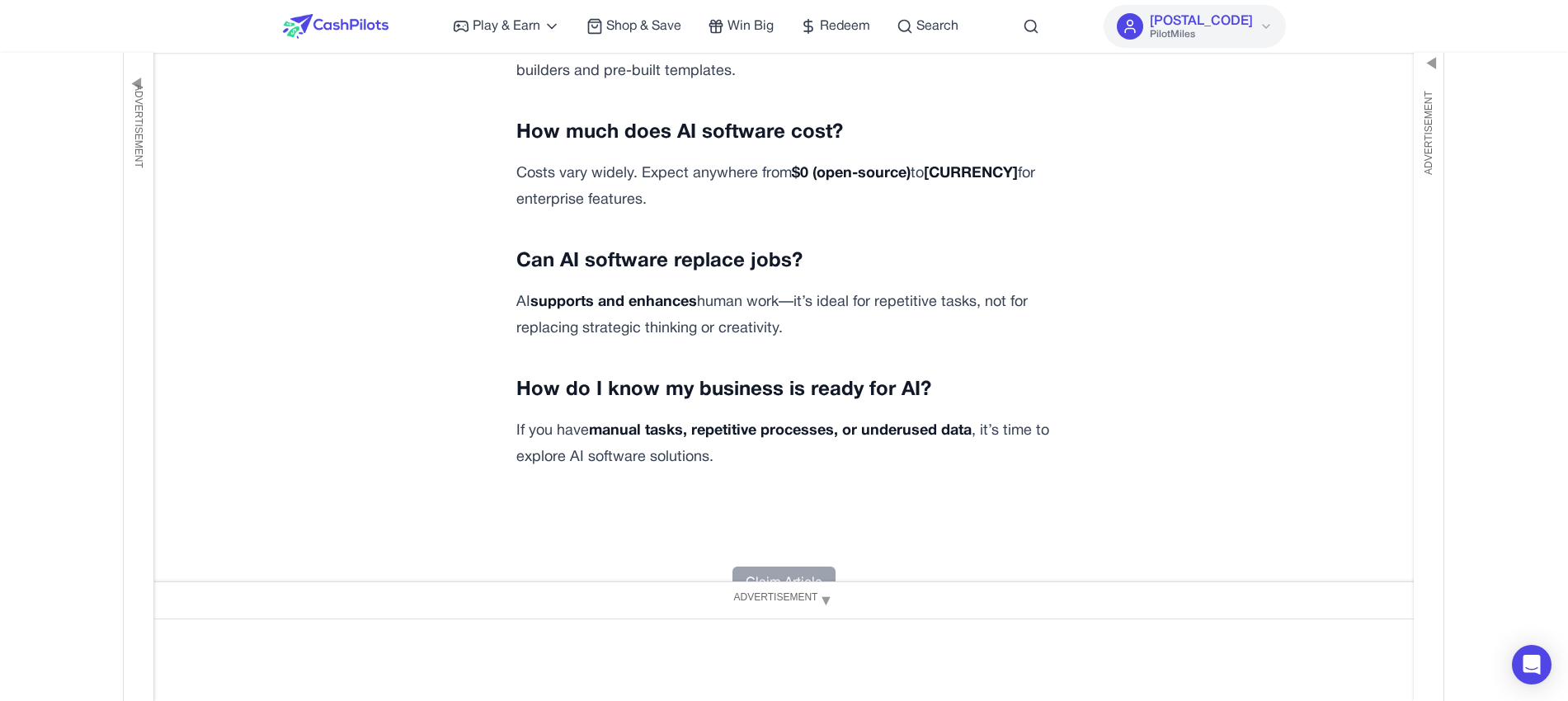 scroll, scrollTop: 6930, scrollLeft: 0, axis: vertical 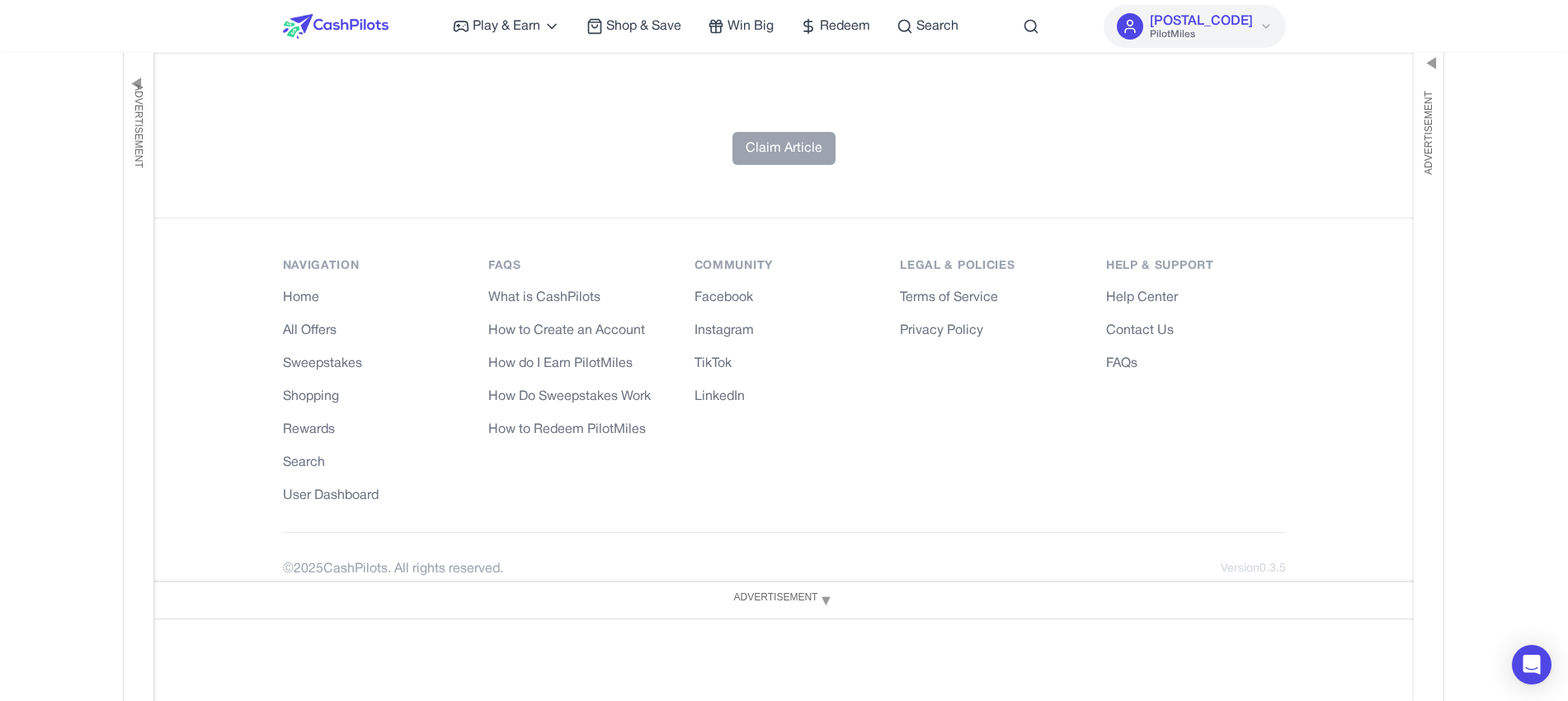 click on "Advertisement ▶" at bounding box center [1490, 377] 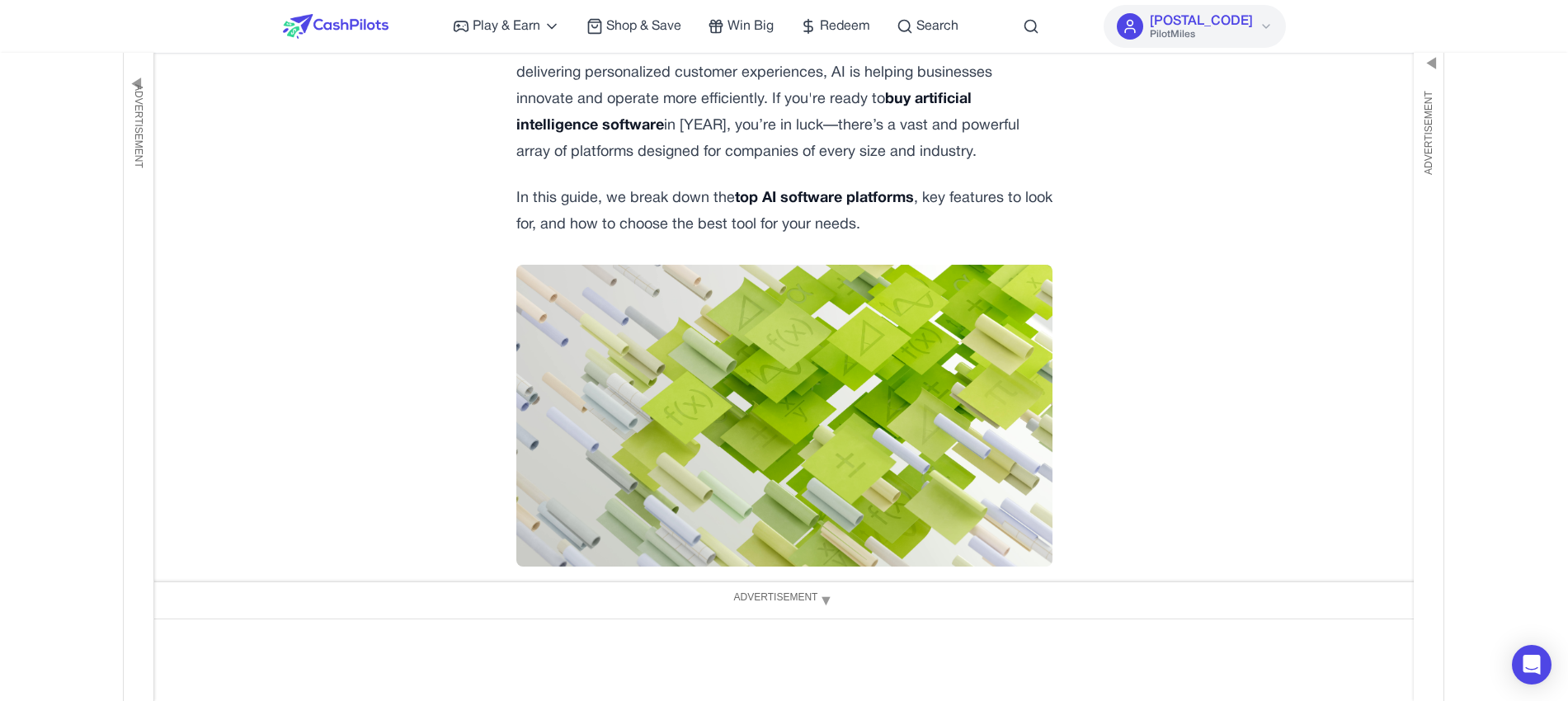 scroll, scrollTop: 0, scrollLeft: 0, axis: both 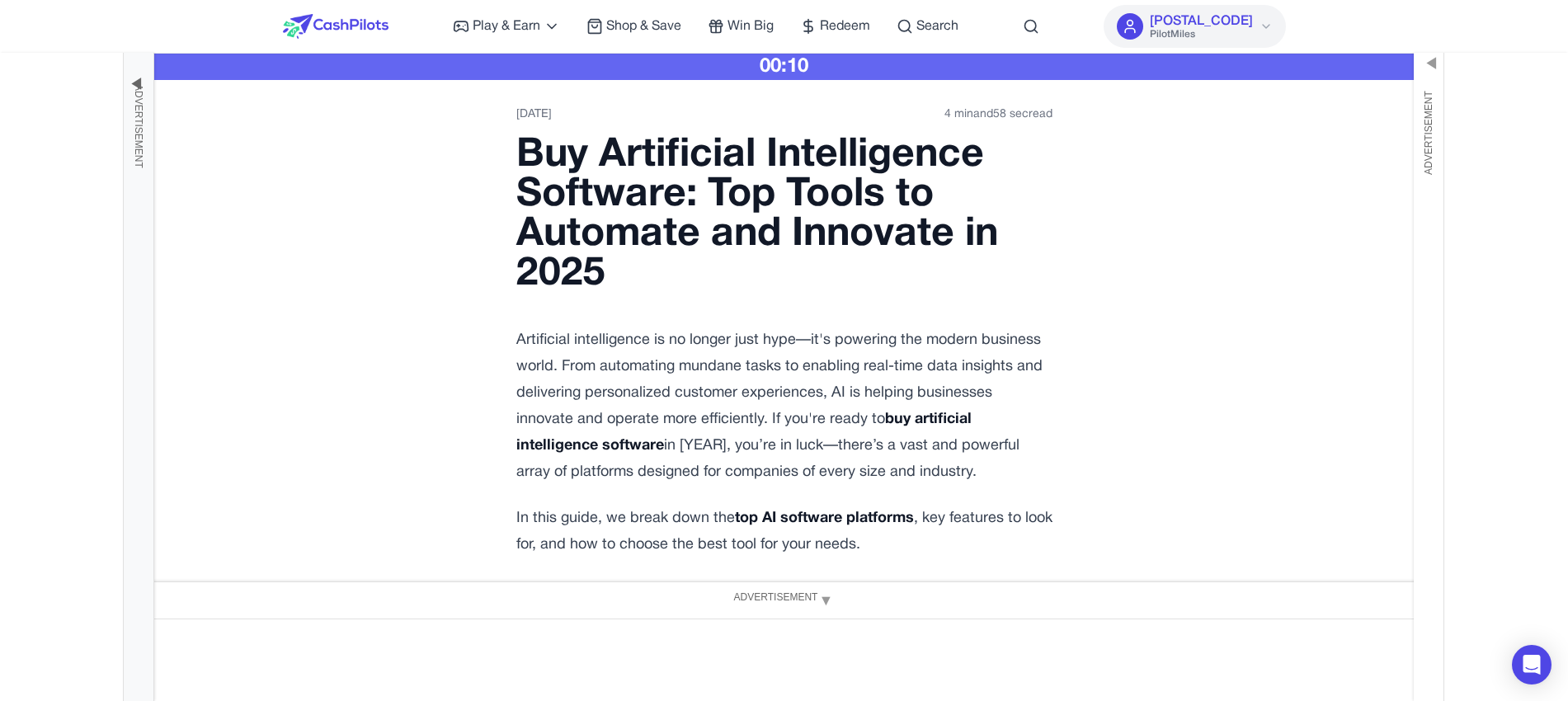 click on "◀" at bounding box center (139, 73) 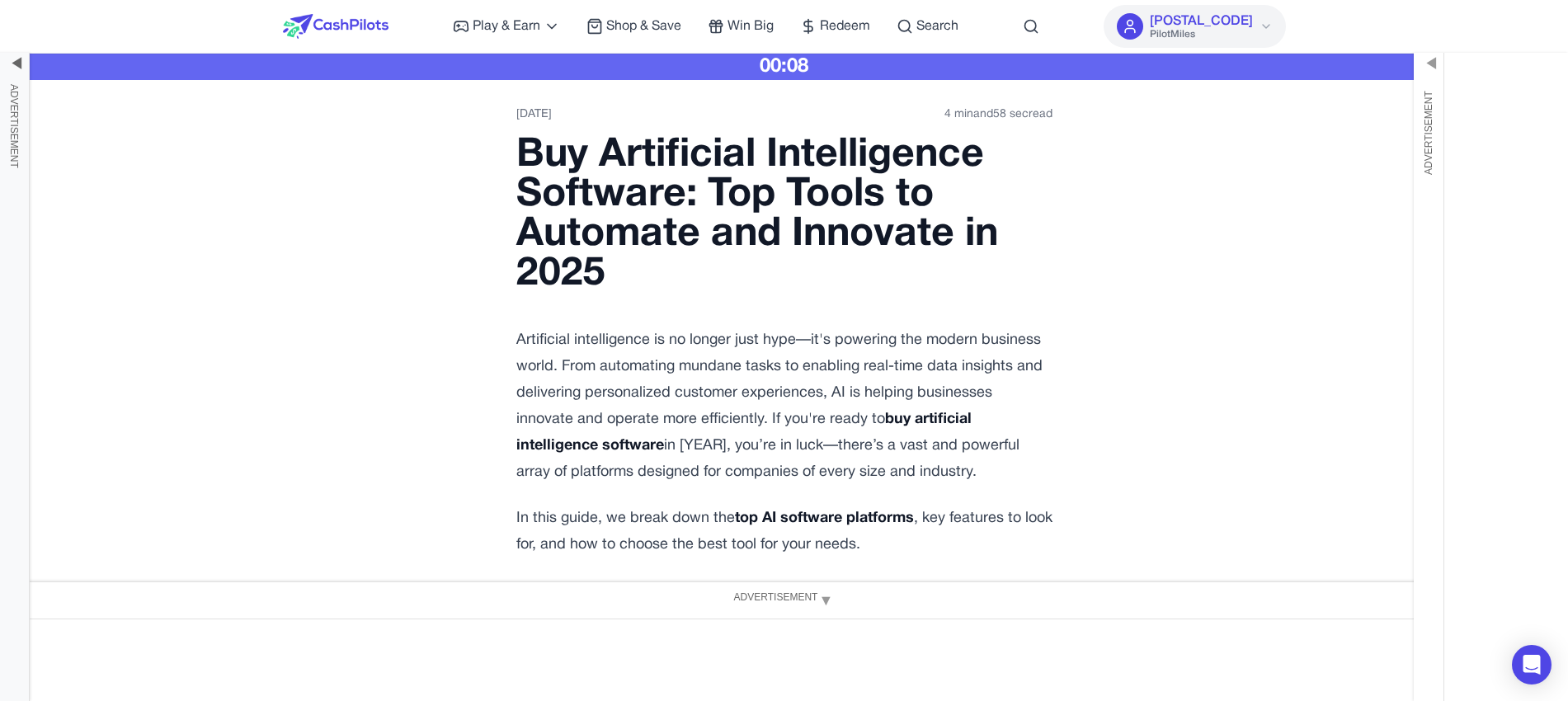 click on "▶" at bounding box center (14, 73) 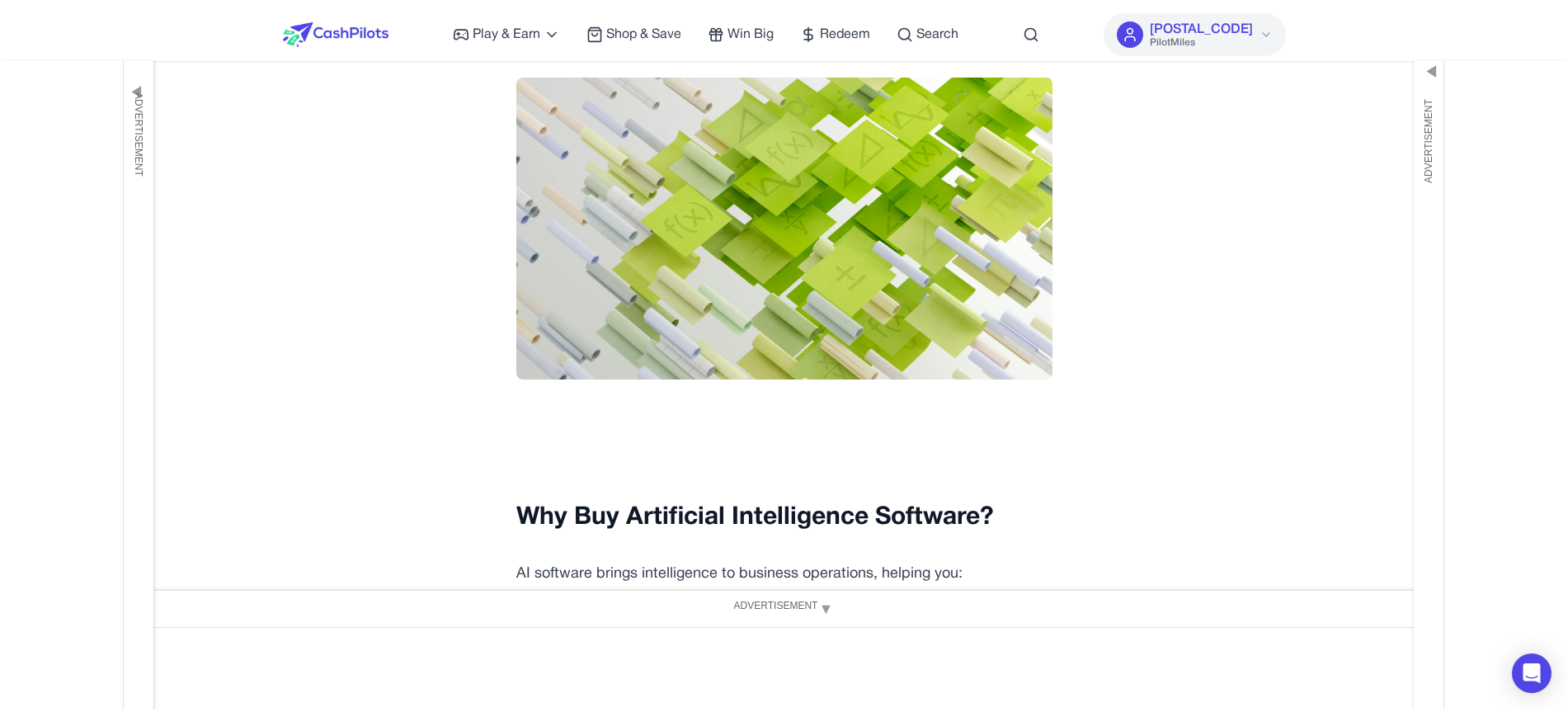 scroll, scrollTop: 0, scrollLeft: 0, axis: both 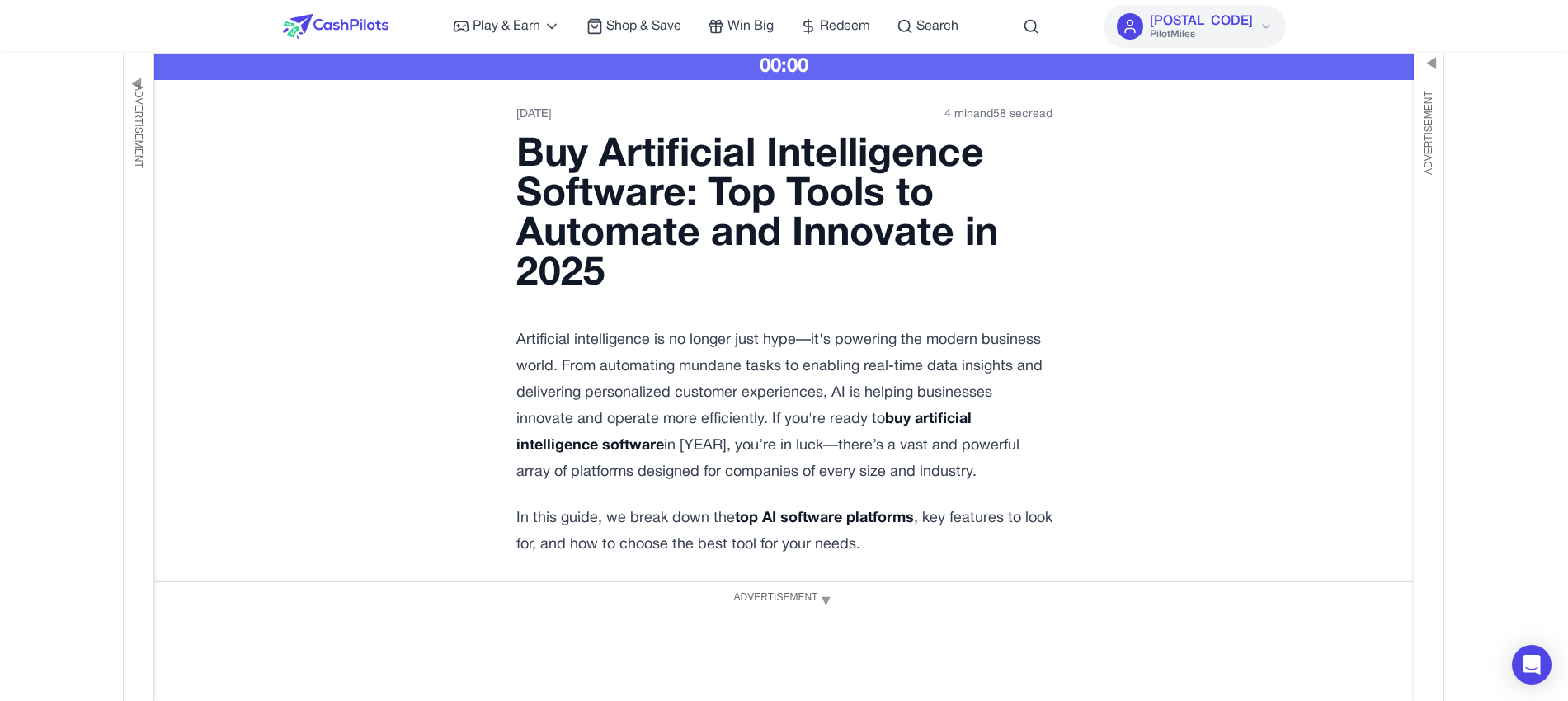click at bounding box center [336, 26] 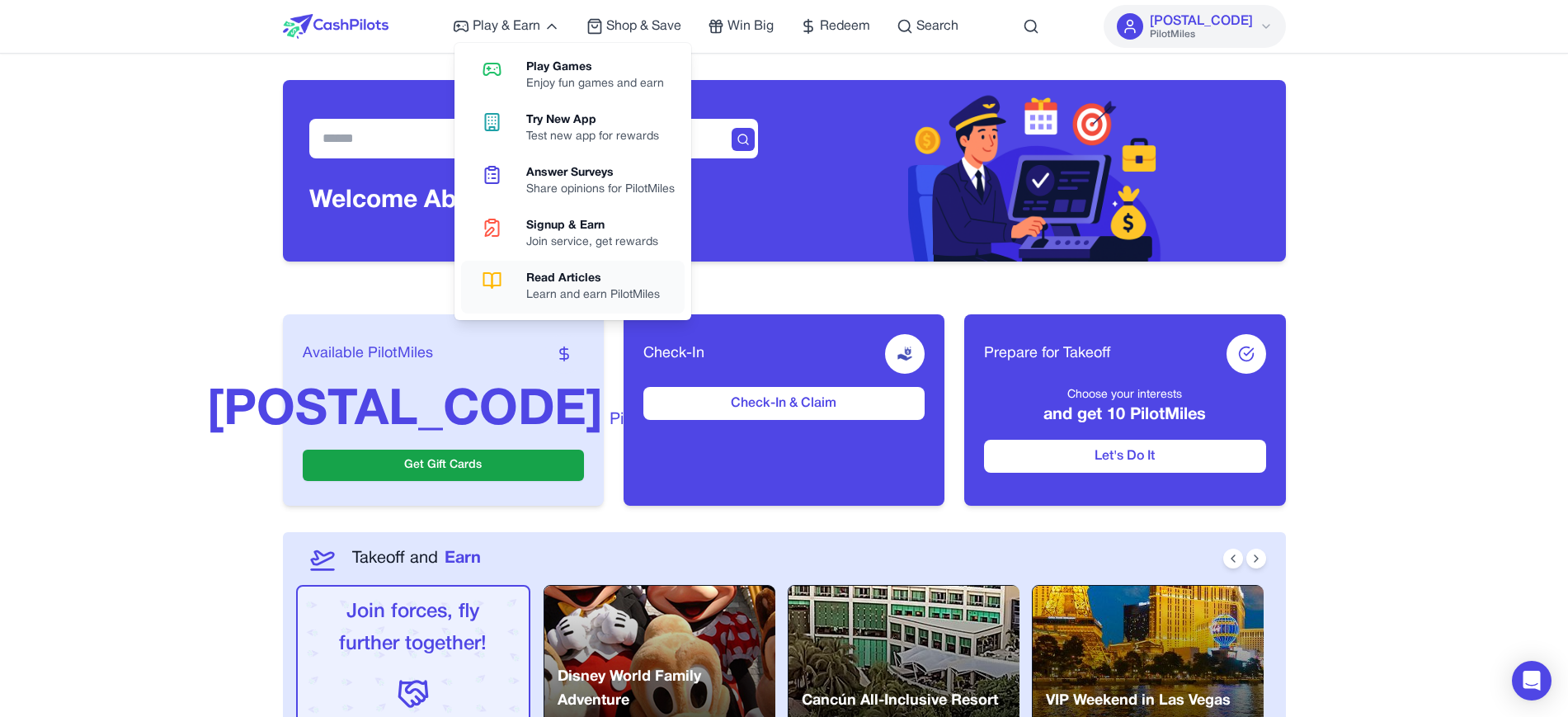 click on "Read Articles" at bounding box center (593, 279) 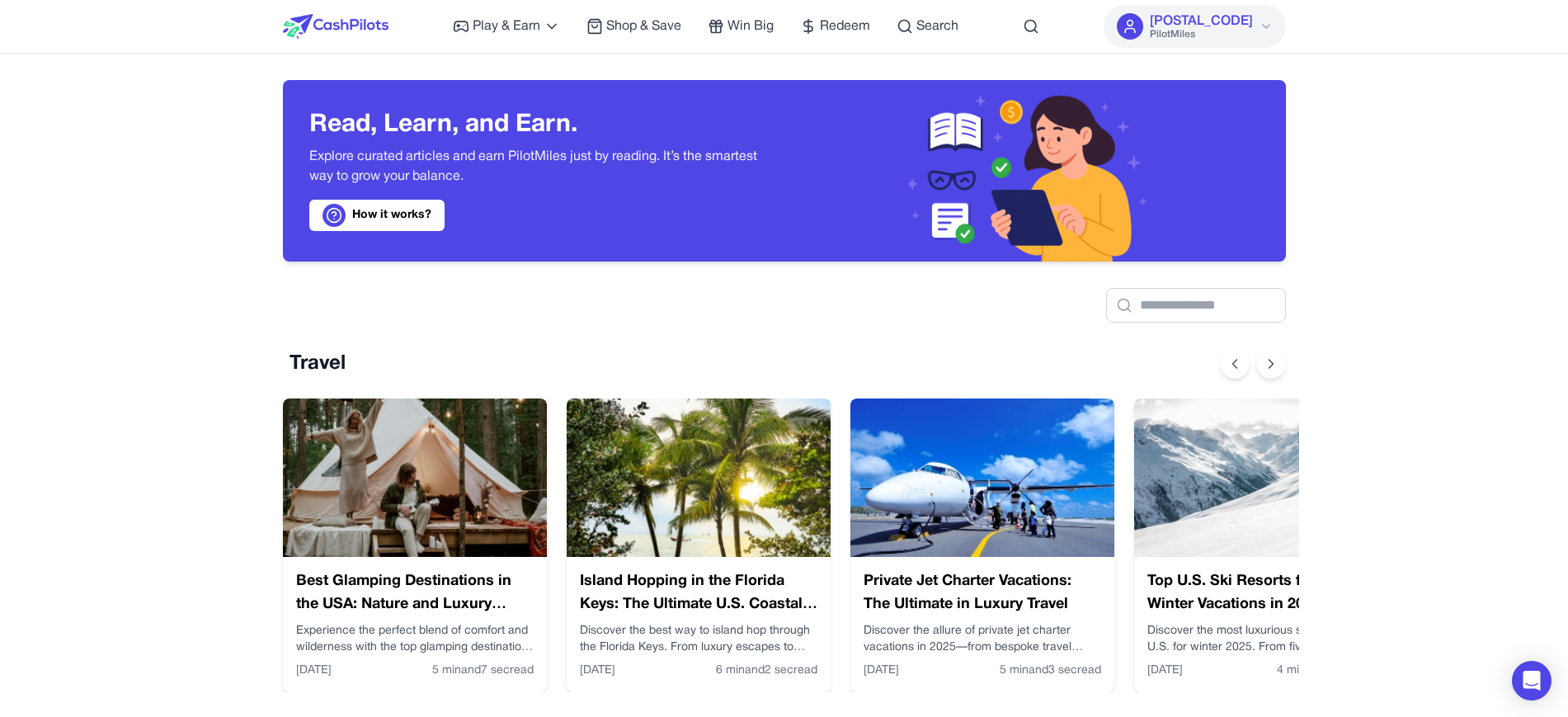 scroll, scrollTop: 0, scrollLeft: 13, axis: horizontal 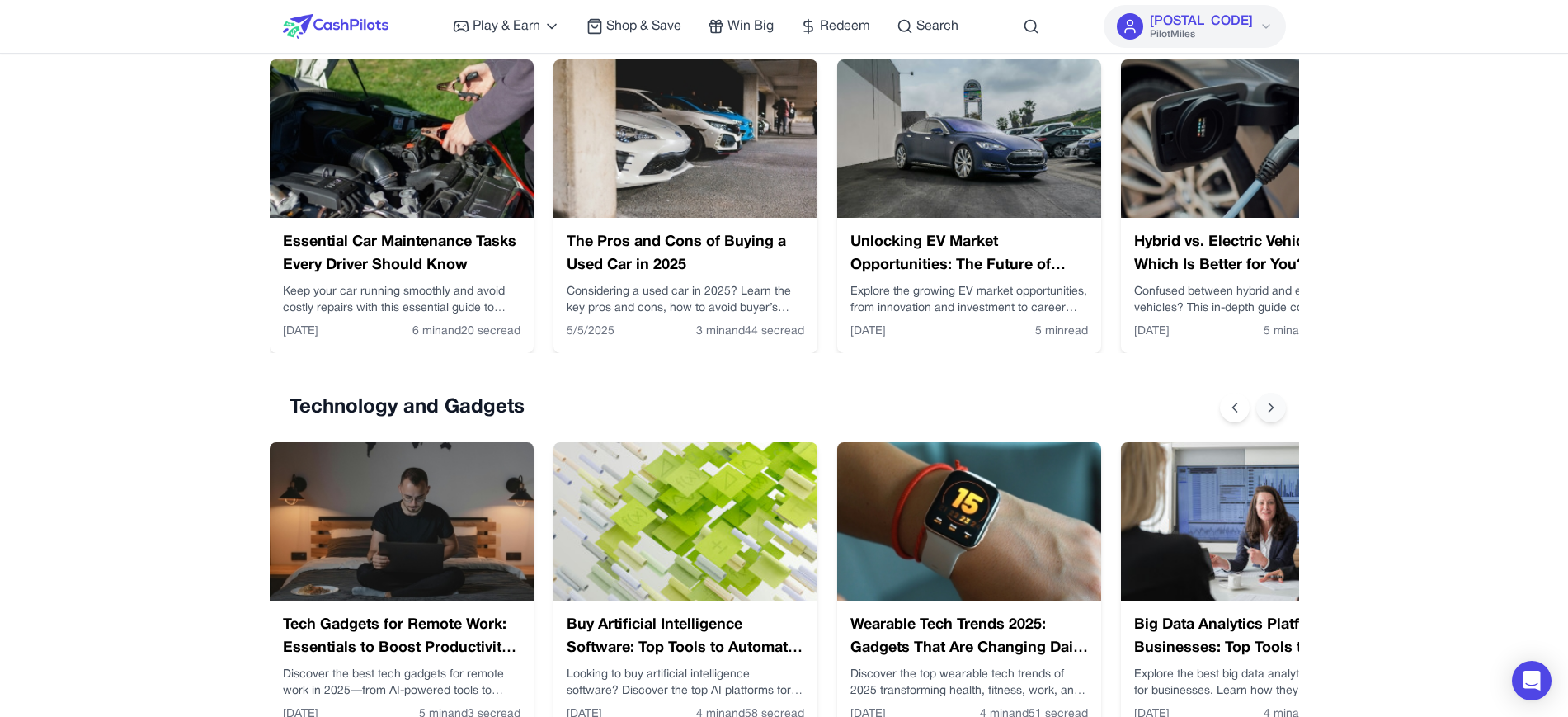 click 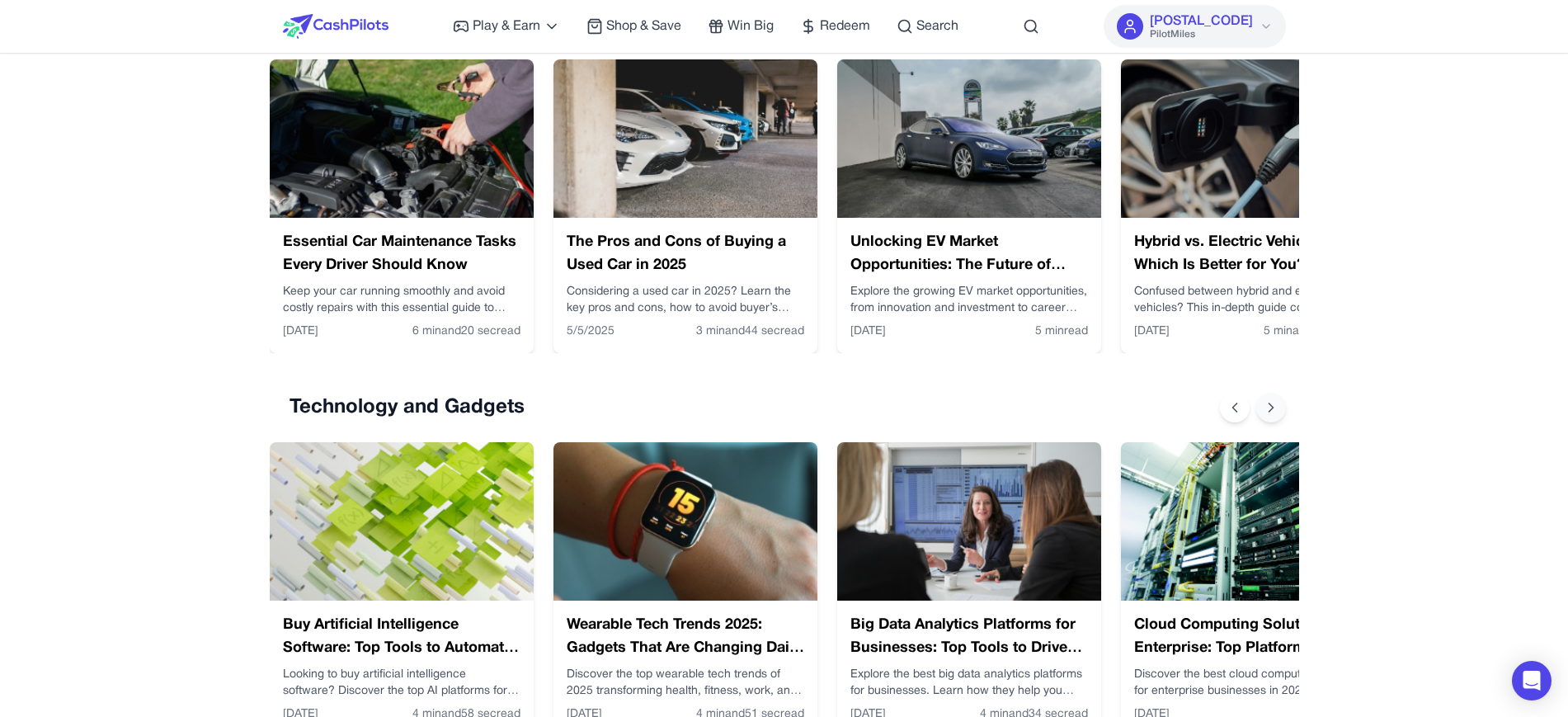 click 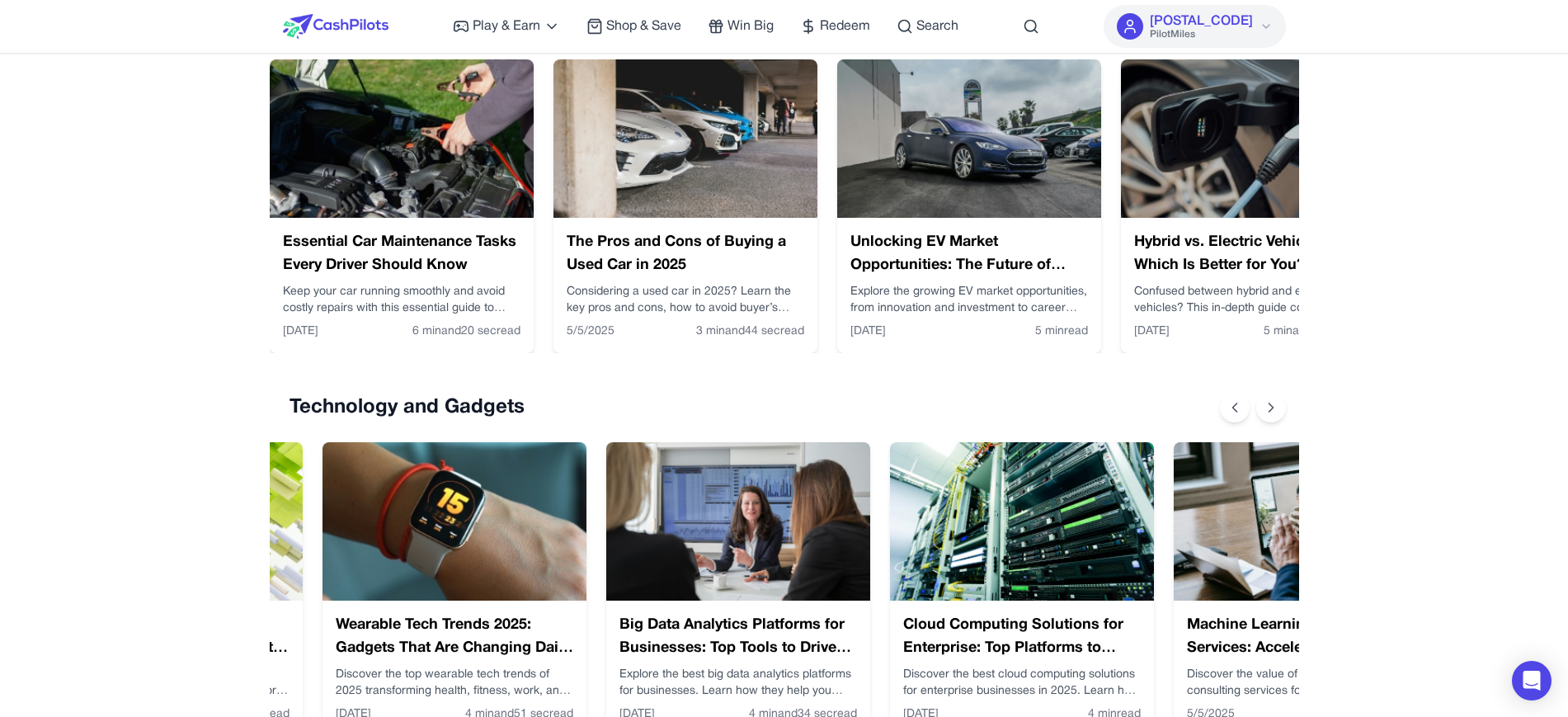 scroll, scrollTop: 0, scrollLeft: 581, axis: horizontal 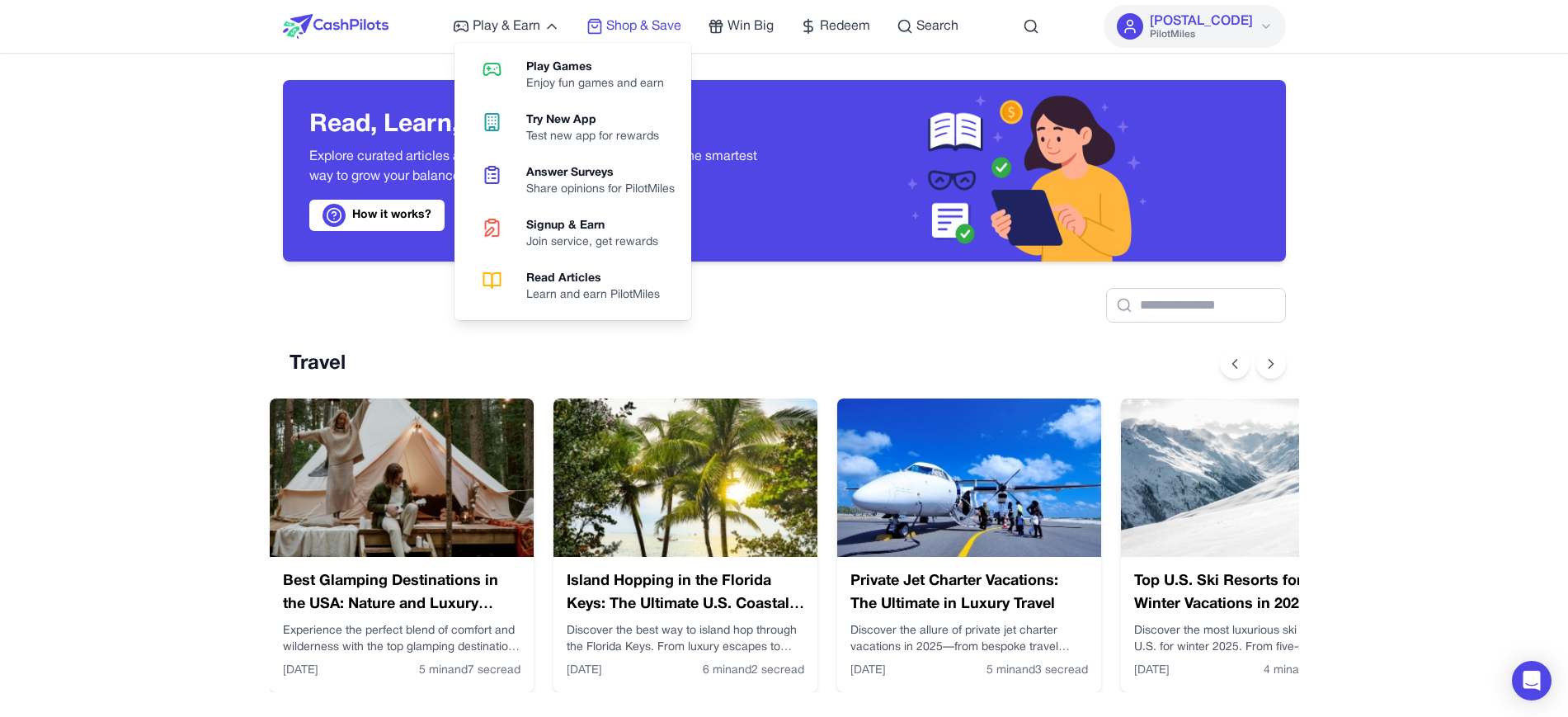 click on "Shop & Save" at bounding box center (643, 26) 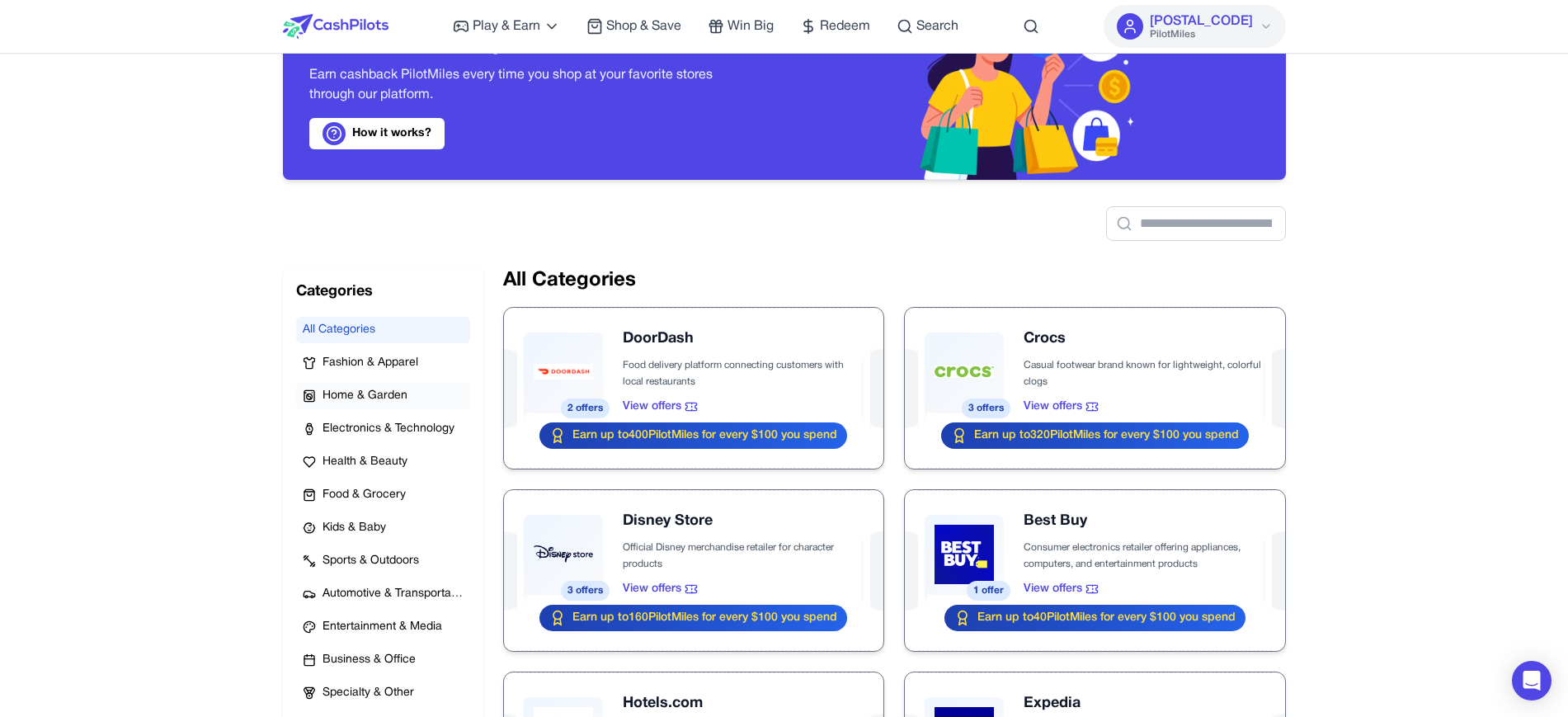 scroll, scrollTop: 206, scrollLeft: 0, axis: vertical 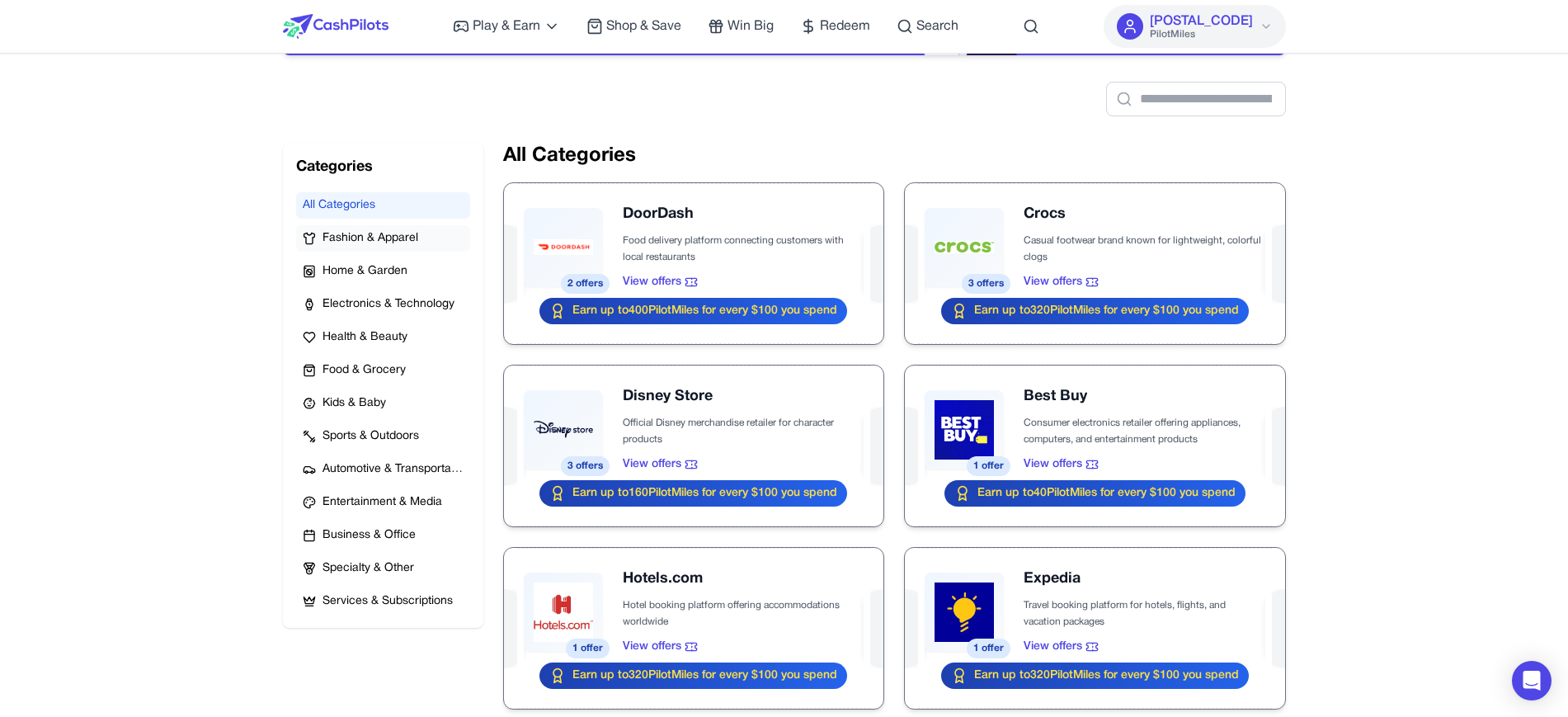 click on "Fashion & Apparel" at bounding box center [370, 238] 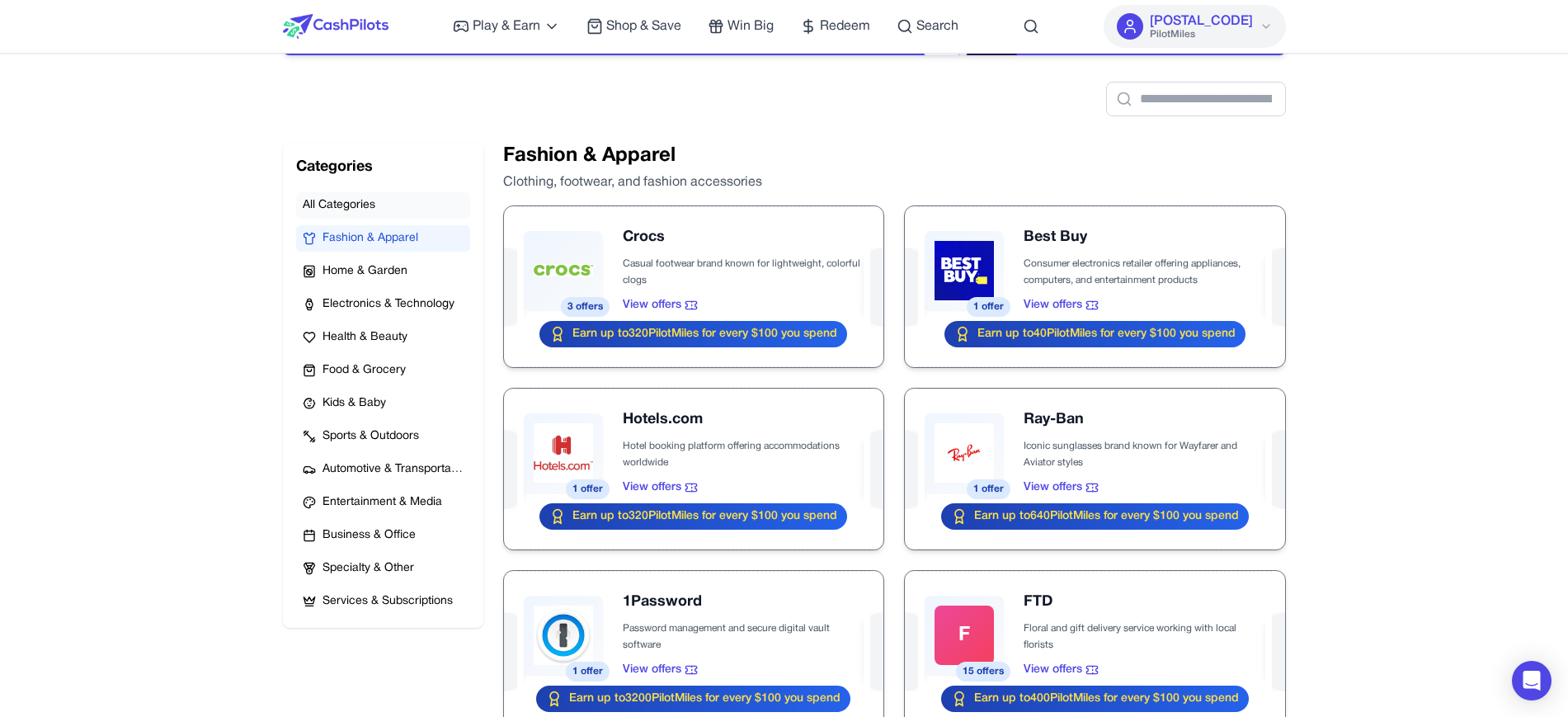 click on "All Categories" at bounding box center (383, 205) 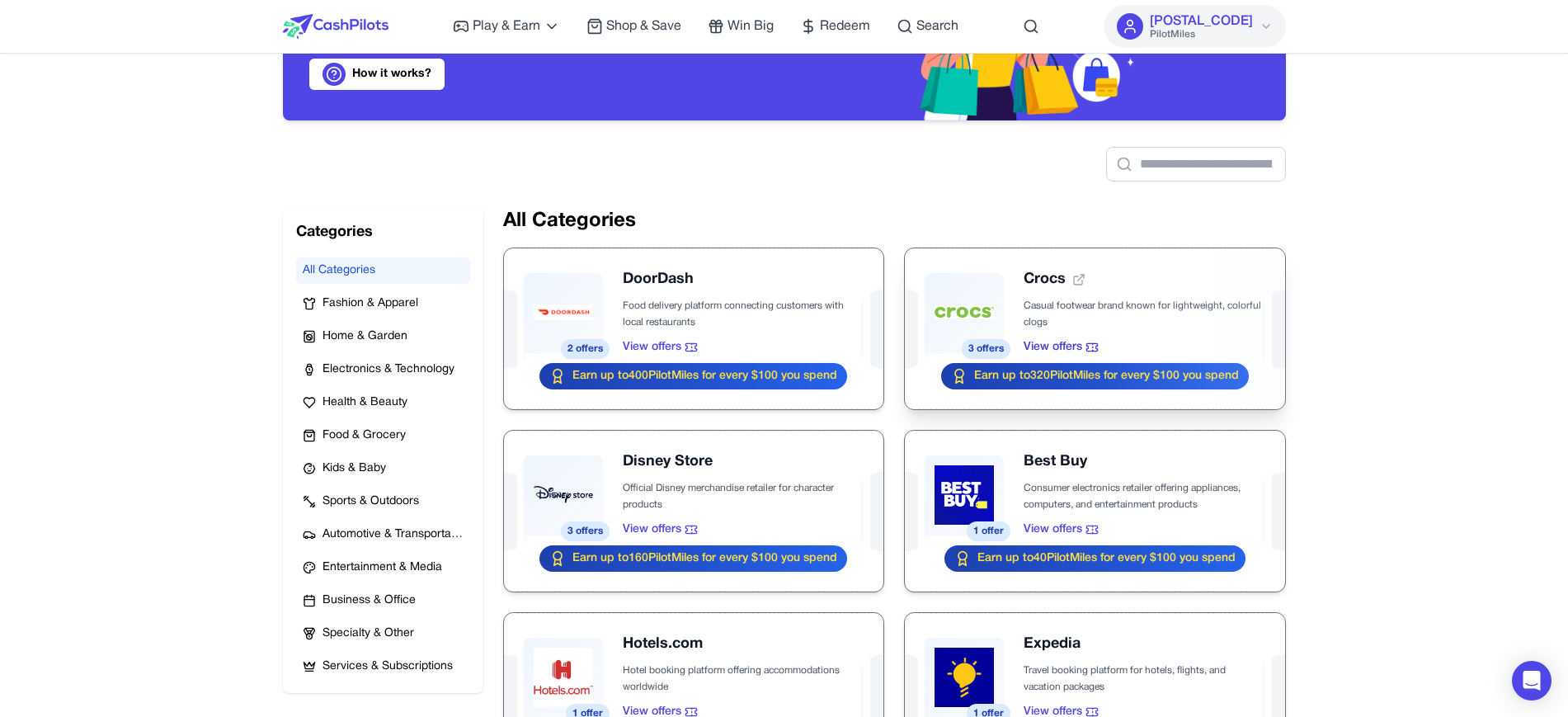 scroll, scrollTop: 188, scrollLeft: 0, axis: vertical 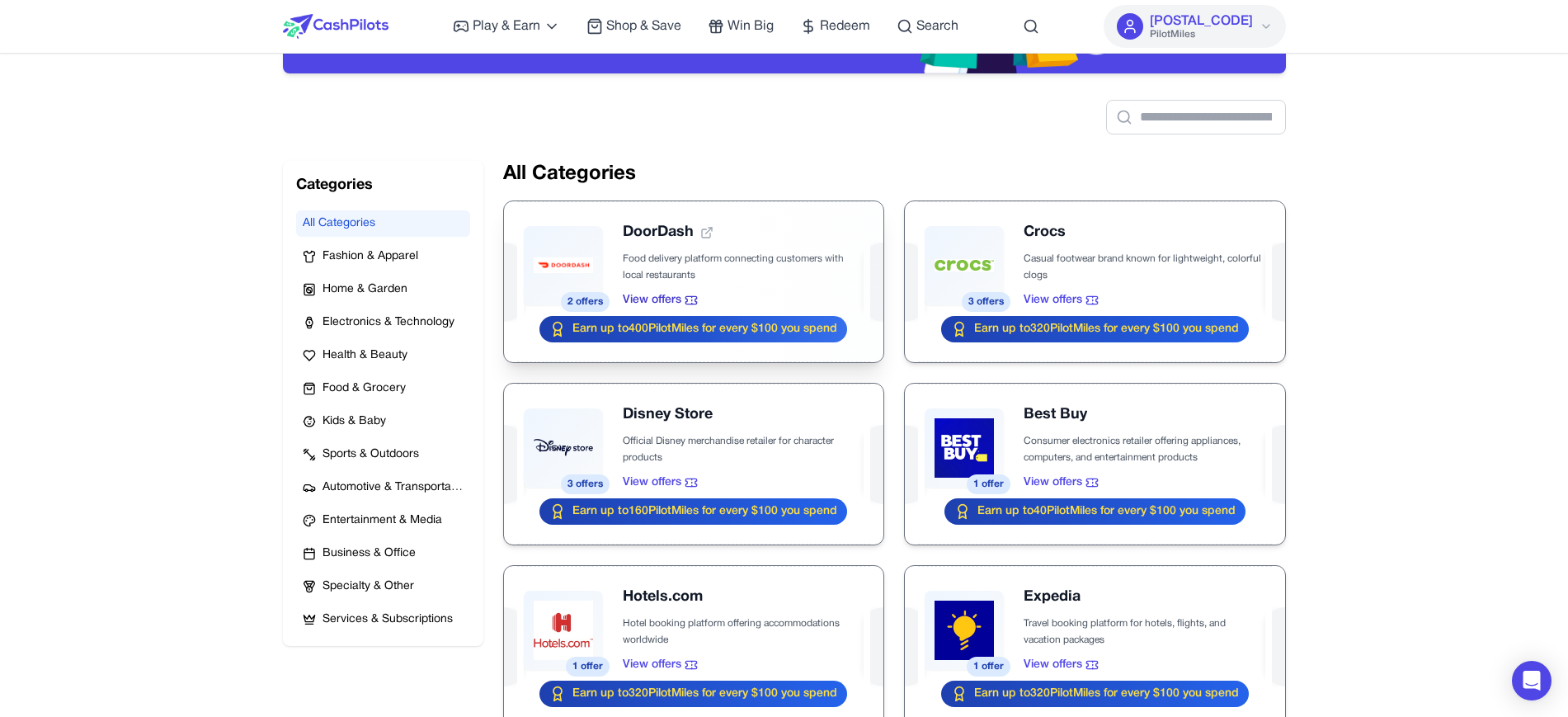 click at bounding box center (694, 281) 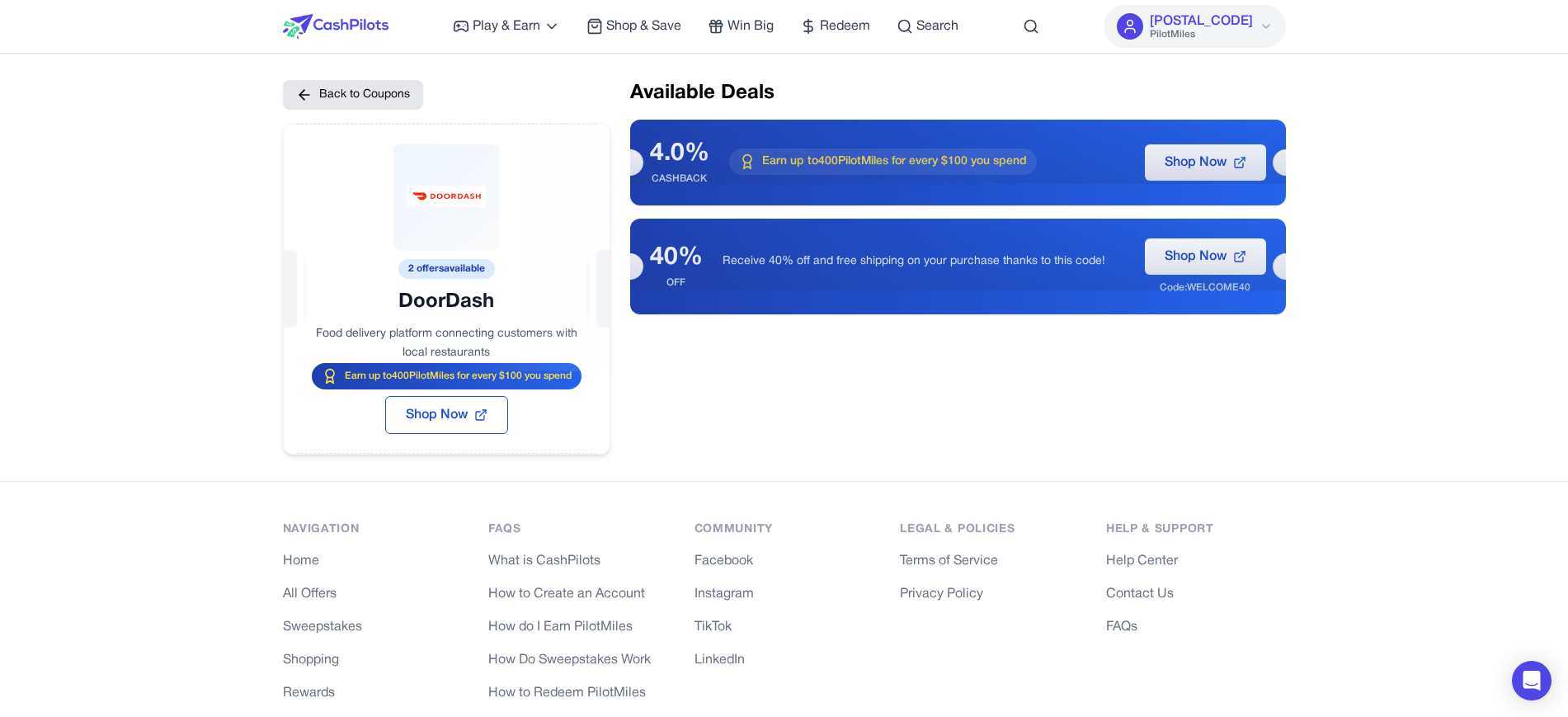 click on "Earn up to  400  PilotMiles for every $100 you spend" at bounding box center [458, 376] 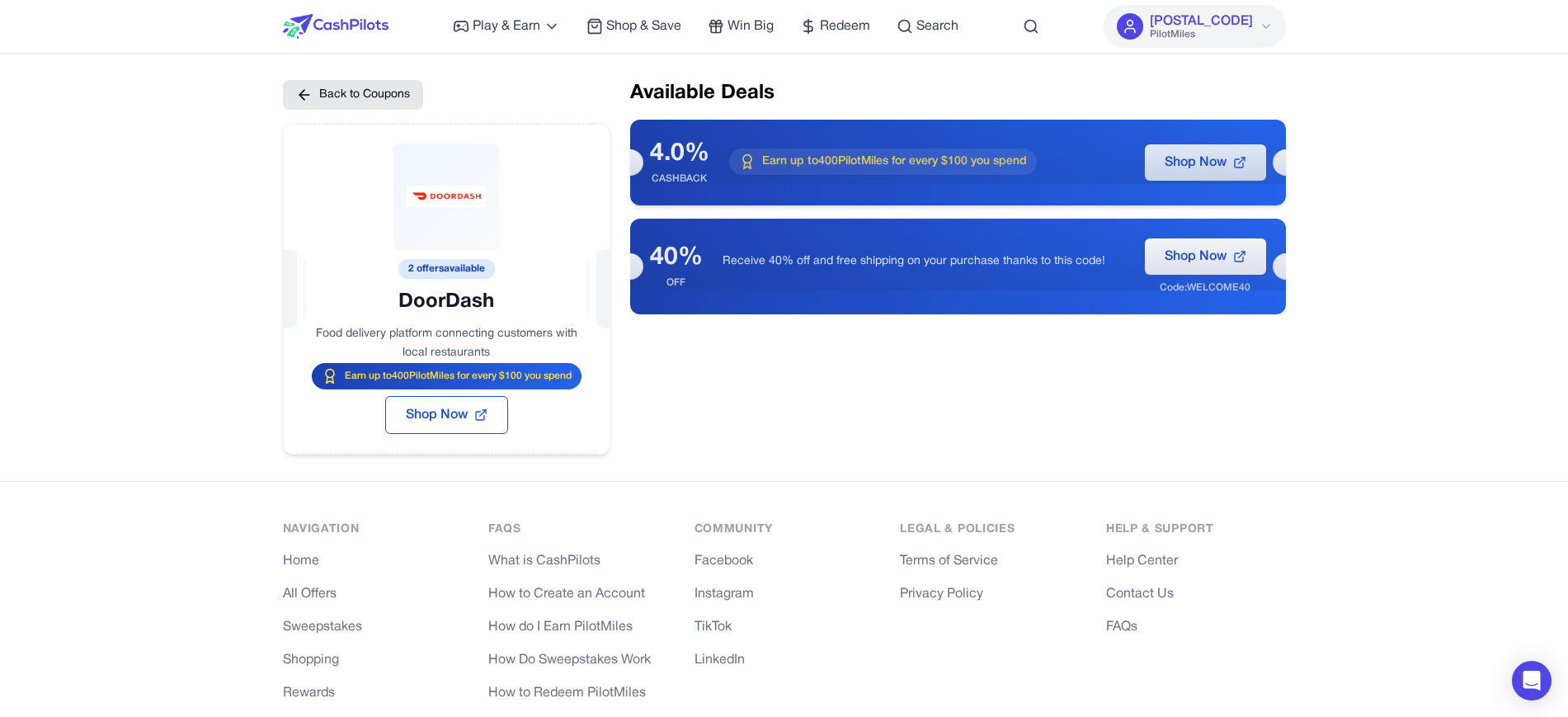 click on "Shop Now" at bounding box center [1205, 163] 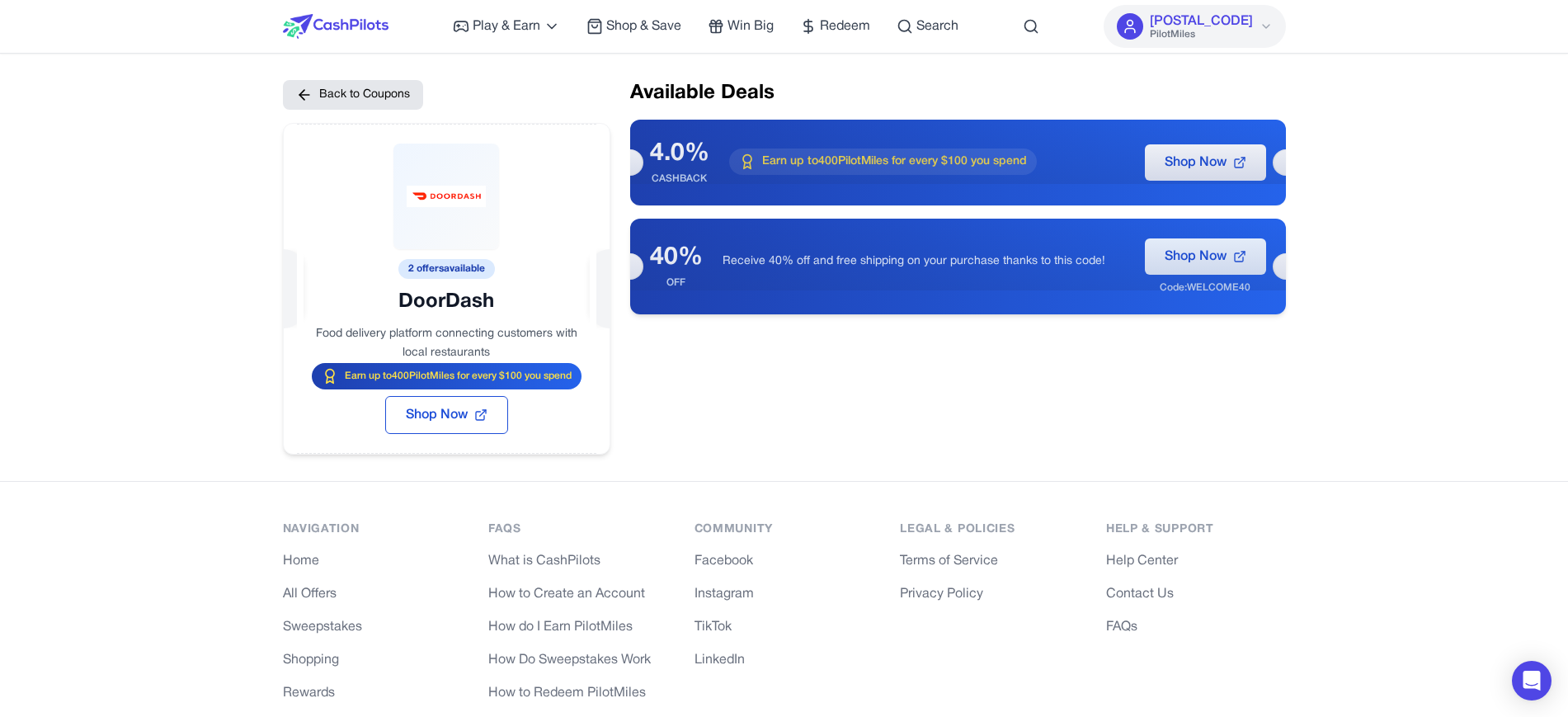 click on "Shop Now" at bounding box center (1195, 257) 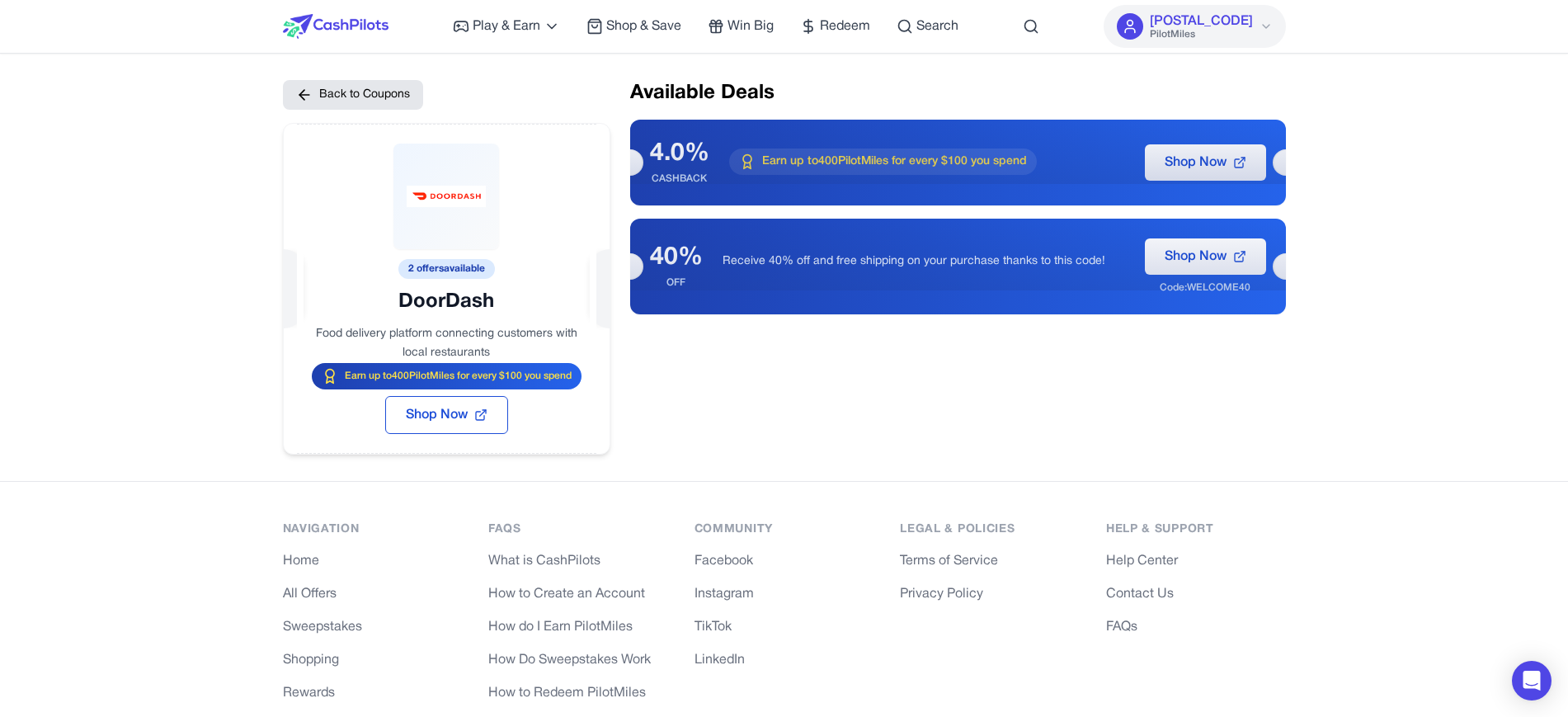 click on "Play & Earn   Play Games Enjoy fun games and earn Try New App Test new app for rewards Answer Surveys Share opinions for PilotMiles Signup & Earn Join service, get rewards Read Articles Learn and earn PilotMiles Shop & Save   Win Big   Redeem   Search   [POSTAL_CODE] PilotMiles Home Play & Earn Shop & Save Win Big Redeem Search [USERNAME] PilotMiles Back to Coupons 2   offers  available DoorDash Food delivery platform connecting customers with local restaurants Earn up to  400  PilotMiles for every $100 you spend Shop Now Available Deals 4.0% CASHBACK Earn up to  400  PilotMiles for every $100 you spend Shop Now 40% OFF Receive 40% off and free shipping on your purchase thanks to this code! Shop Now Code:  WELCOME40 navigation Home All Offers Sweepstakes Shopping Rewards Search User Dashboard FAQs What is CashPilots How to Create an Account How do I Earn PilotMiles How Do Sweepstakes Work How to Redeem PilotMiles community Facebook Instagram TikTok LinkedIn Legal & Policies Terms of Service Privacy Policy FAQs" at bounding box center (784, 441) 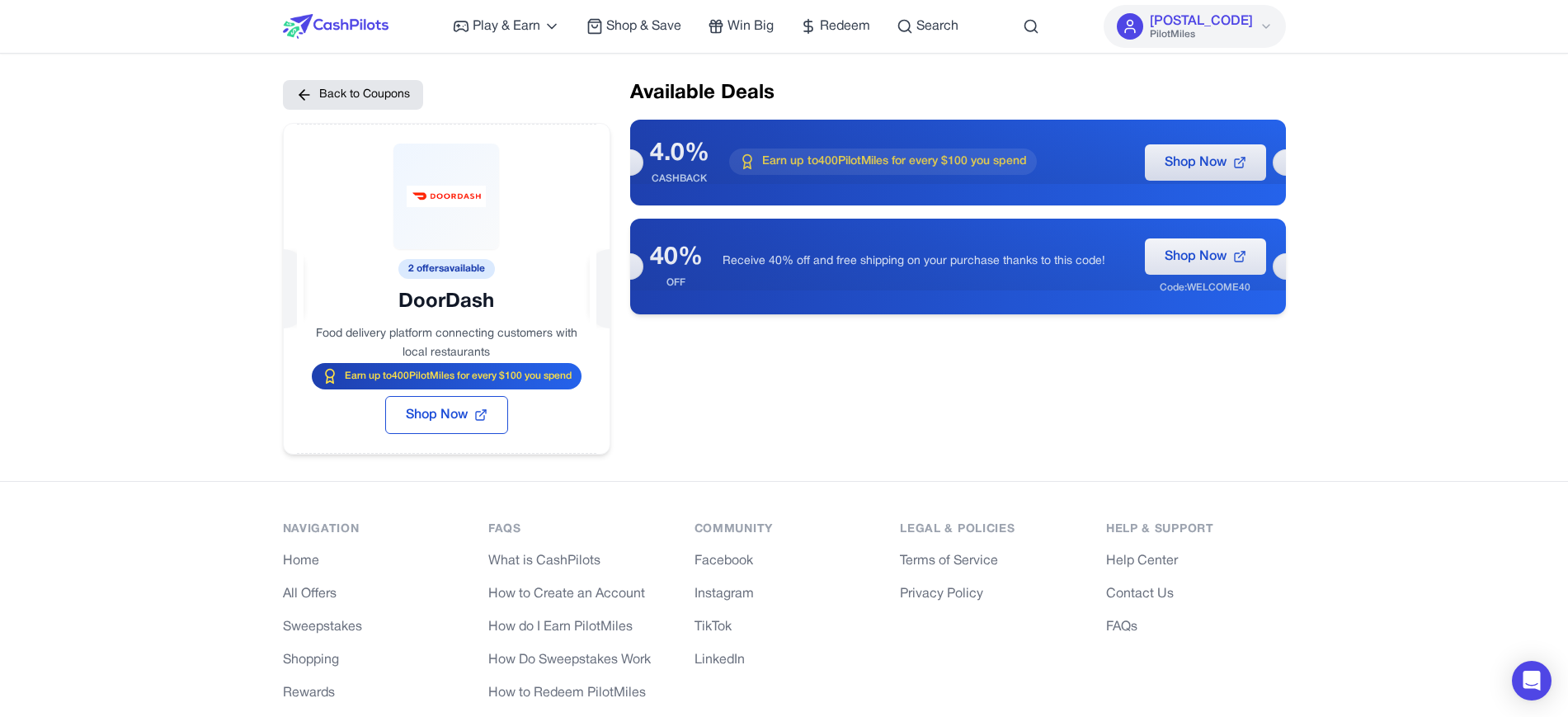 click on "Code:  WELCOME40" at bounding box center [1205, 288] 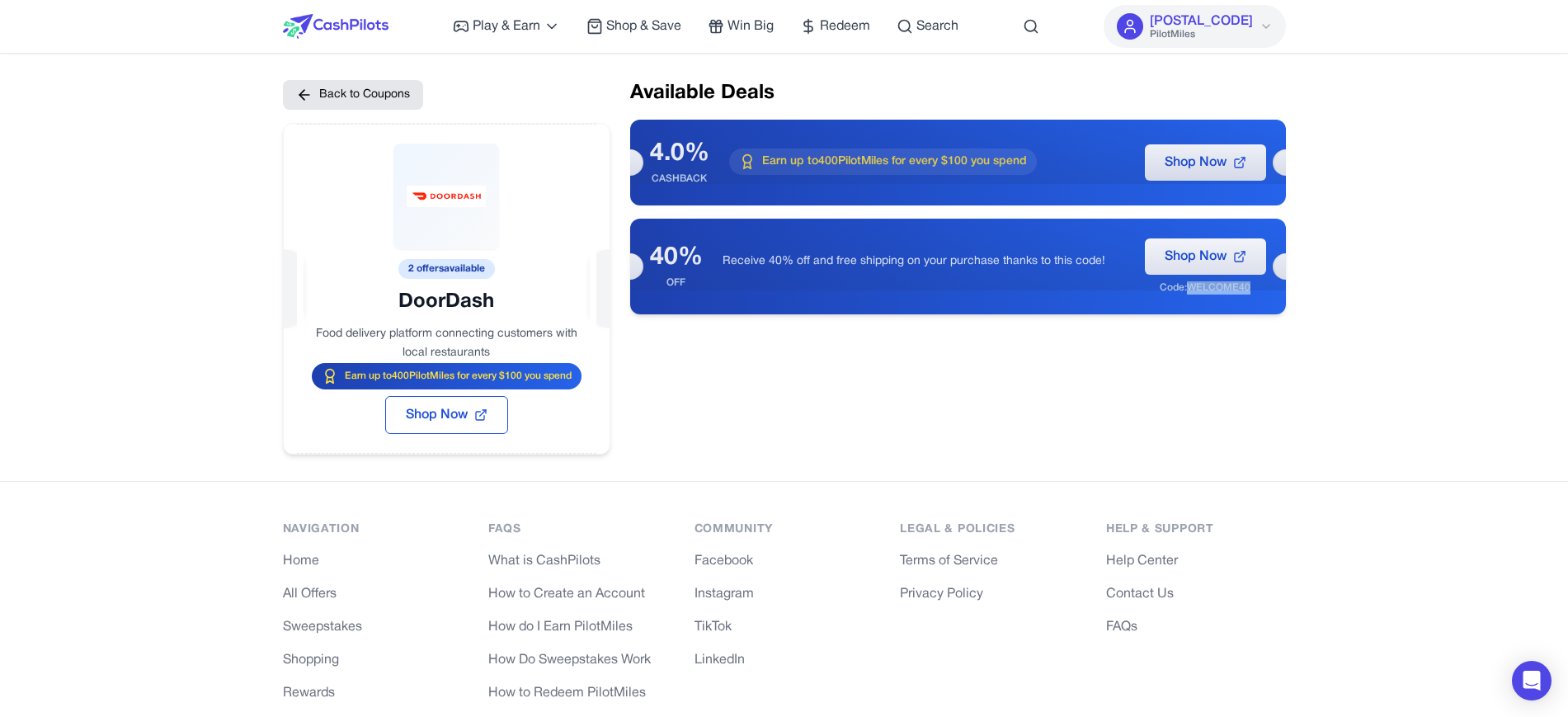 click on "Code:  WELCOME40" at bounding box center (1205, 288) 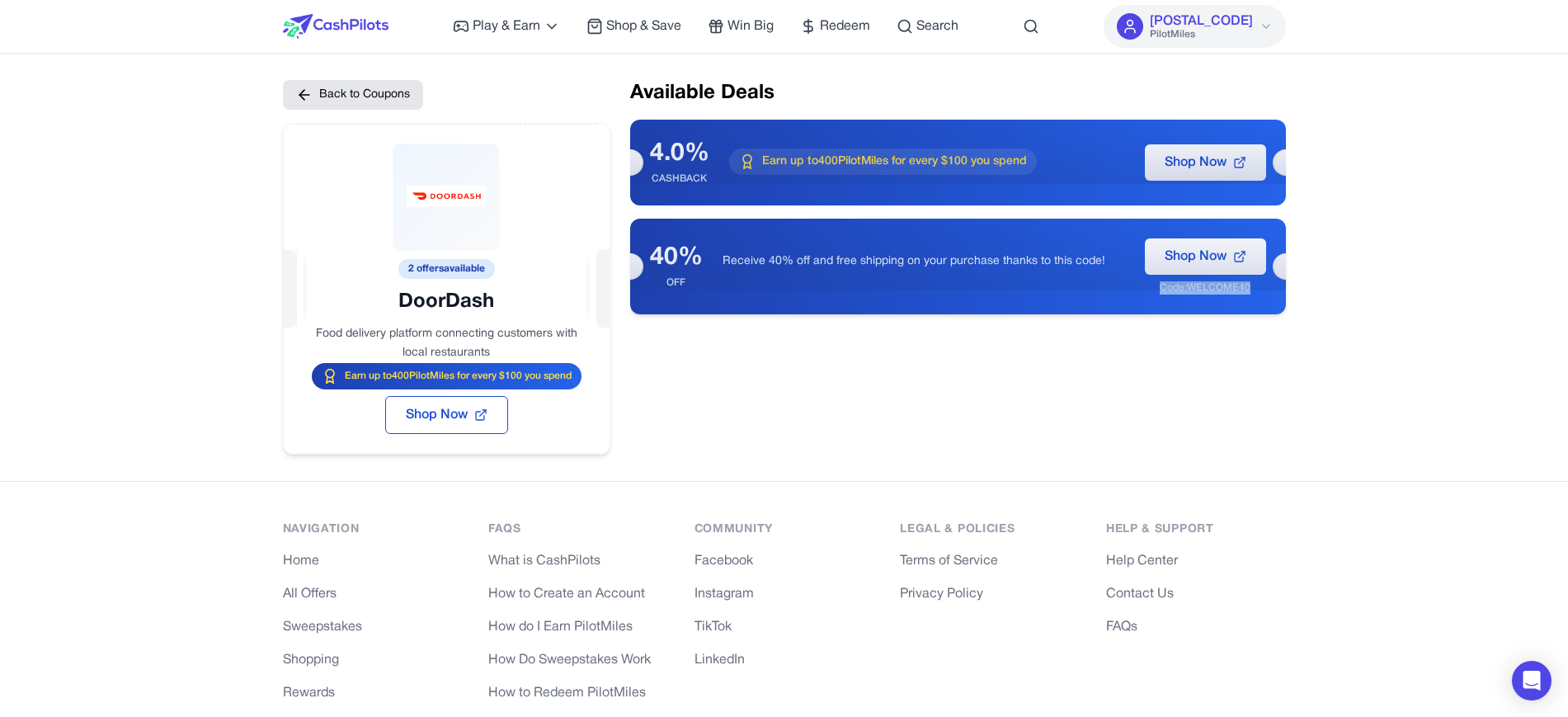 click on "Code:  WELCOME40" at bounding box center [1205, 288] 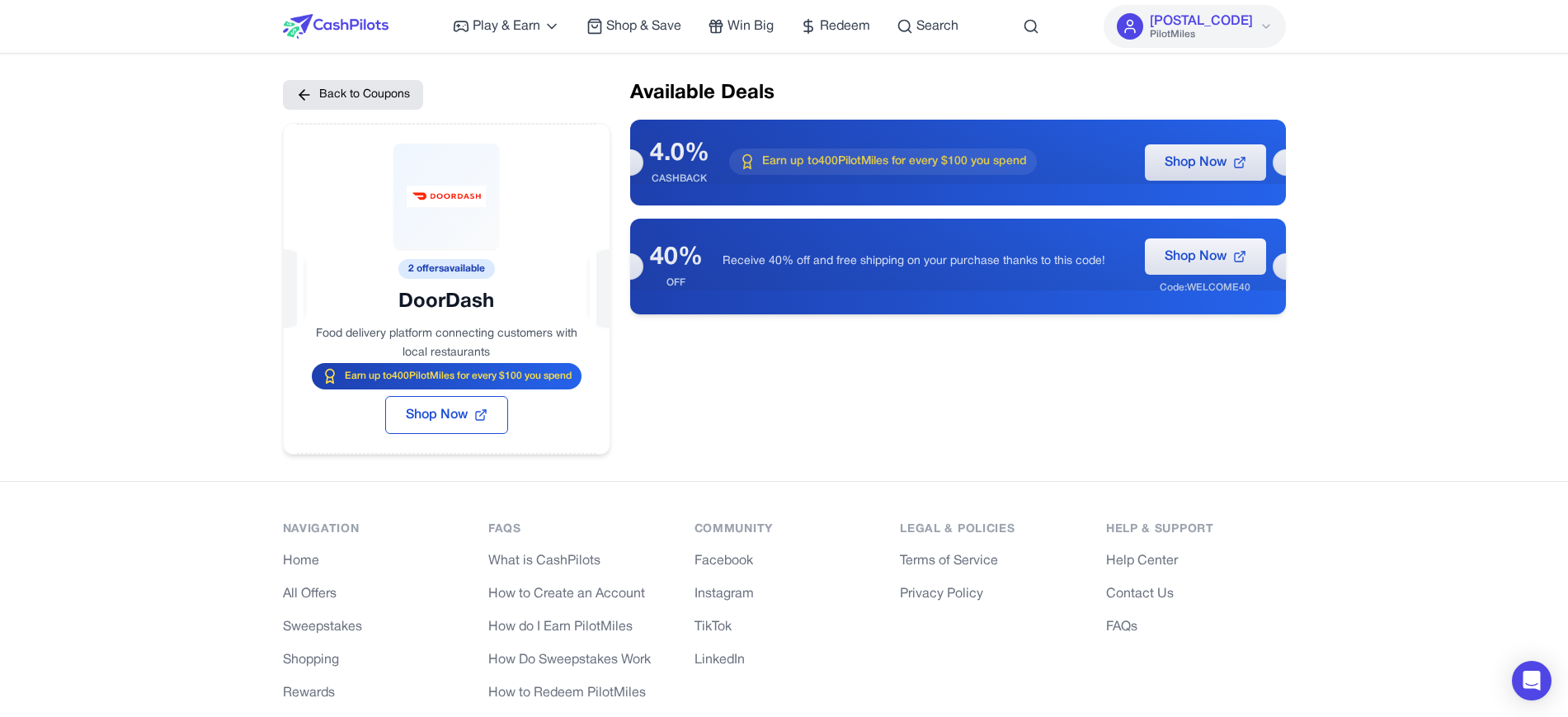 click on "[PERCENTAGE] OFF Receive [PERCENTAGE] off and free shipping on your purchase thanks to this code! Shop Now Code:  WELCOME[PERCENTAGE]" at bounding box center [958, 267] 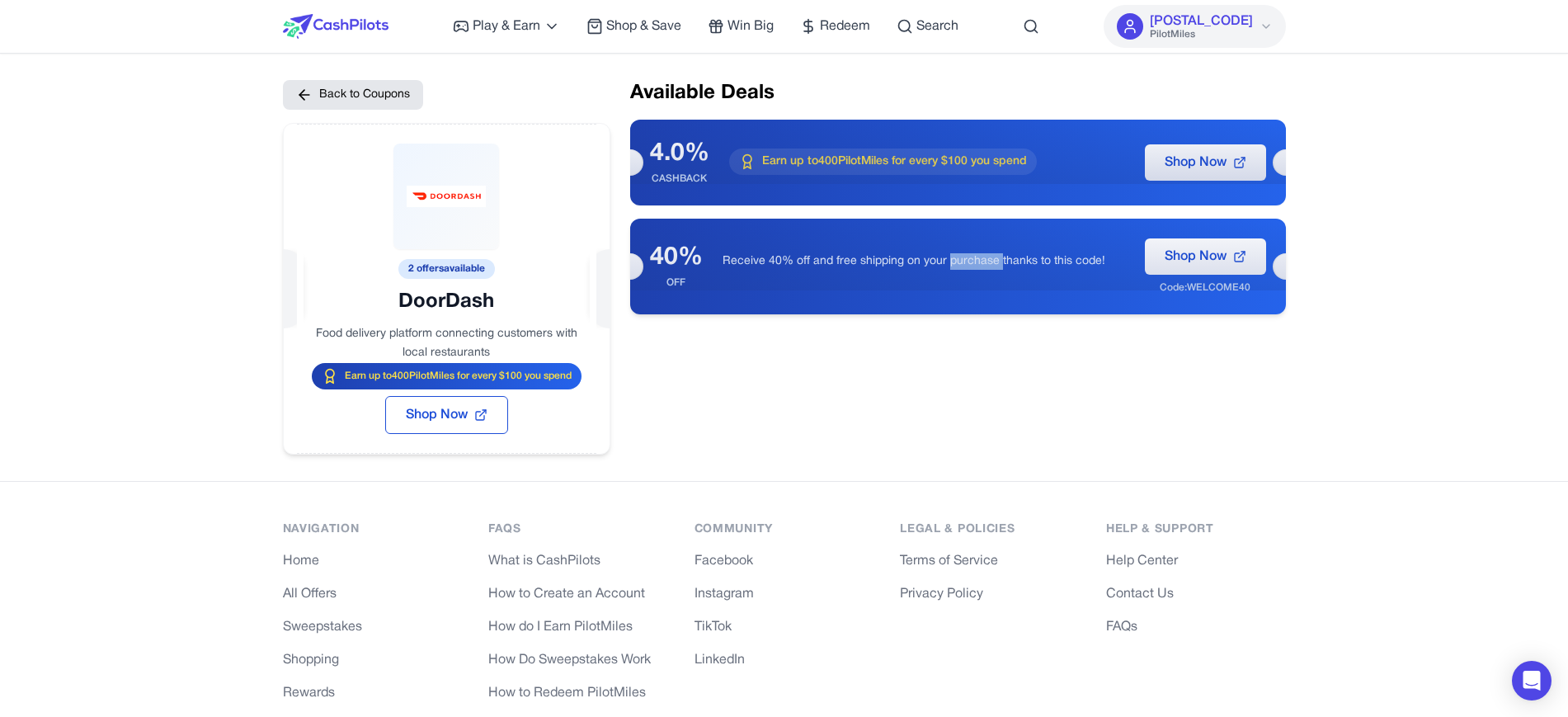 click on "Receive 40% off and free shipping on your purchase thanks to this code!" at bounding box center (924, 262) 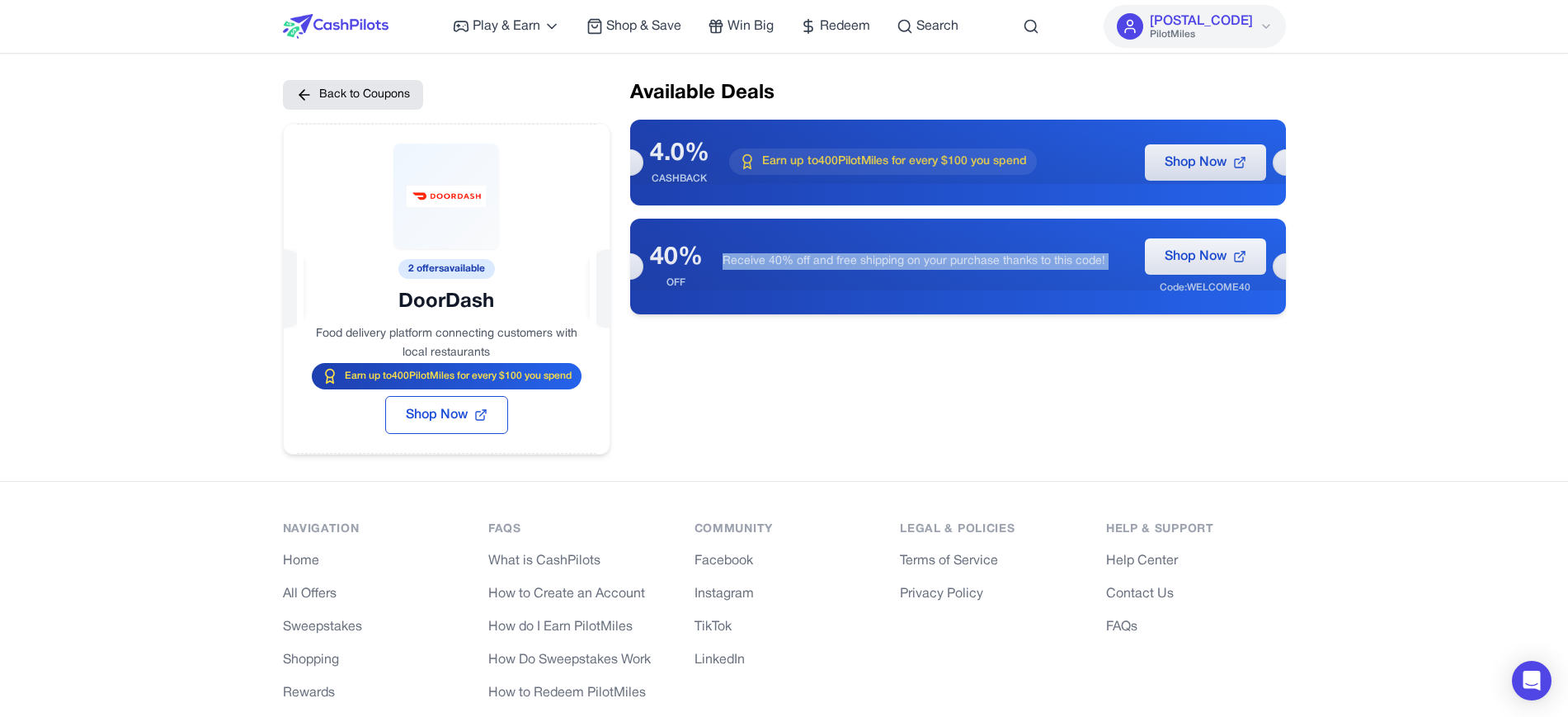 click on "Receive 40% off and free shipping on your purchase thanks to this code!" at bounding box center (924, 262) 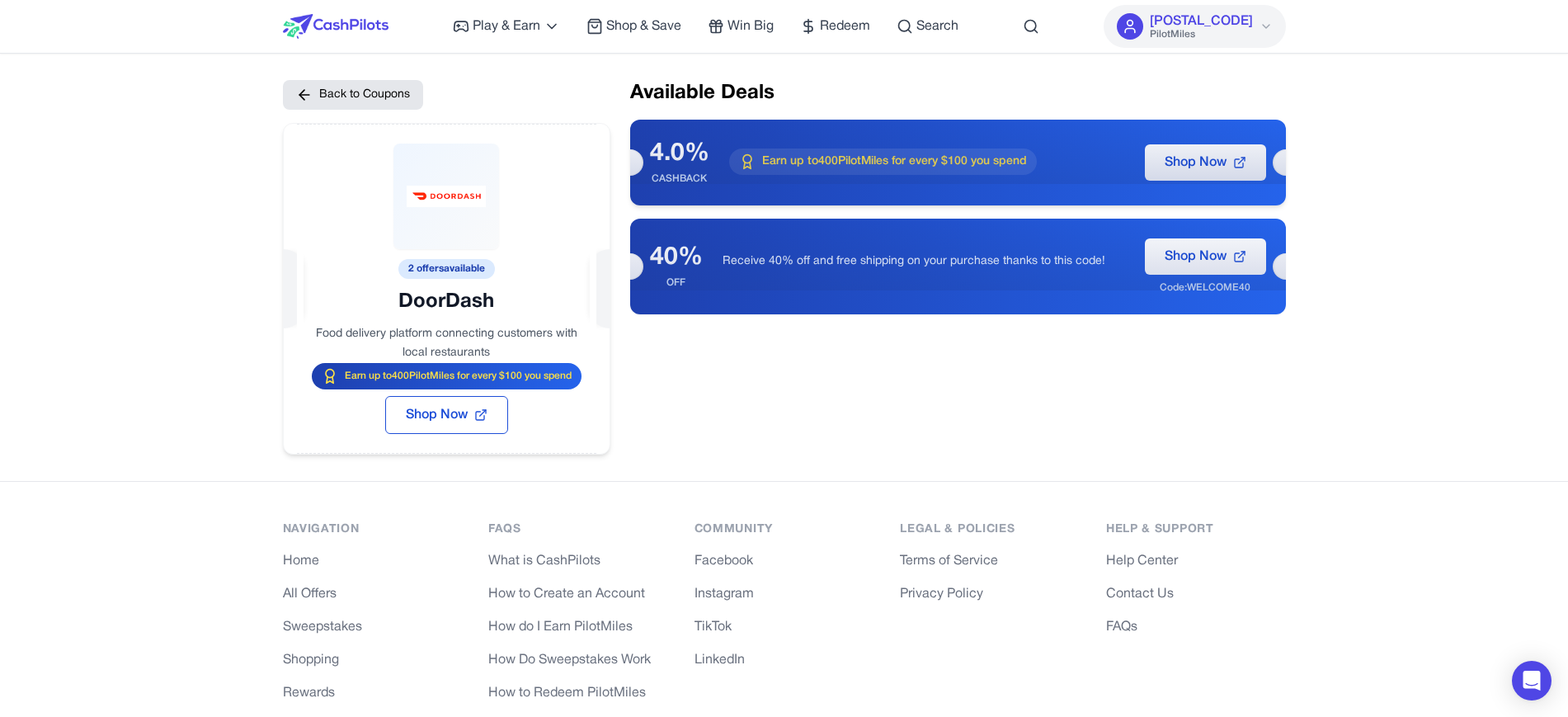 click on "4.0% CASHBACK Earn up to  400  PilotMiles for every $100 you spend Shop Now" at bounding box center (958, 163) 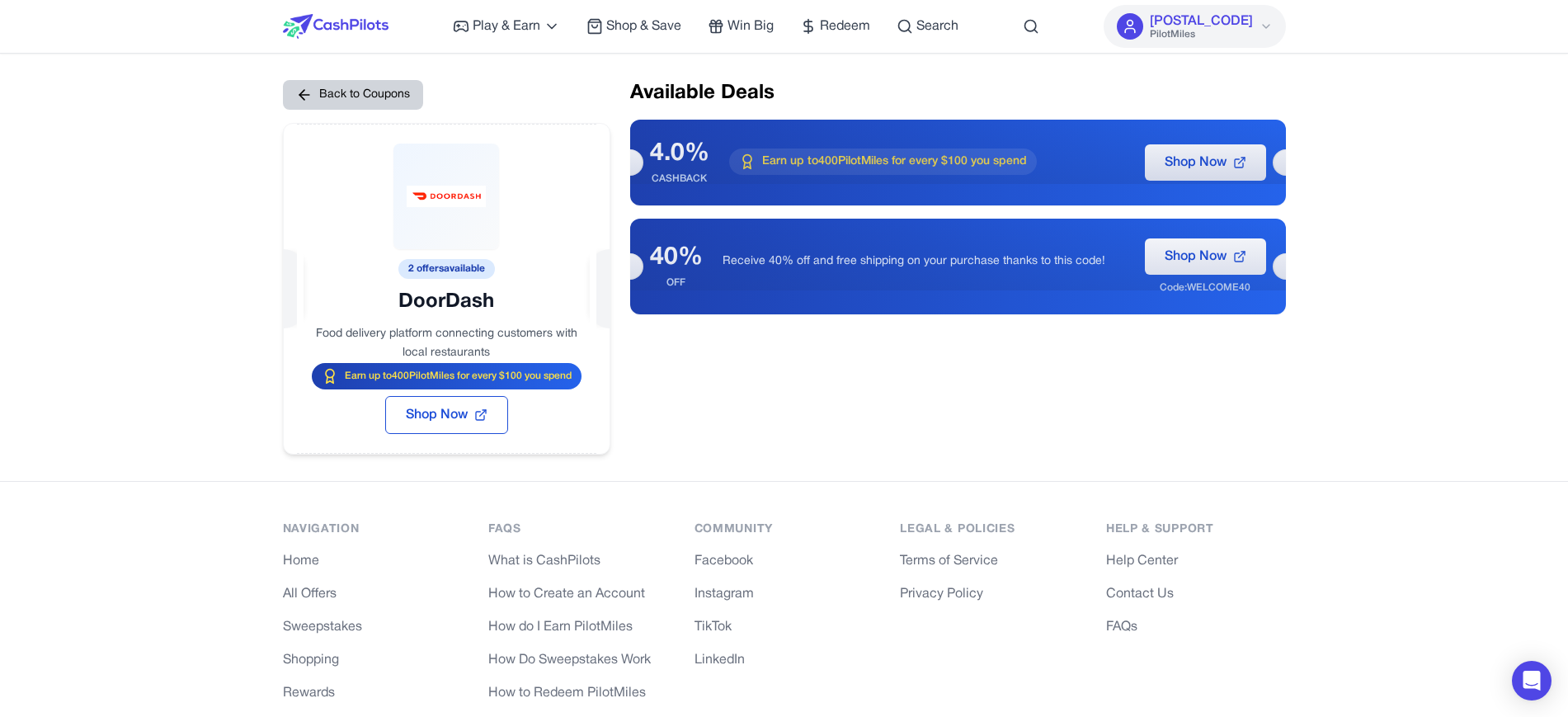 click on "Back to Coupons" at bounding box center [353, 95] 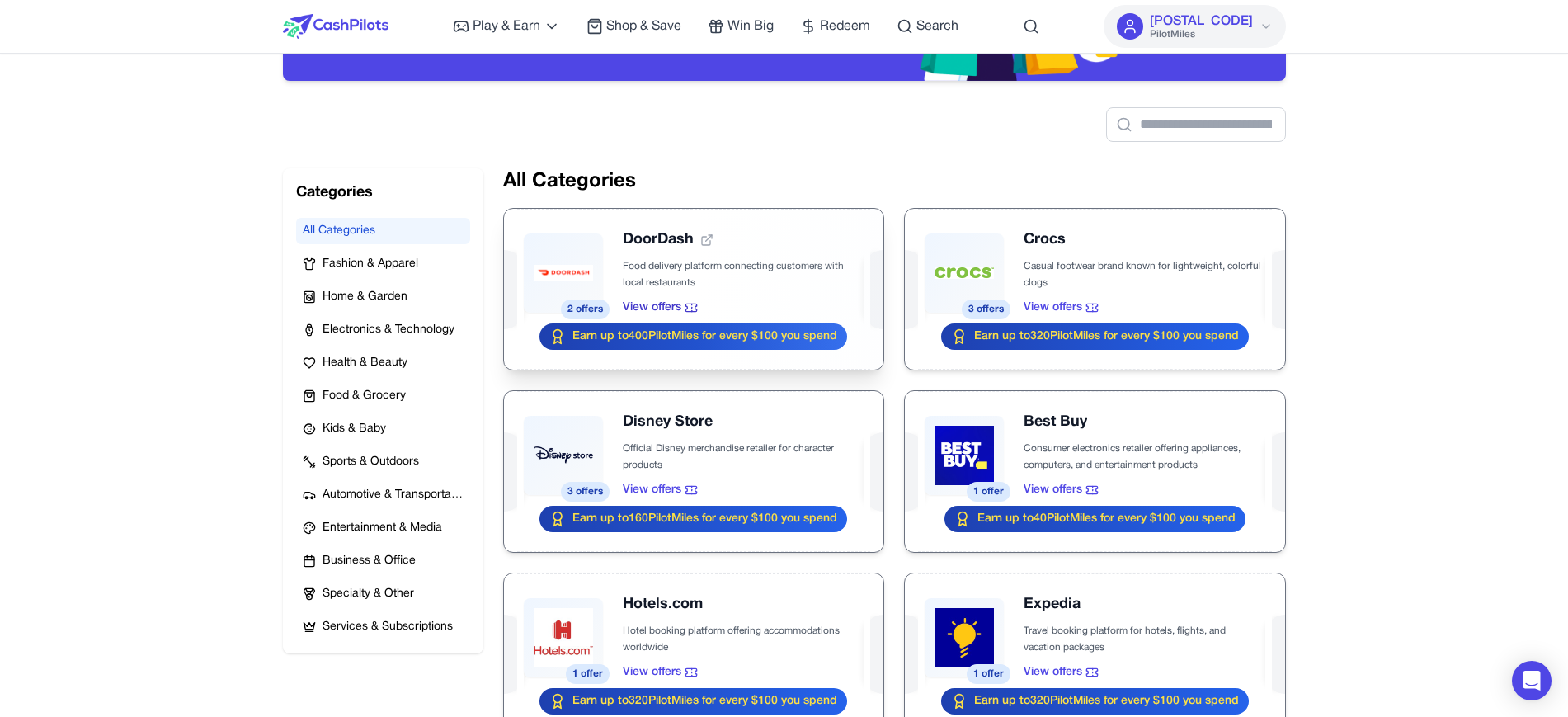 scroll, scrollTop: 206, scrollLeft: 0, axis: vertical 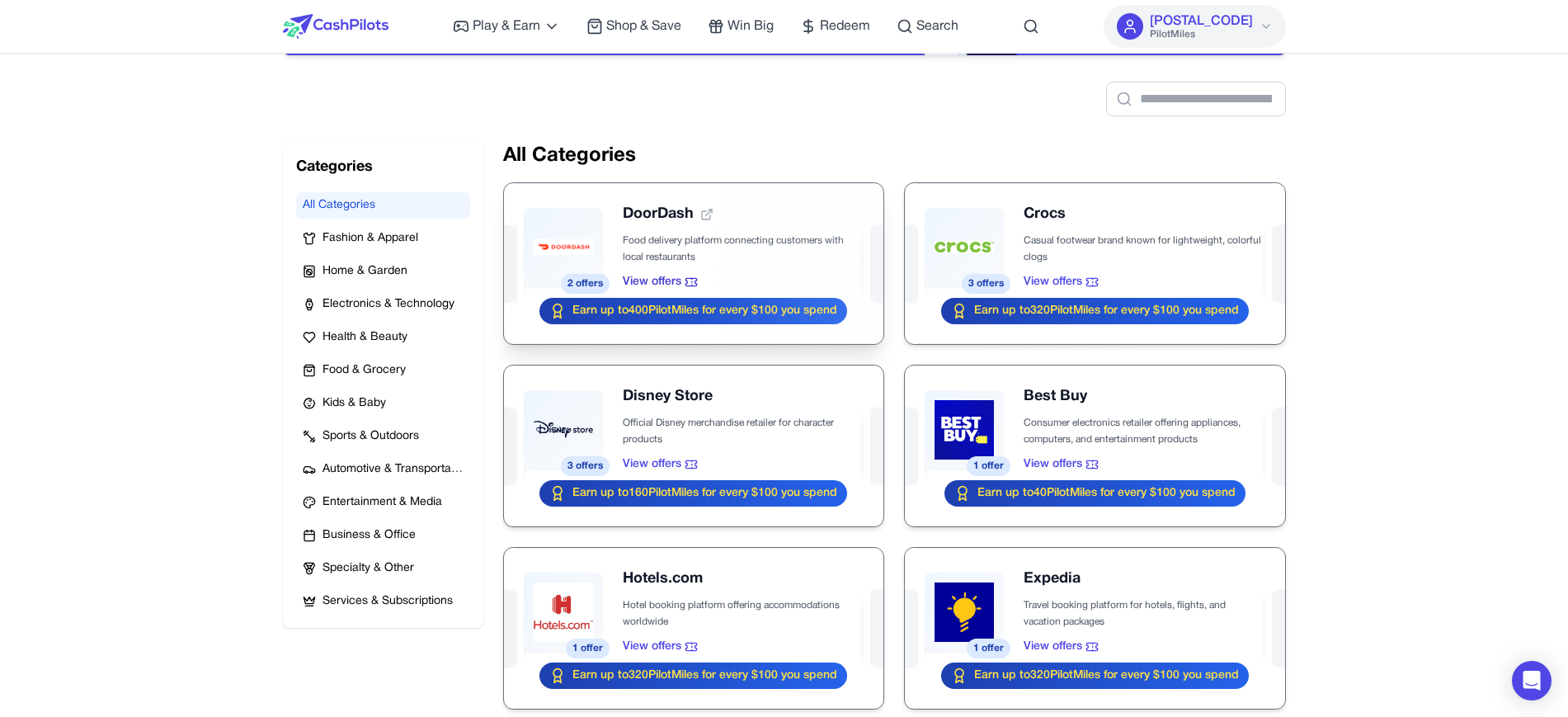 click at bounding box center [694, 263] 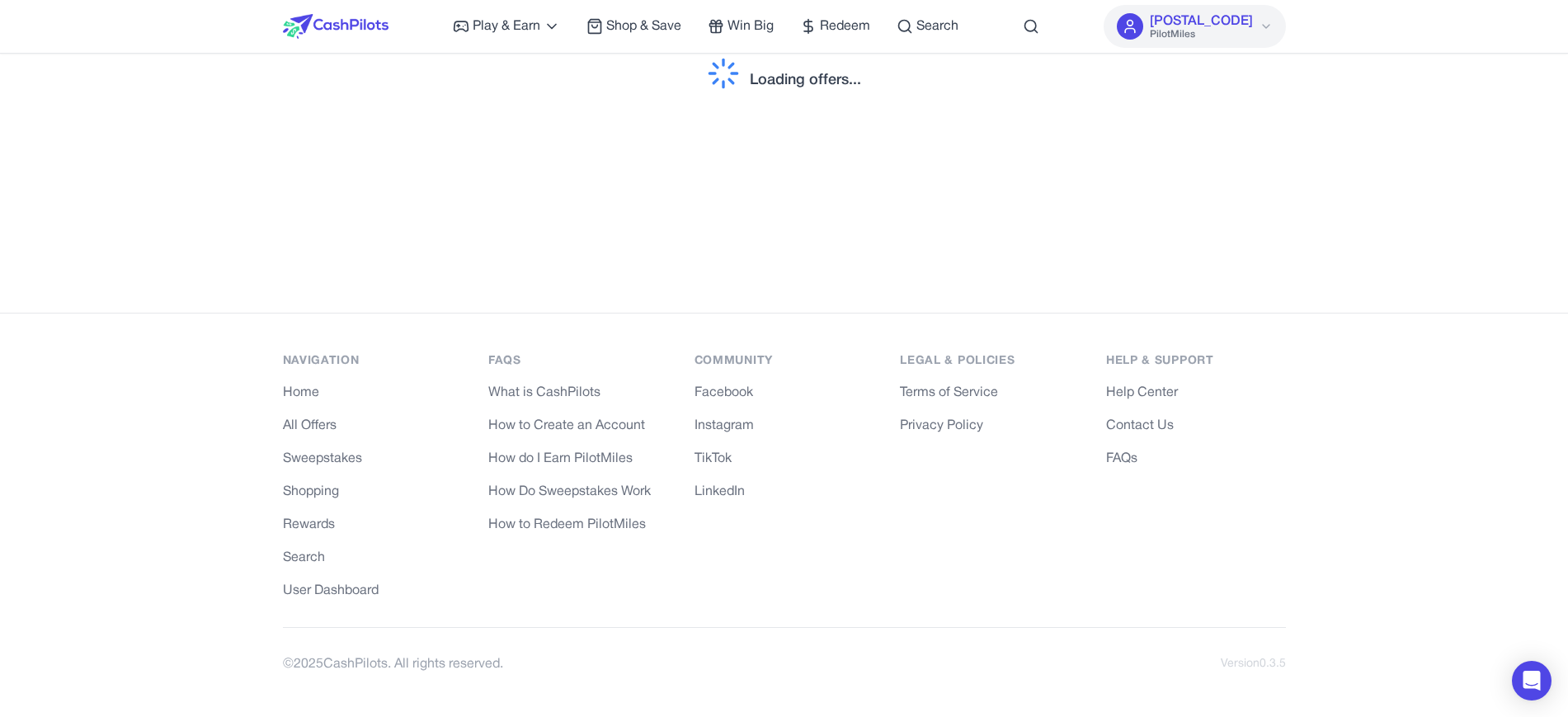 scroll, scrollTop: 0, scrollLeft: 0, axis: both 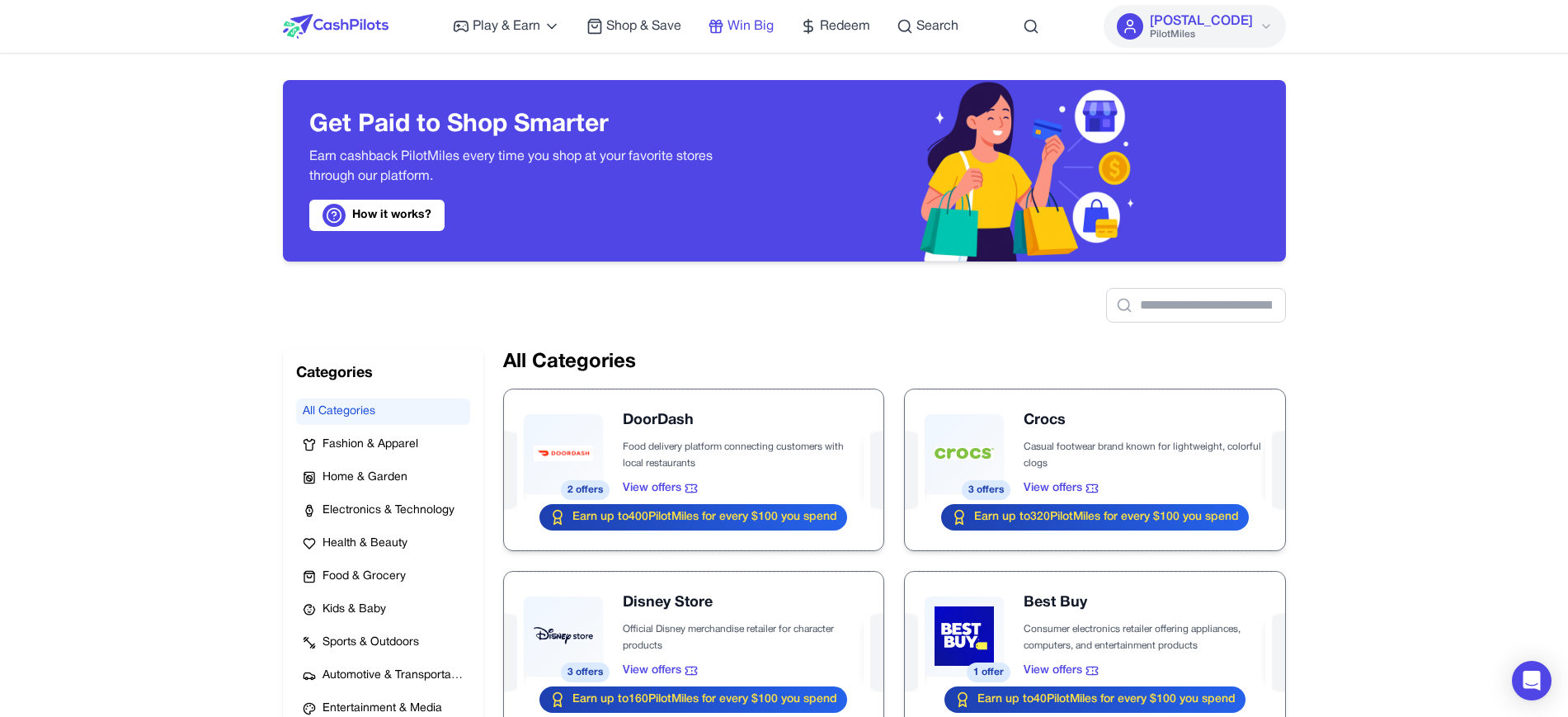 click on "Win Big" at bounding box center (751, 26) 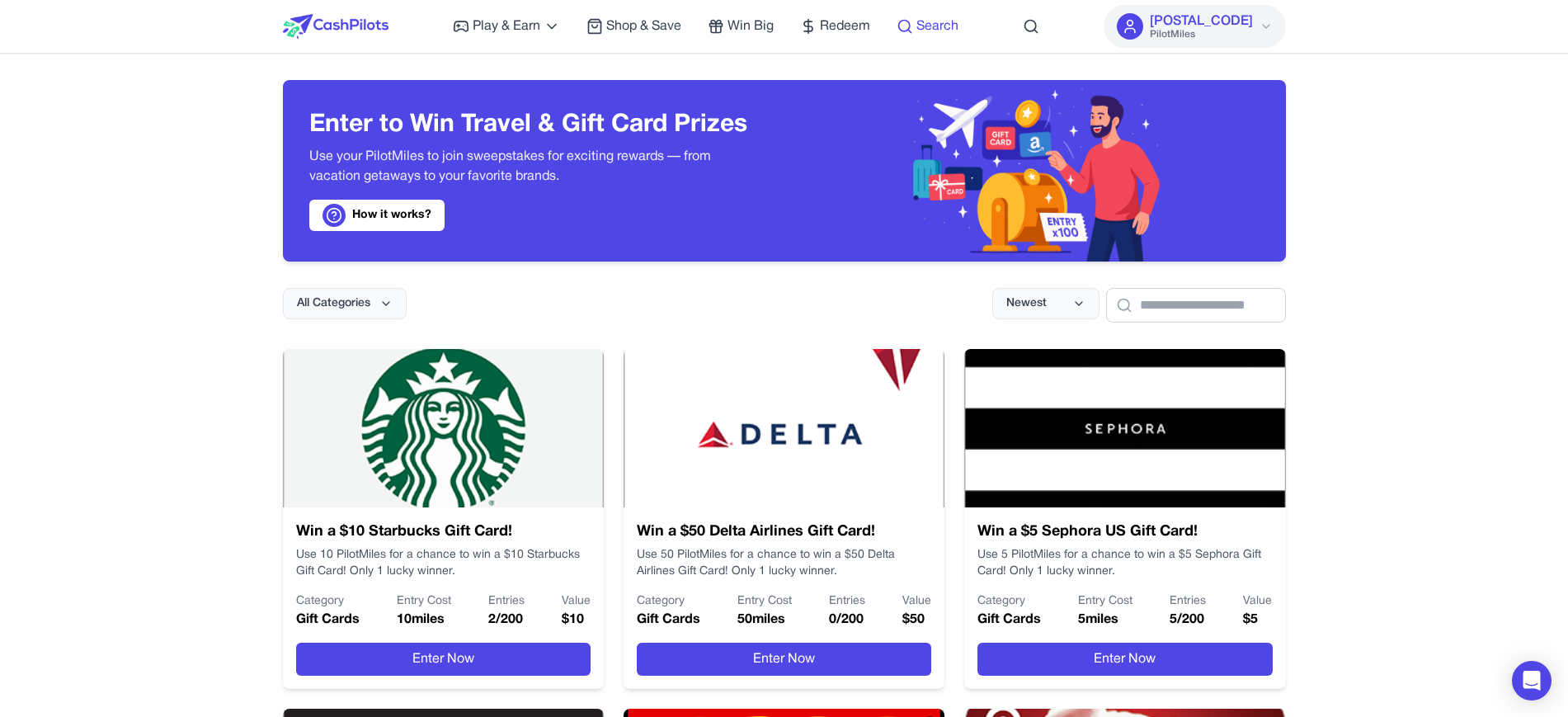 click 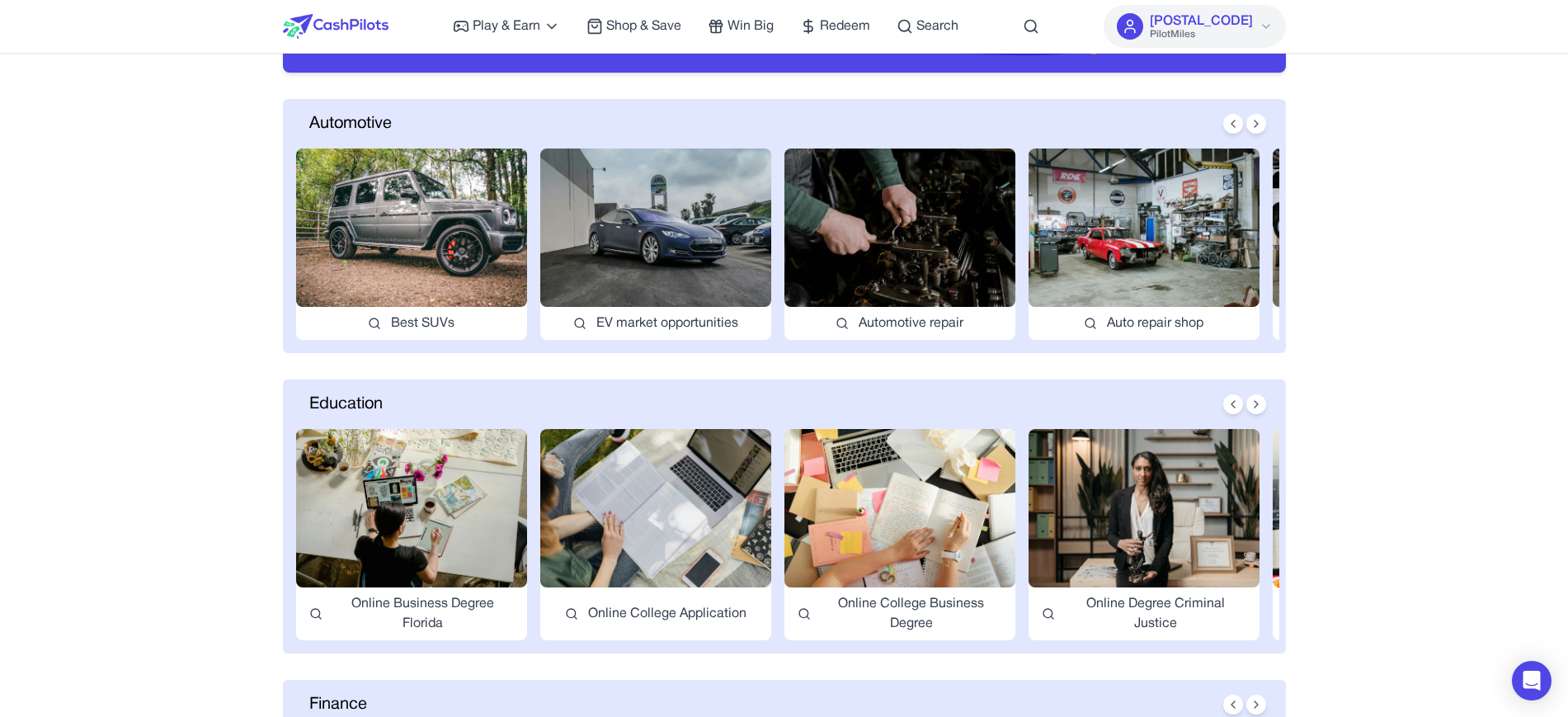 scroll, scrollTop: 206, scrollLeft: 0, axis: vertical 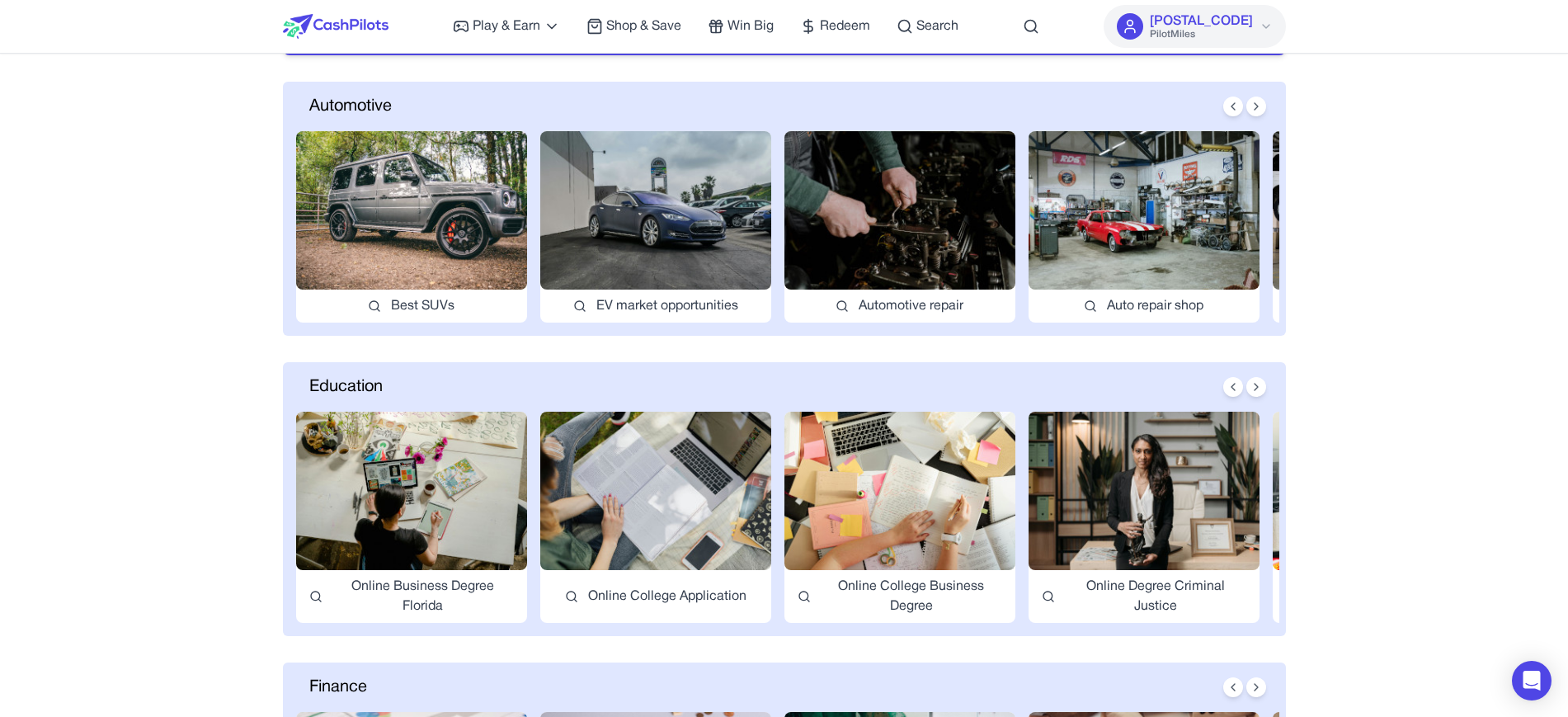 click at bounding box center [656, 210] 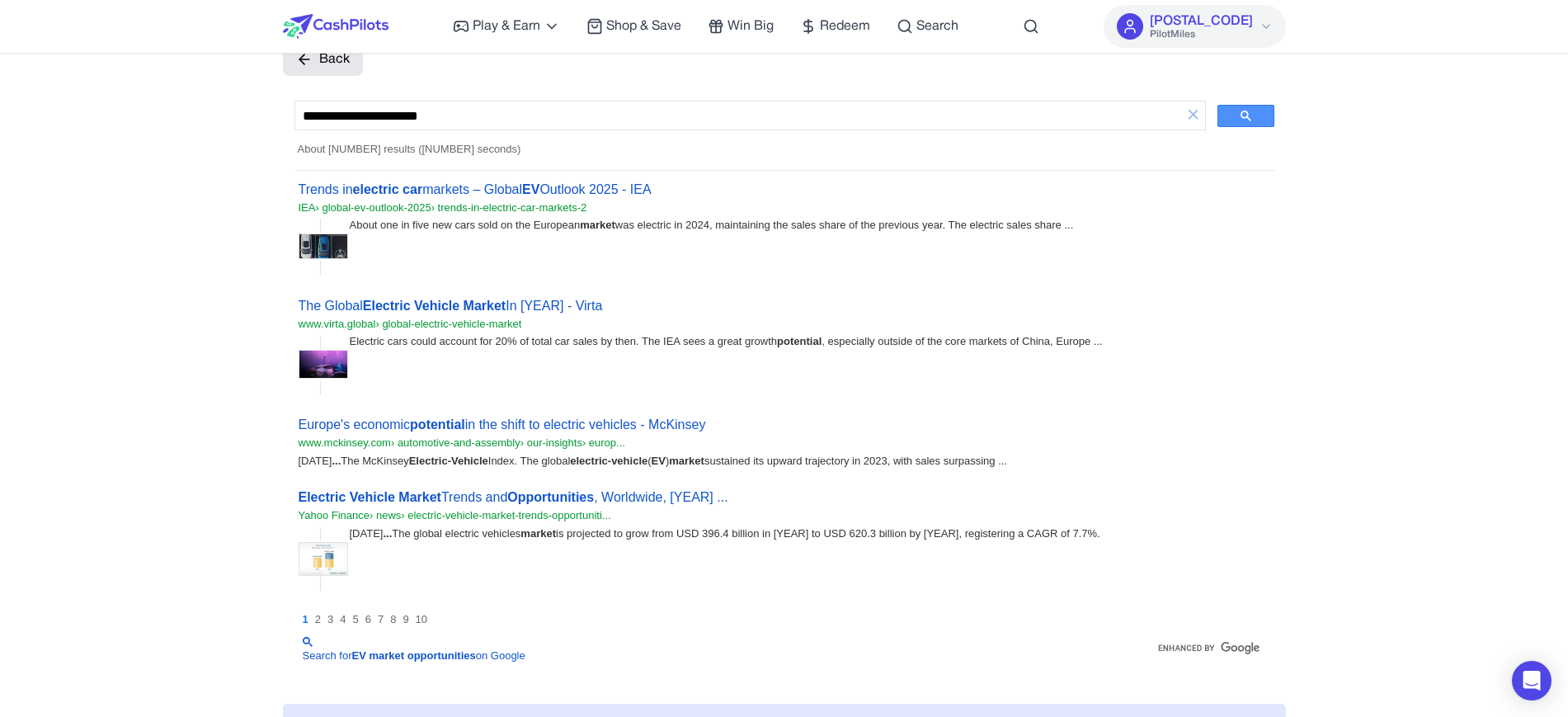 scroll, scrollTop: 0, scrollLeft: 0, axis: both 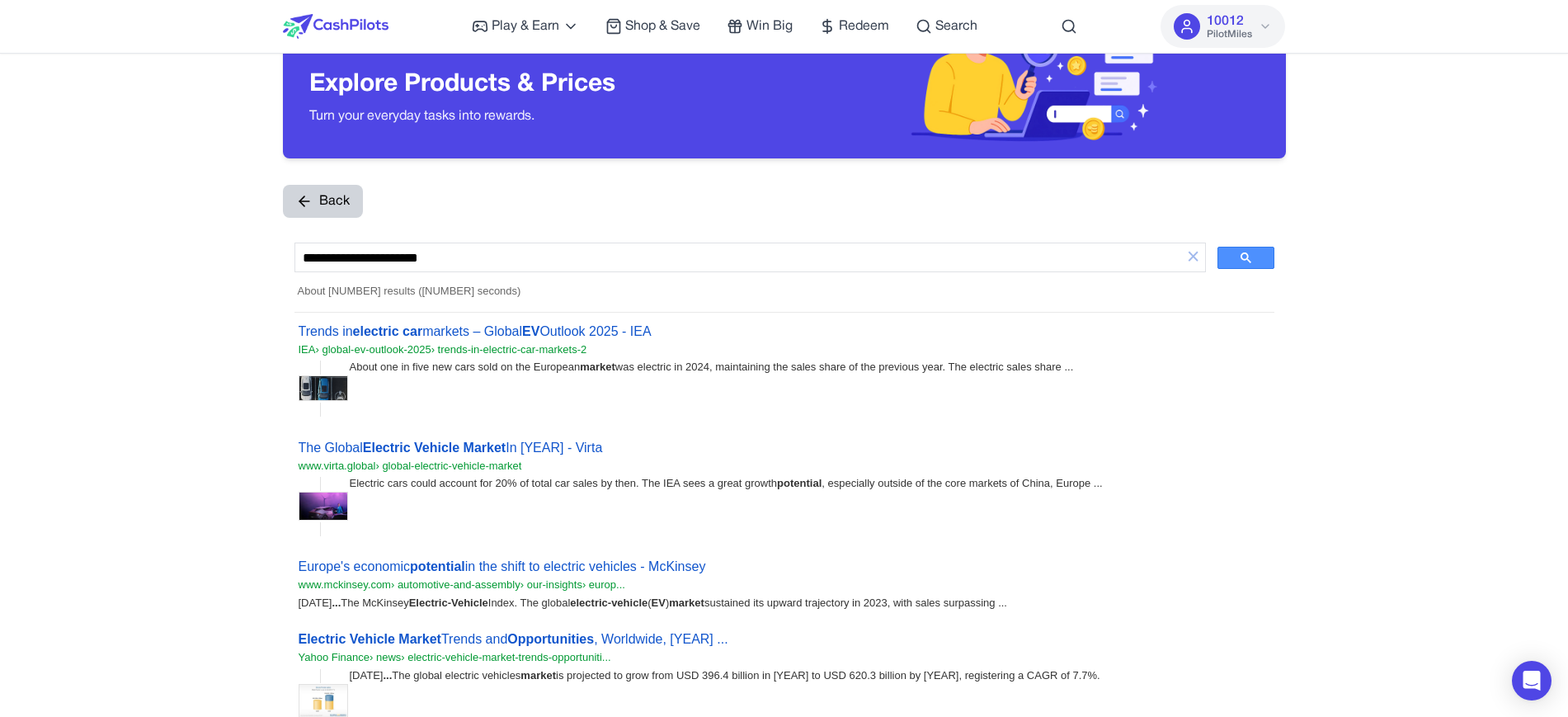 click on "Back" at bounding box center (323, 201) 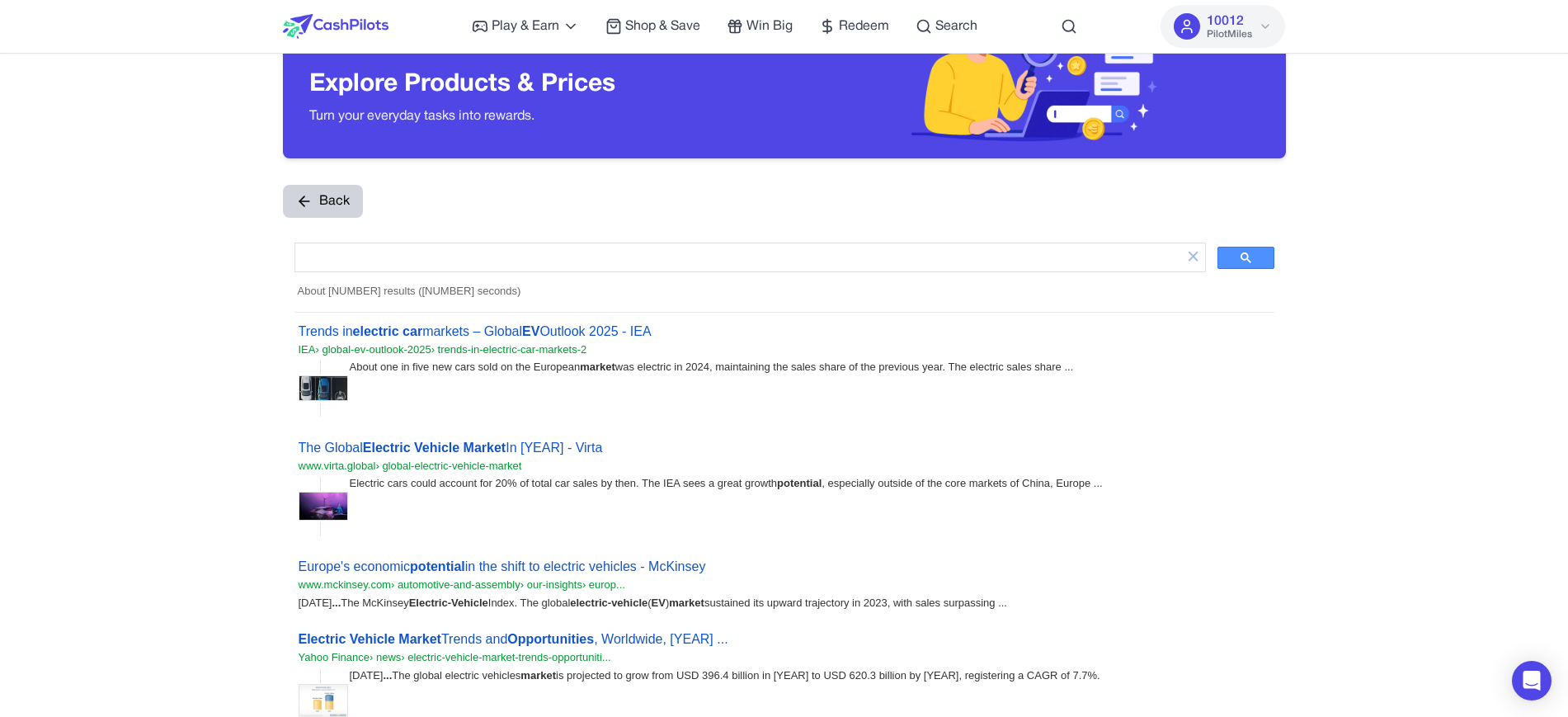 scroll, scrollTop: 0, scrollLeft: 0, axis: both 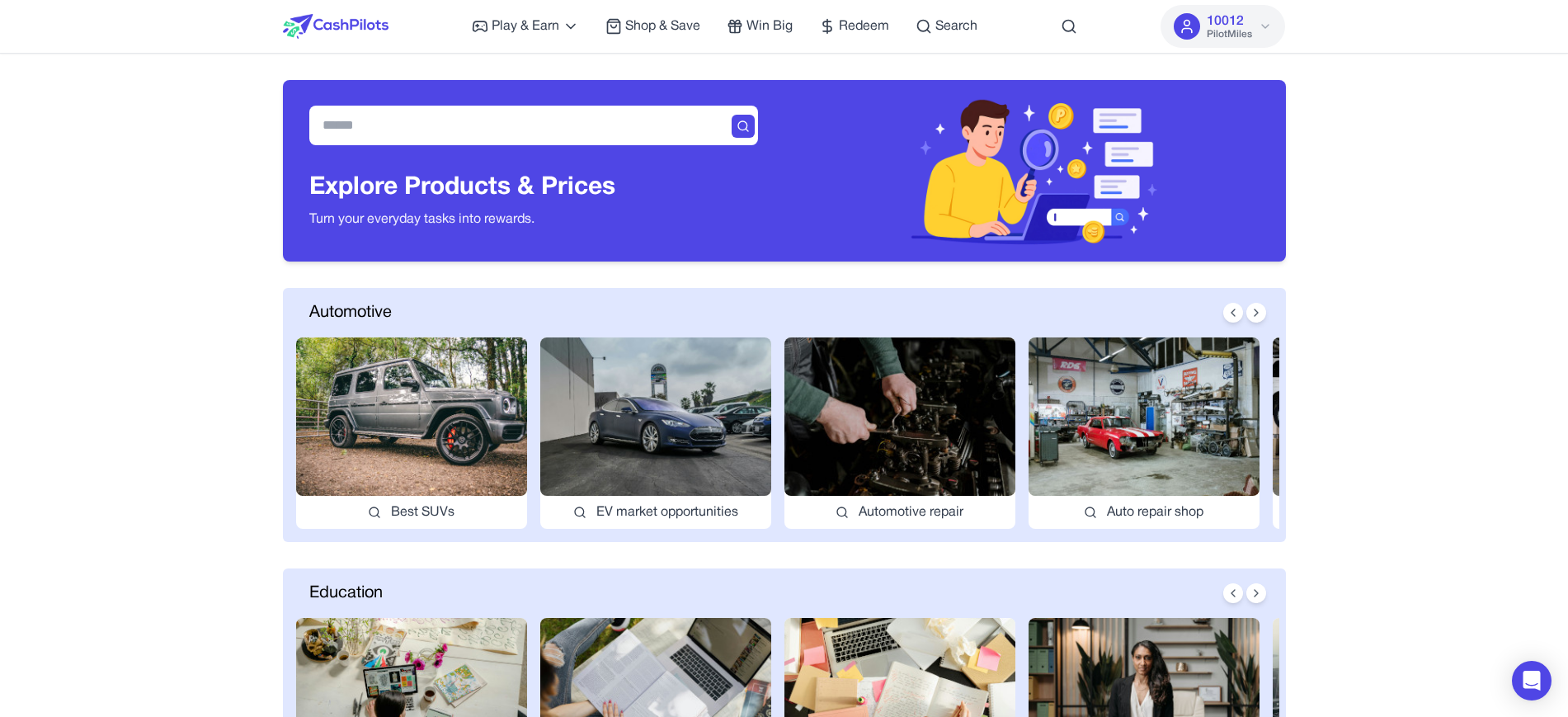 click at bounding box center [1069, 26] 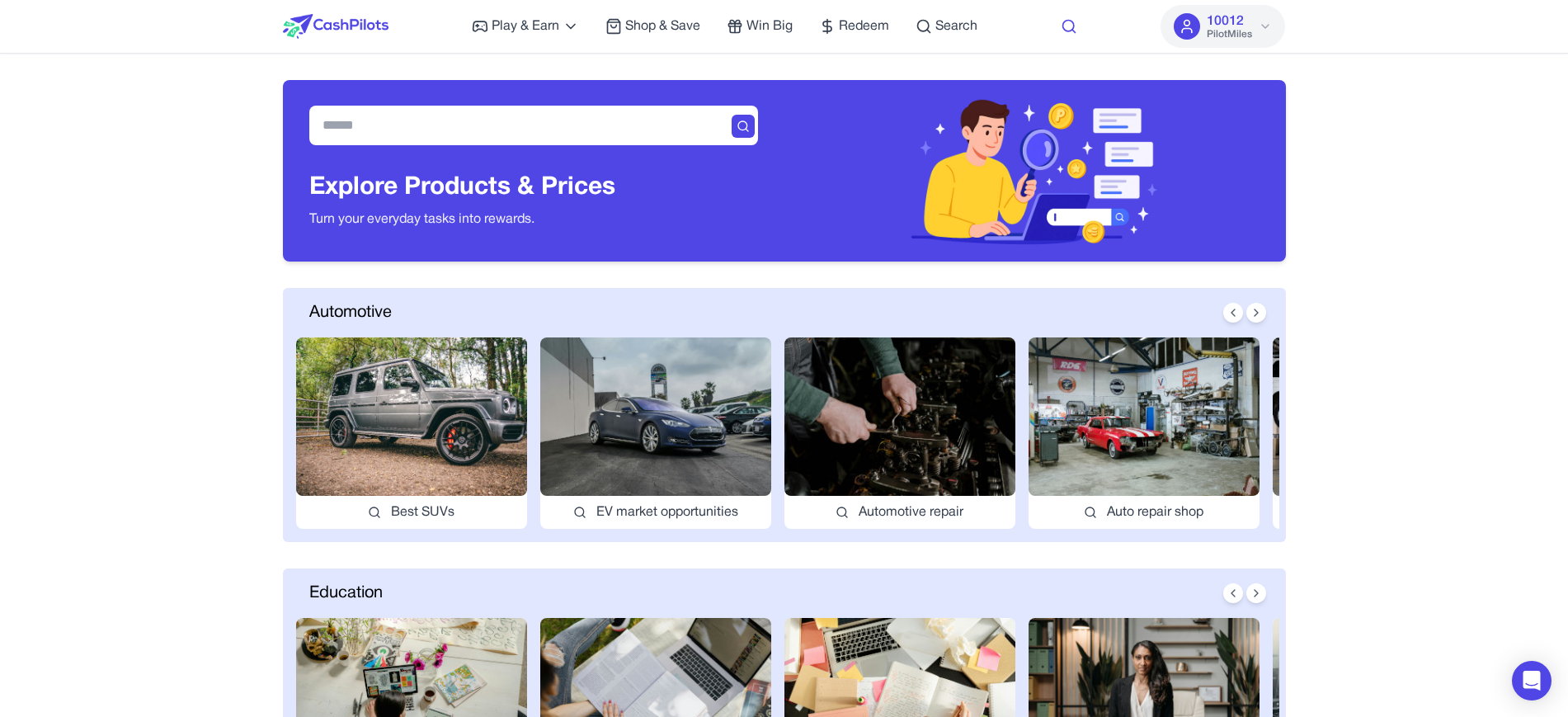 click 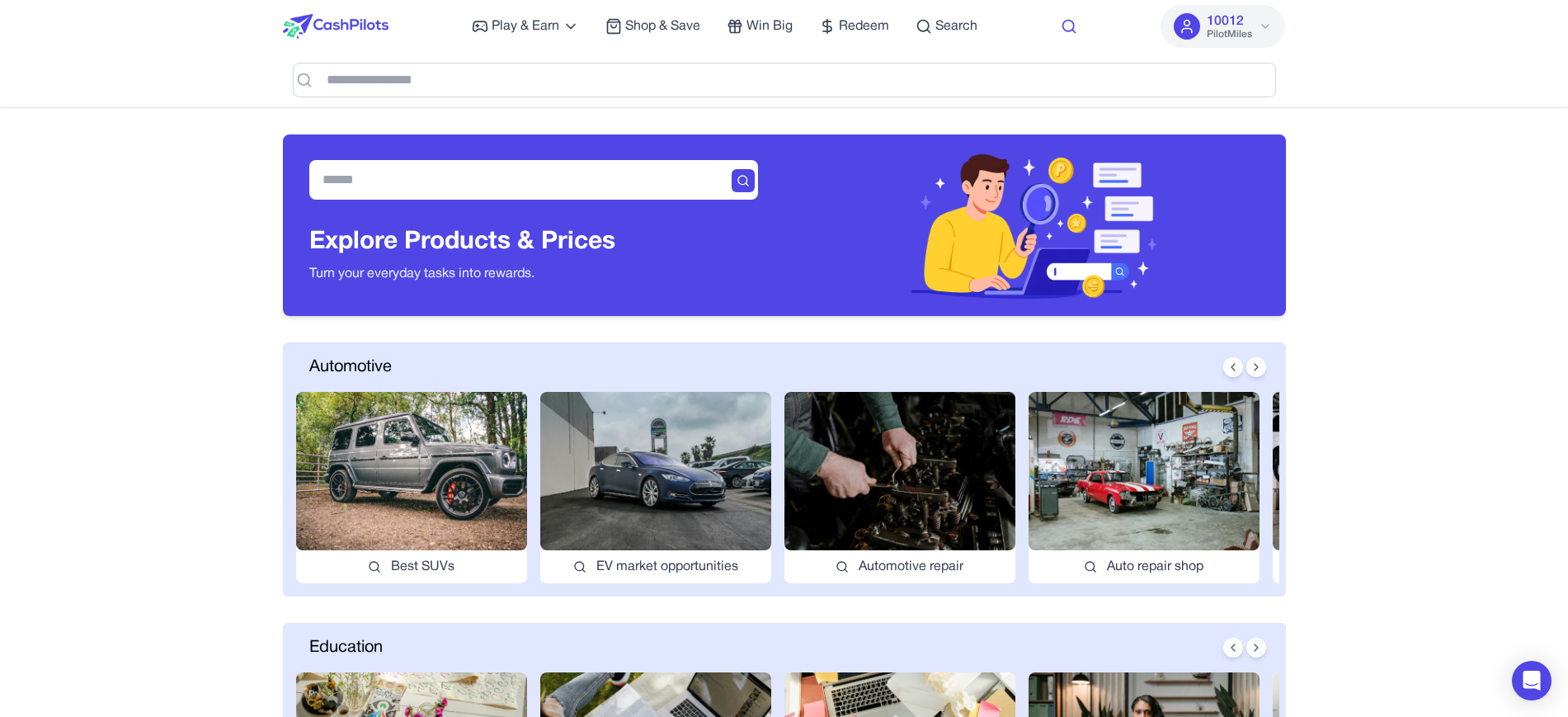 click 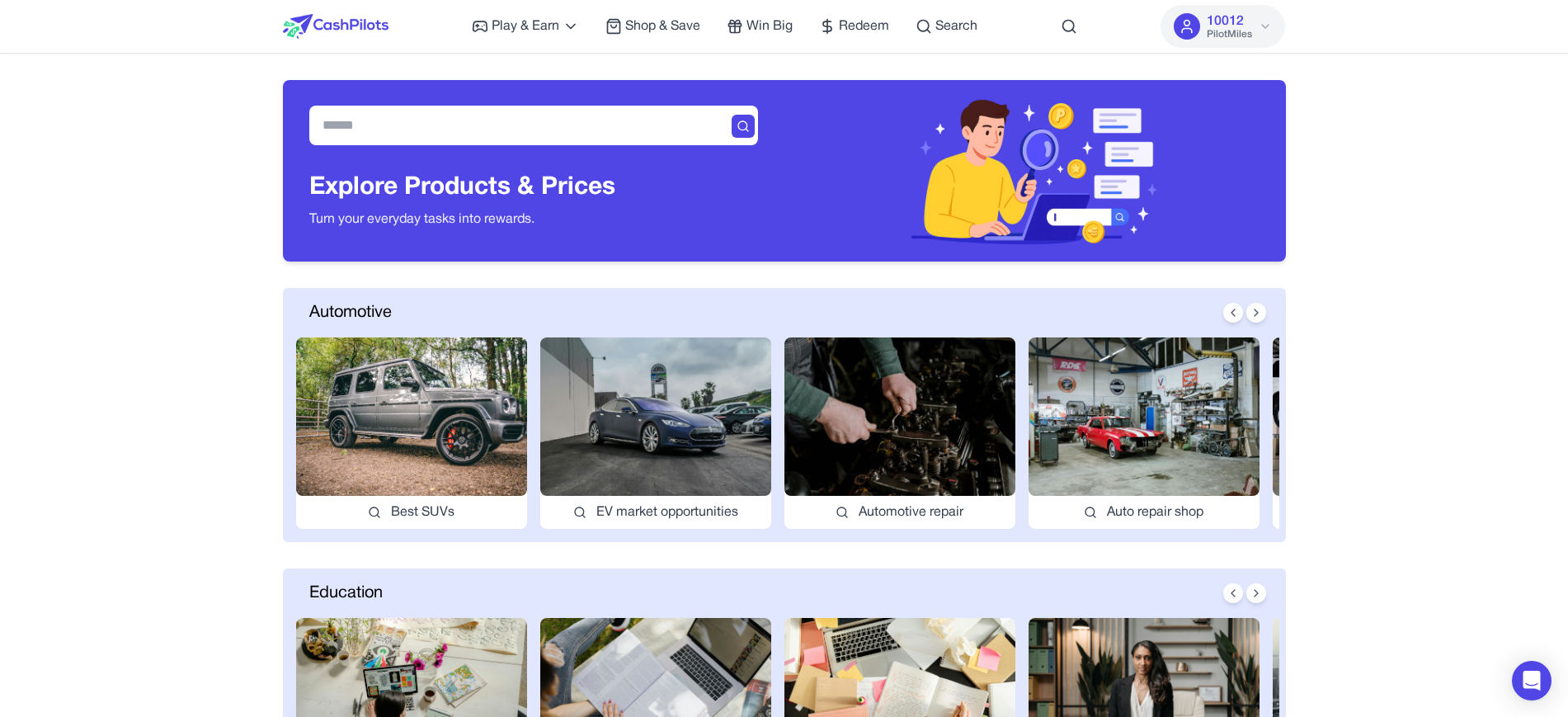 click on "[POSTAL_CODE] PilotMiles" at bounding box center (1222, 26) 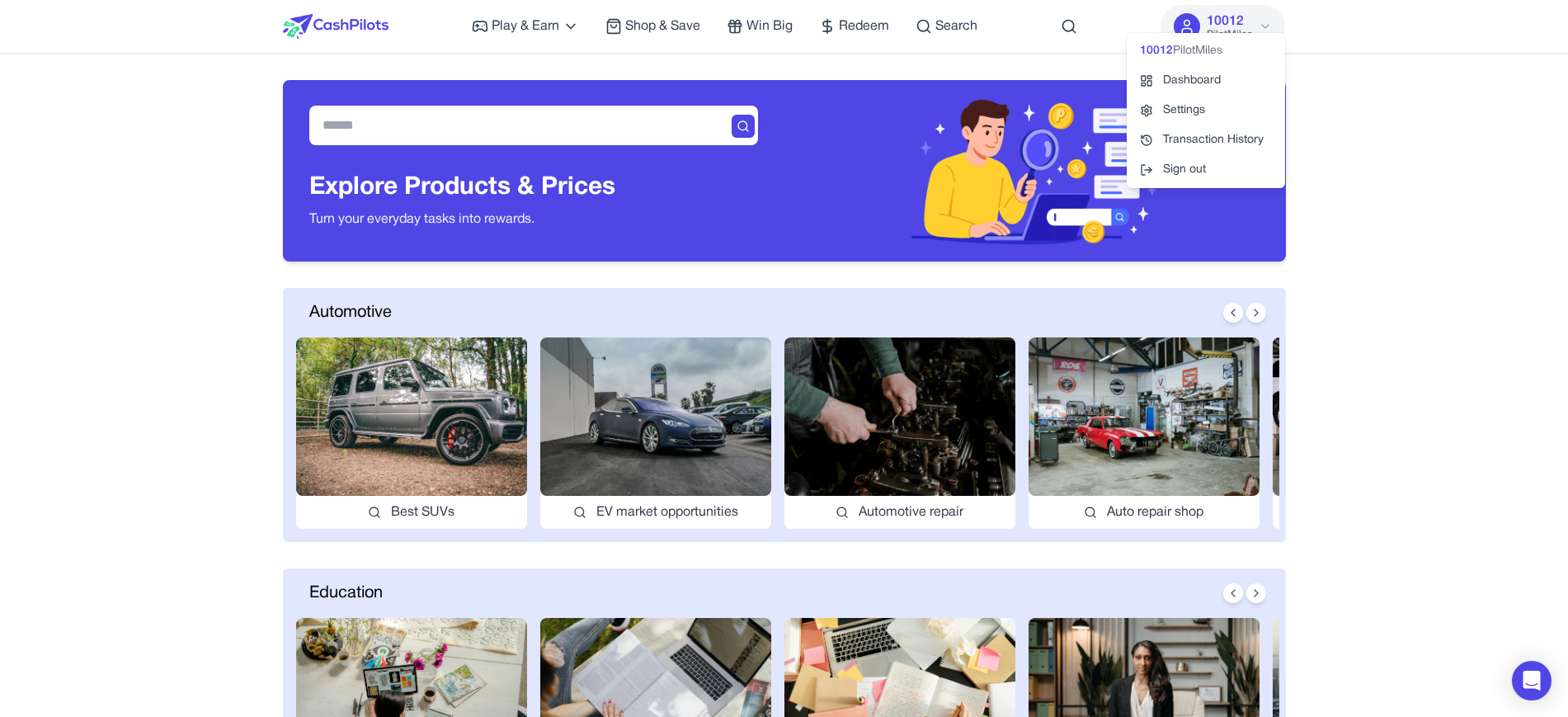 click on "10012" at bounding box center [1225, 21] 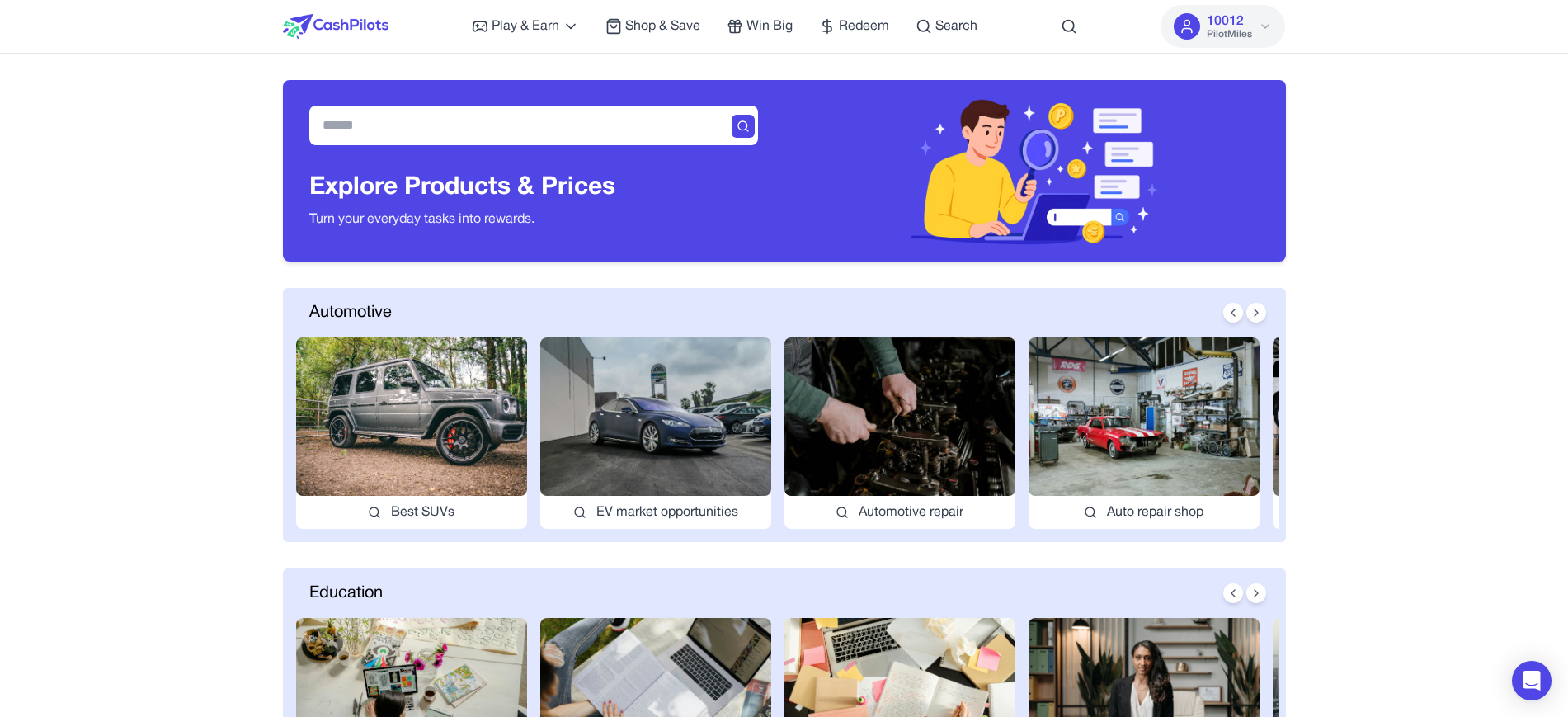 click on "Play & Earn   Play Games Enjoy fun games and earn Try New App Test new app for rewards Answer Surveys Share opinions for PilotMiles Signup & Earn Join service, get rewards Read Articles Learn and earn PilotMiles Shop & Save   Win Big   Redeem   Search   [POSTAL_CODE] PilotMiles Home Play & Earn Shop & Save Win Big Redeem Search danidwek [POSTAL_CODE] PilotMiles Explore Products & Prices Turn your everyday tasks into rewards. × search   Custom Search   About [NUMBER] results ([NUMBER] seconds) Trends in  electric car  markets – Global  EV  Outlook [YEAR] - IEA www.iea.org https://www.iea.org/reports/global- ev .../trends-in- electric-car - market s-2 IEA  › global-ev-outlook-[YEAR]  › trends-in-electric-car-markets-2 Trends in  electric car  markets – Global  EV  Outlook [YEAR] - IEA About one in five new cars sold on the European  market  was electric in [YEAR], maintaining the sales share of the previous year. The electric sales share<br>...
www.iea.org https://www.iea.org/reports/global- ev .../trends-in- electric-car - s-2" at bounding box center (784, 1545) 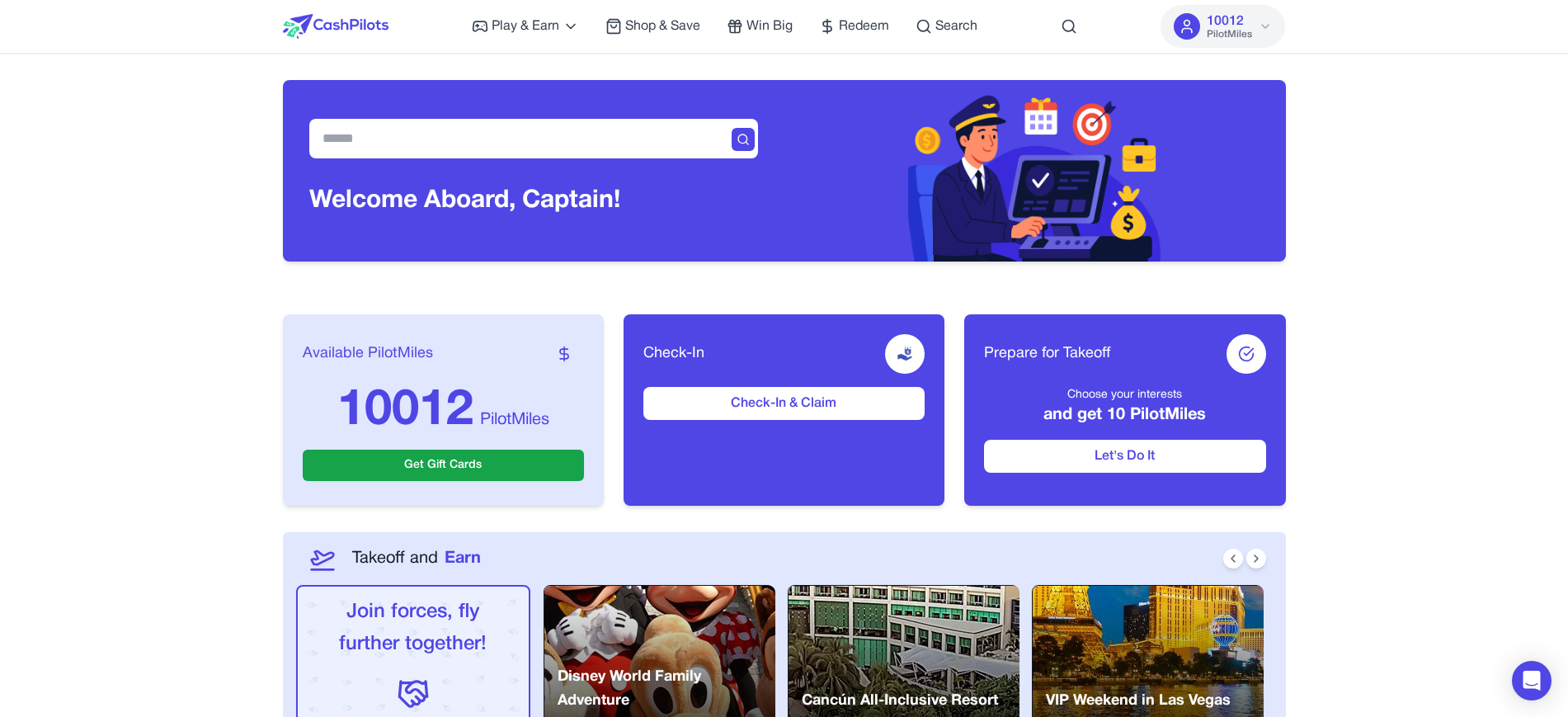 click on "Play & Earn   Play Games Enjoy fun games and earn Try New App Test new app for rewards Answer Surveys Share opinions for PilotMiles Signup & Earn Join service, get rewards Read Articles Learn and earn PilotMiles Shop & Save   Win Big   Redeem   Search   [POSTAL_CODE] PilotMiles Home Play & Earn Shop & Save Win Big Redeem Search [USERNAME] PilotMiles Welcome Aboard, Captain! Available PilotMiles [POSTAL_CODE] PilotMiles Get Gift Cards Check-In Check-In & Claim Prepare for Takeoff Choose your interests and get 10 PilotMiles Let's Do It Takeoff and Earn Join forces, fly further together! Team up Disney World Family Adventure Enter Now Cancún All-Inclusive Resort Enter Now VIP Weekend in Las Vegas Enter Now Play and Earn 987  PilotMiles FreeCell Deluxe Social Reach the various levels within 30 days.  New users only. Confirms in 30 days Android Games 70414  PilotMiles Game of Vampires iOS Games 20  PilotMiles Candy Crush Saga Android Games 7317  PilotMiles Game of Thrones Android Games 6904  PilotMiles Wild Fish Android 1797" at bounding box center [784, 1238] 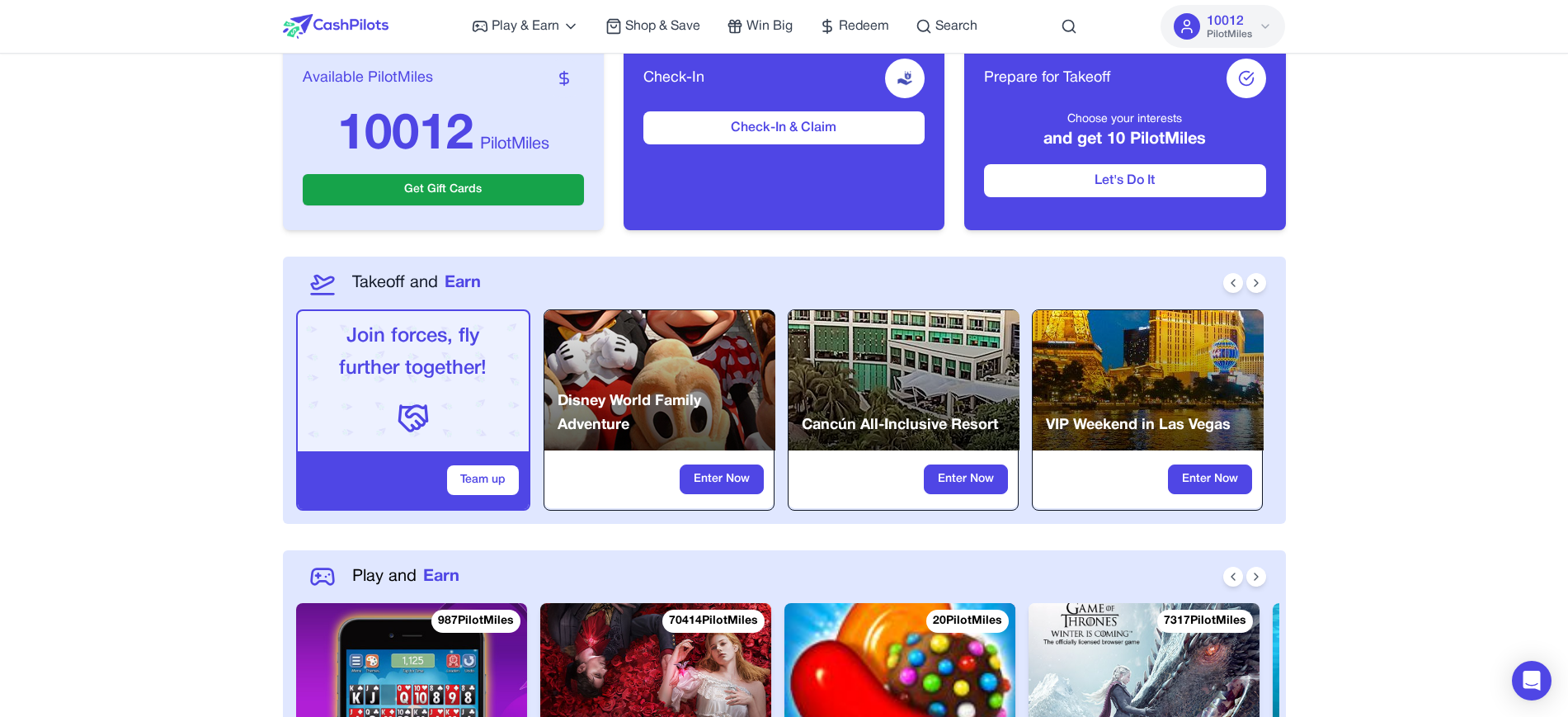 scroll, scrollTop: 0, scrollLeft: 0, axis: both 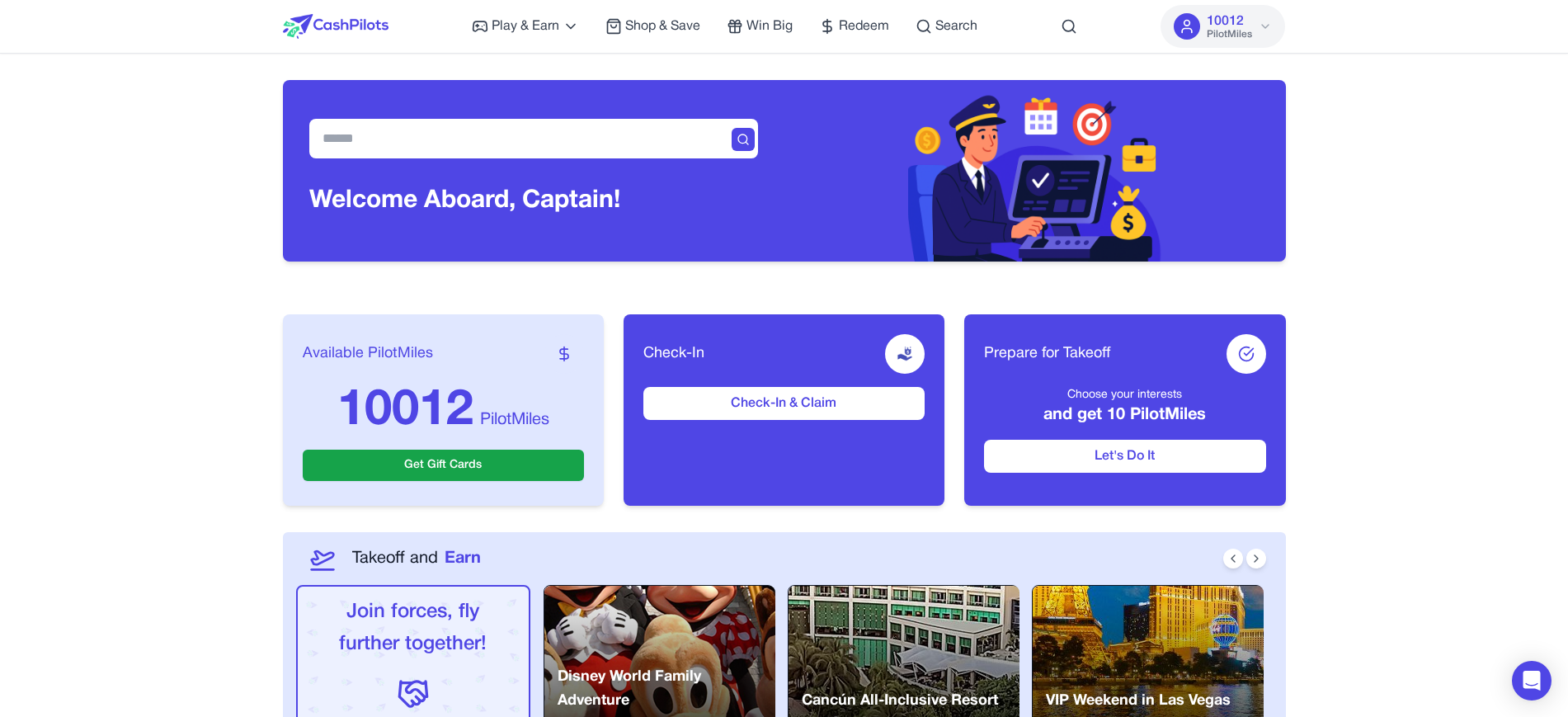 click at bounding box center [336, 26] 